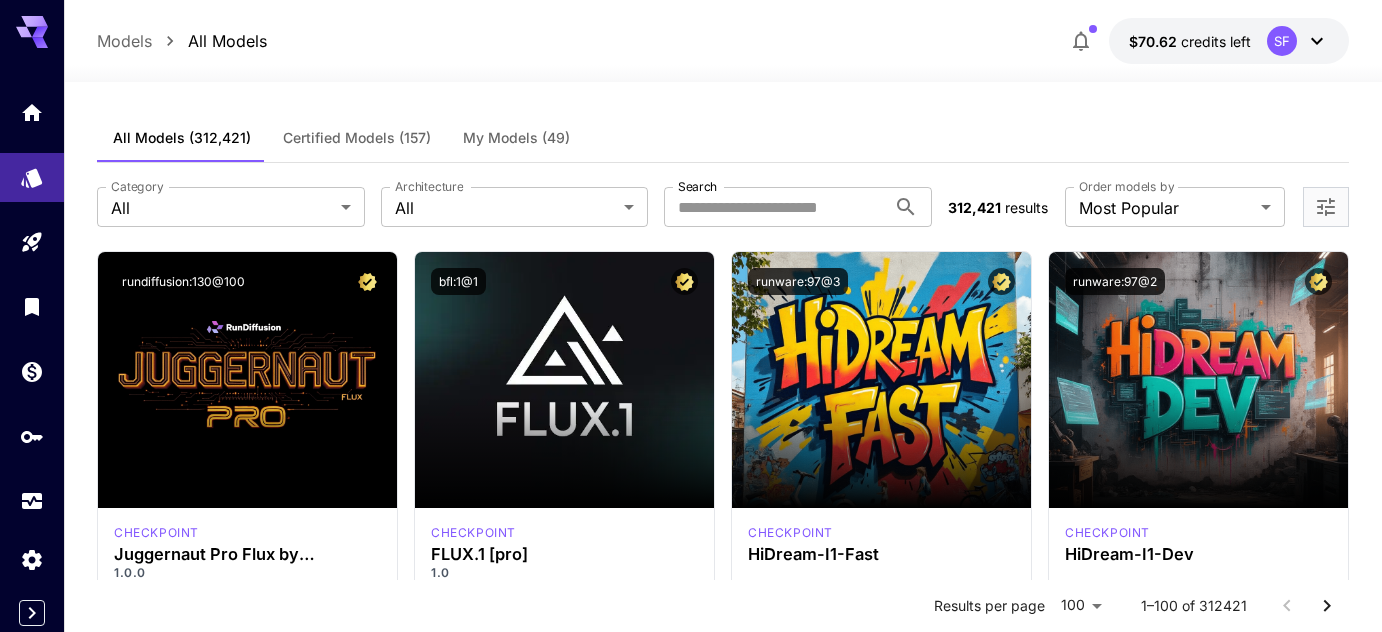 scroll, scrollTop: 0, scrollLeft: 0, axis: both 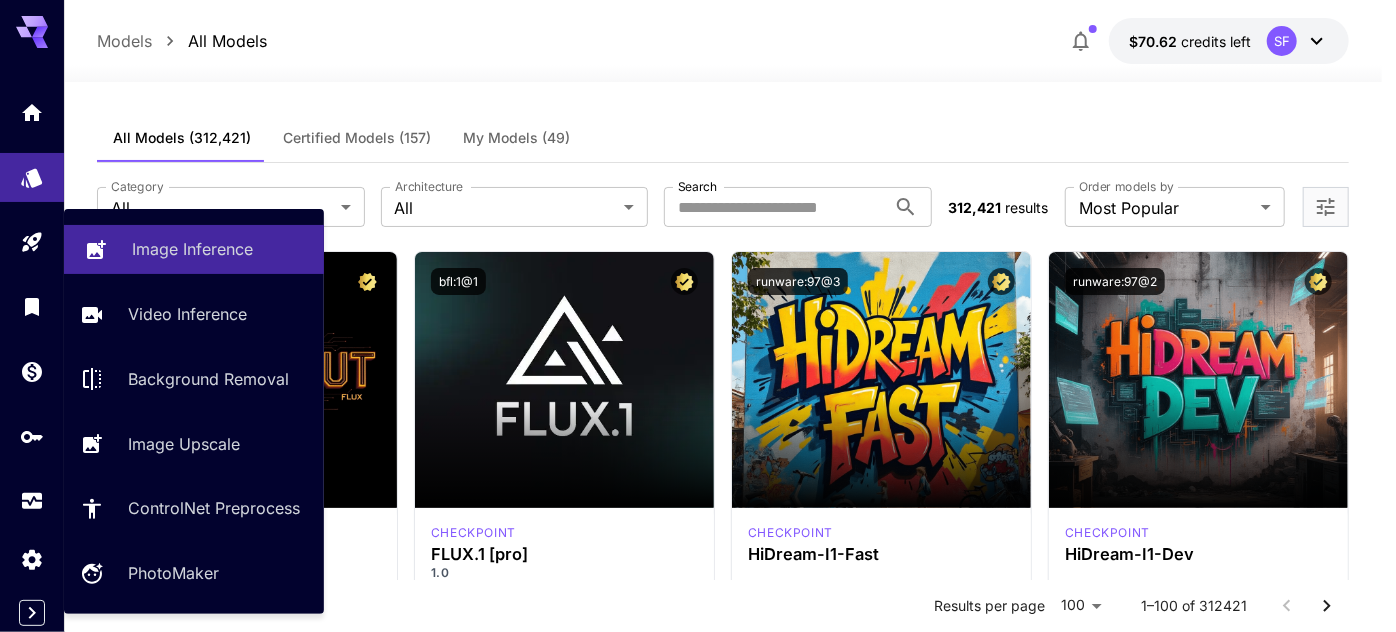 click on "Image Inference" at bounding box center (192, 249) 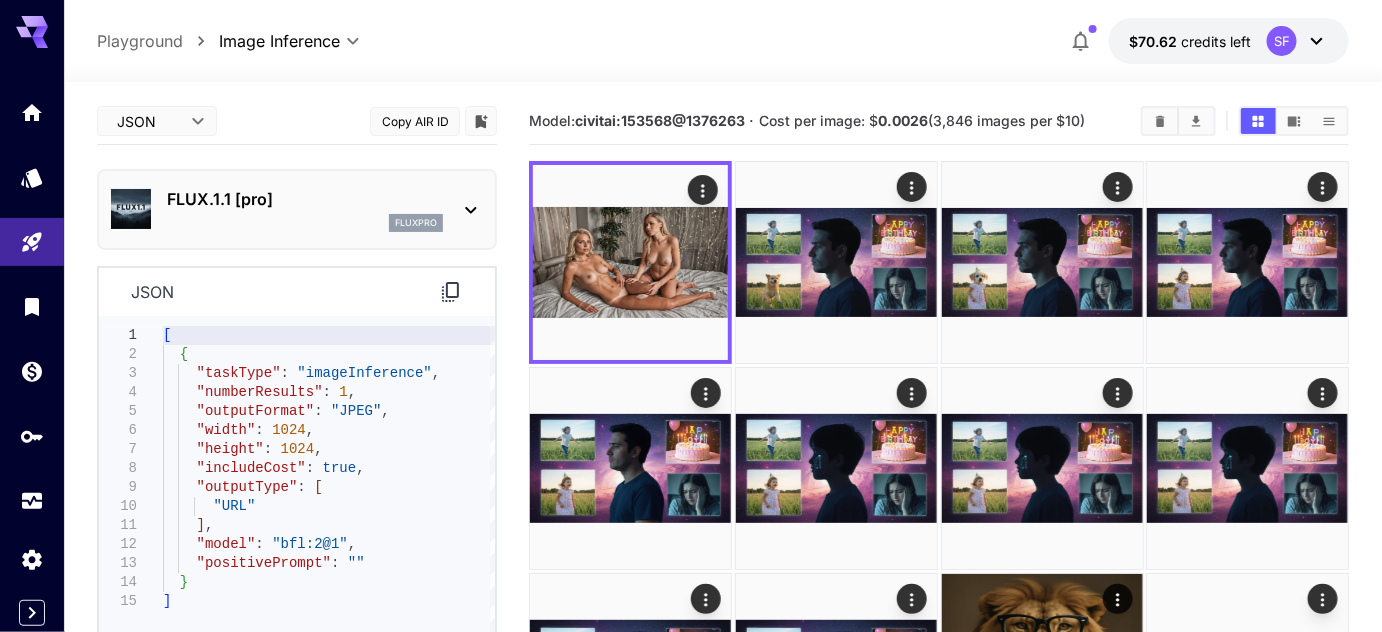 click on "FLUX.1.1 [pro]" at bounding box center (305, 199) 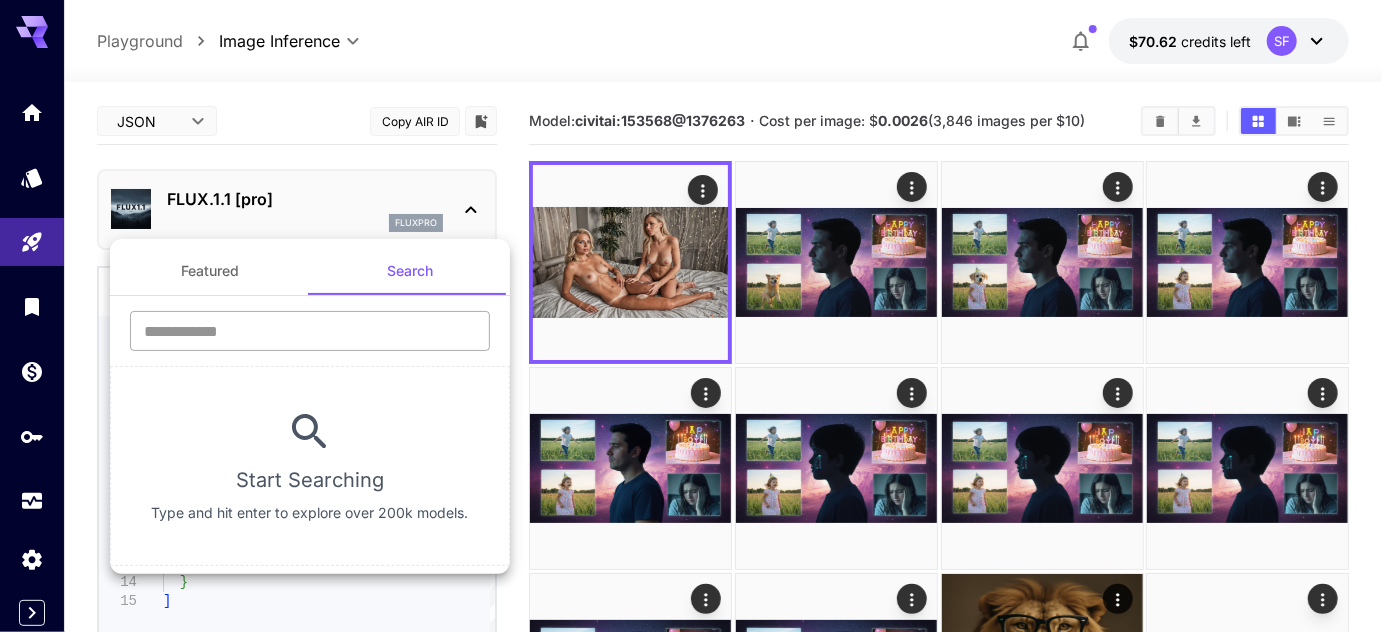 click at bounding box center (310, 331) 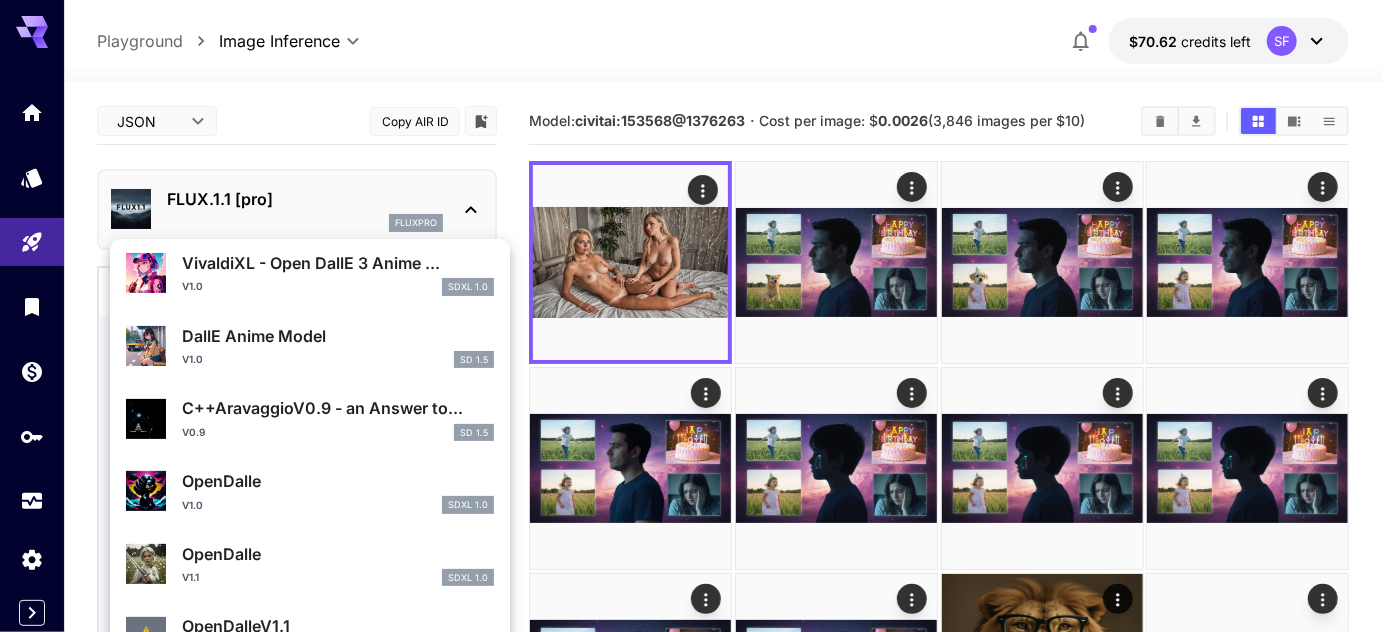scroll, scrollTop: 285, scrollLeft: 0, axis: vertical 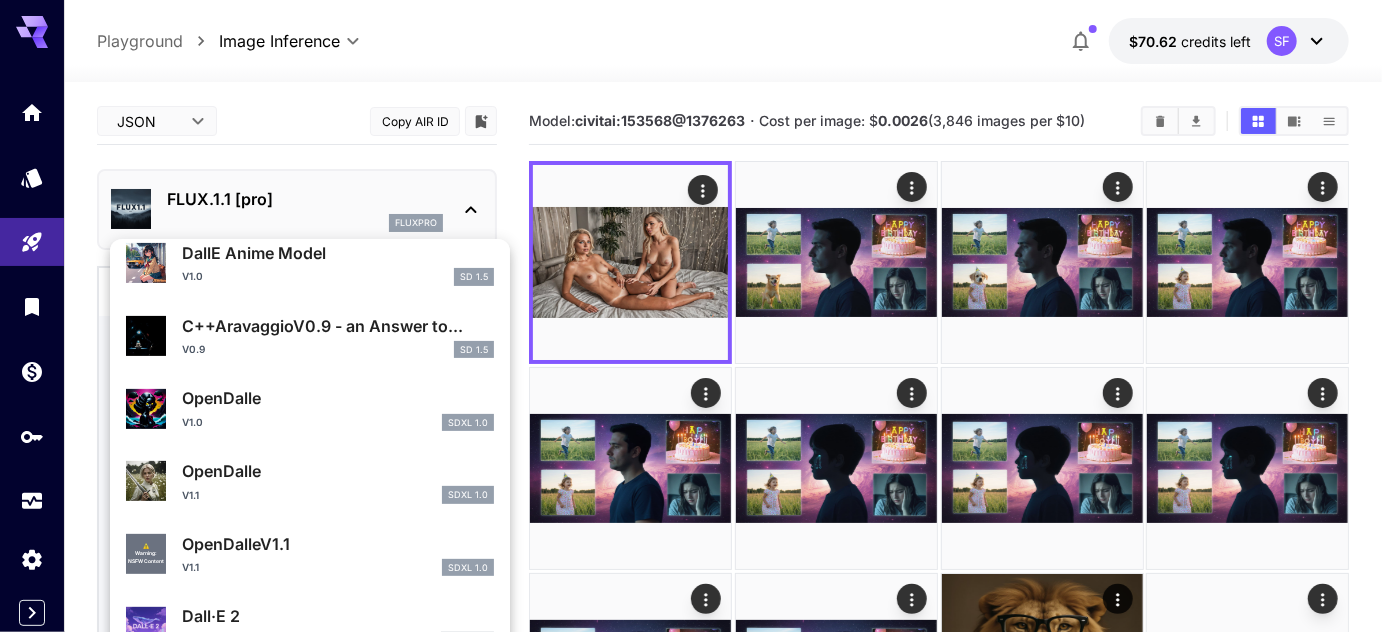 type on "****" 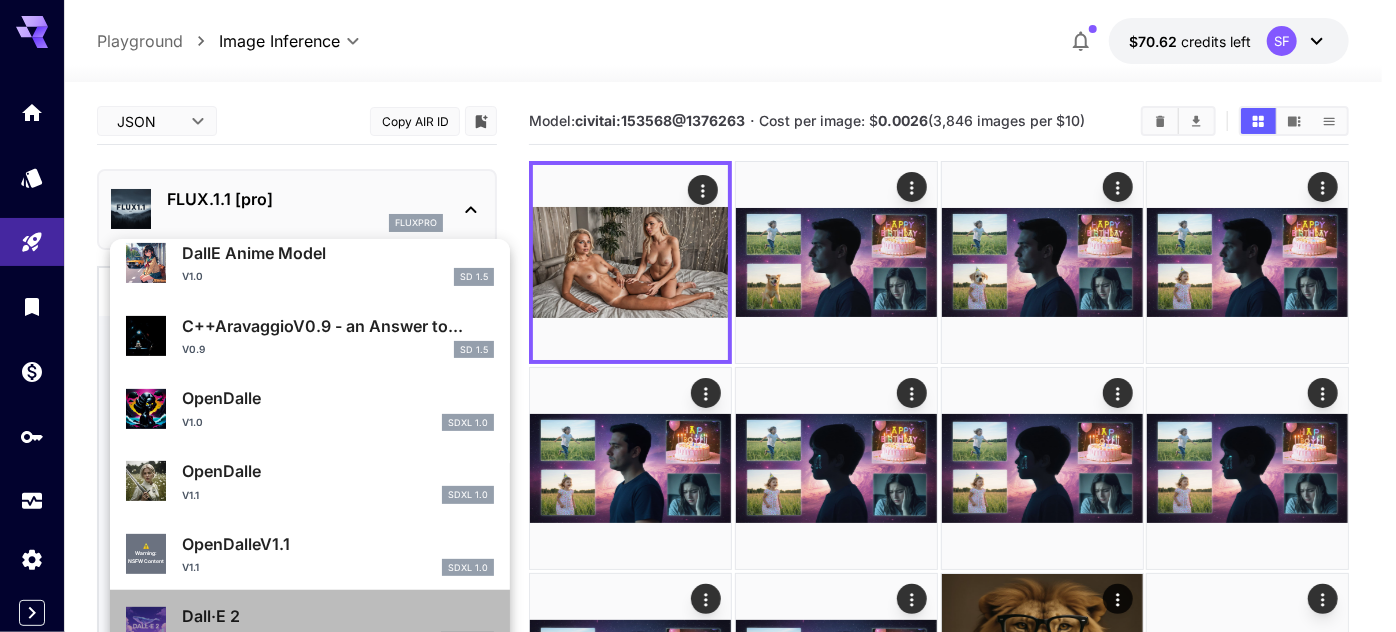 click on "Dall·E 2" at bounding box center [338, 616] 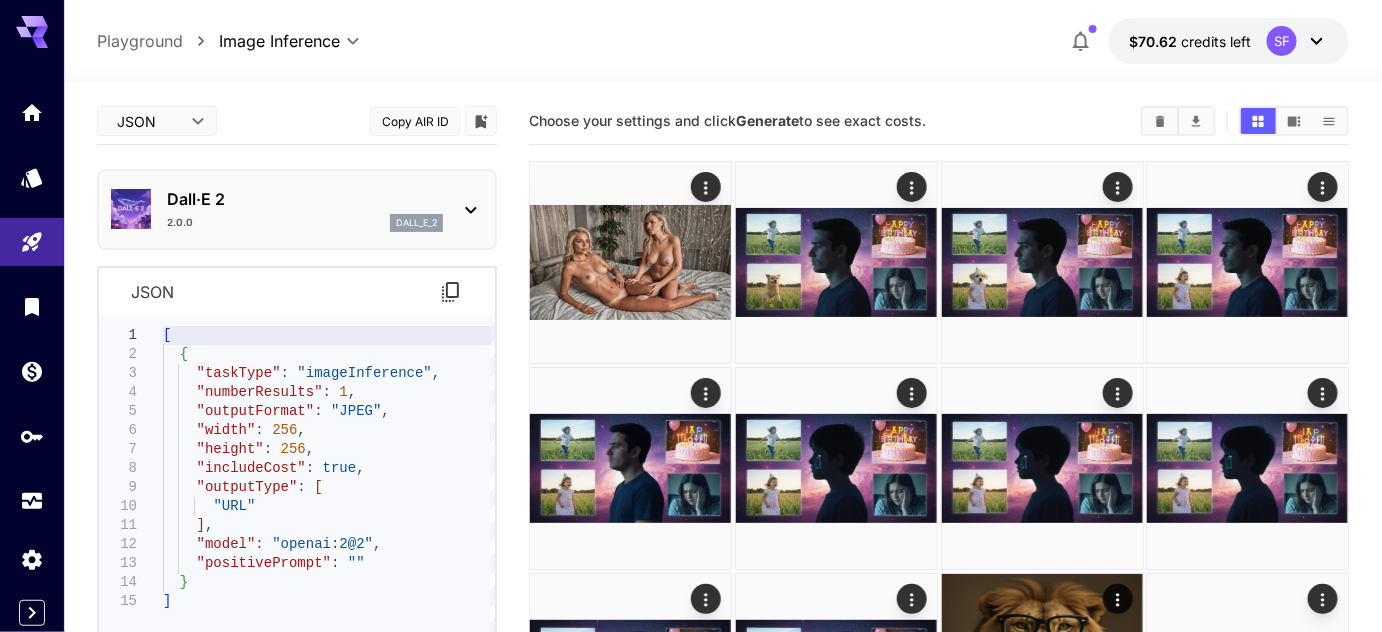click on "Dall·E 2 2.0.0 dall_e_2" at bounding box center (305, 209) 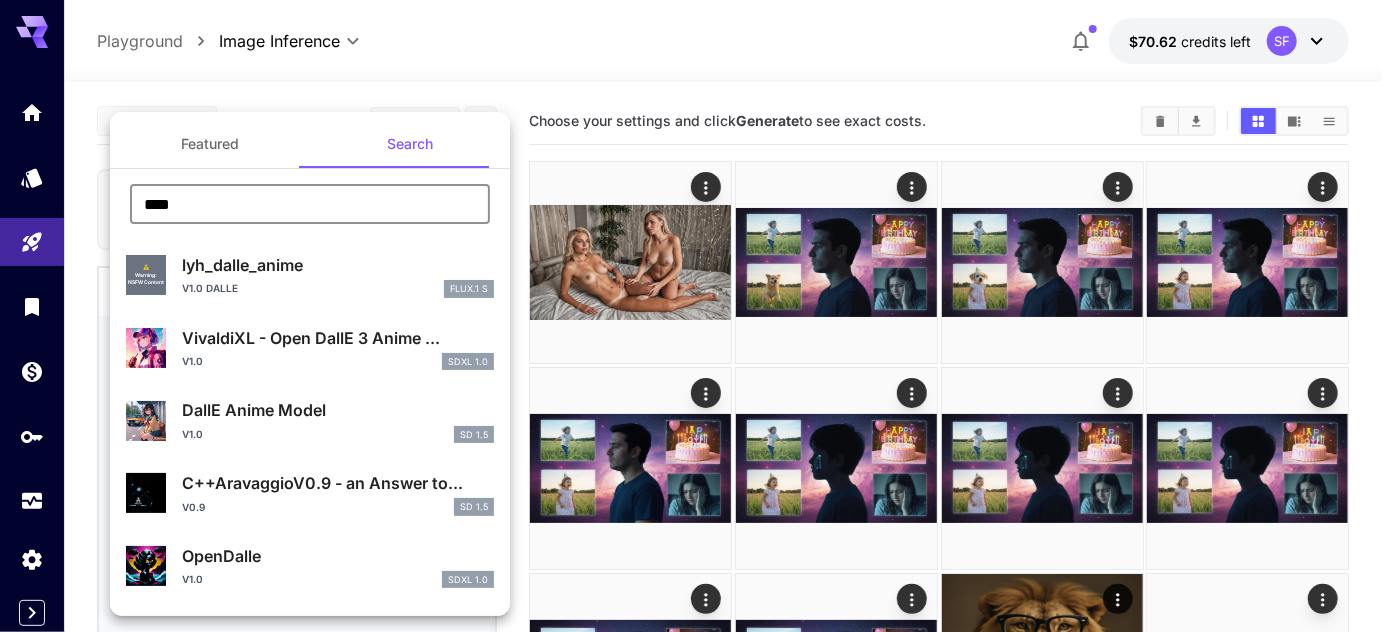 click on "****" at bounding box center [310, 204] 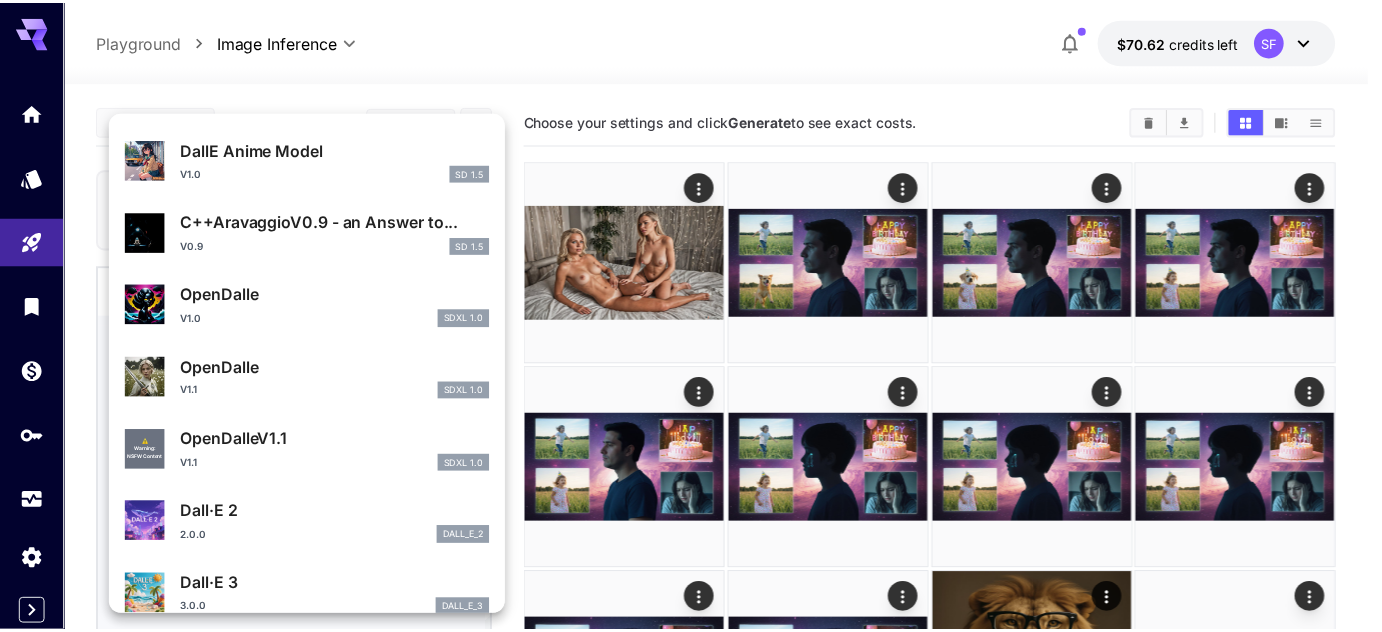 scroll, scrollTop: 285, scrollLeft: 0, axis: vertical 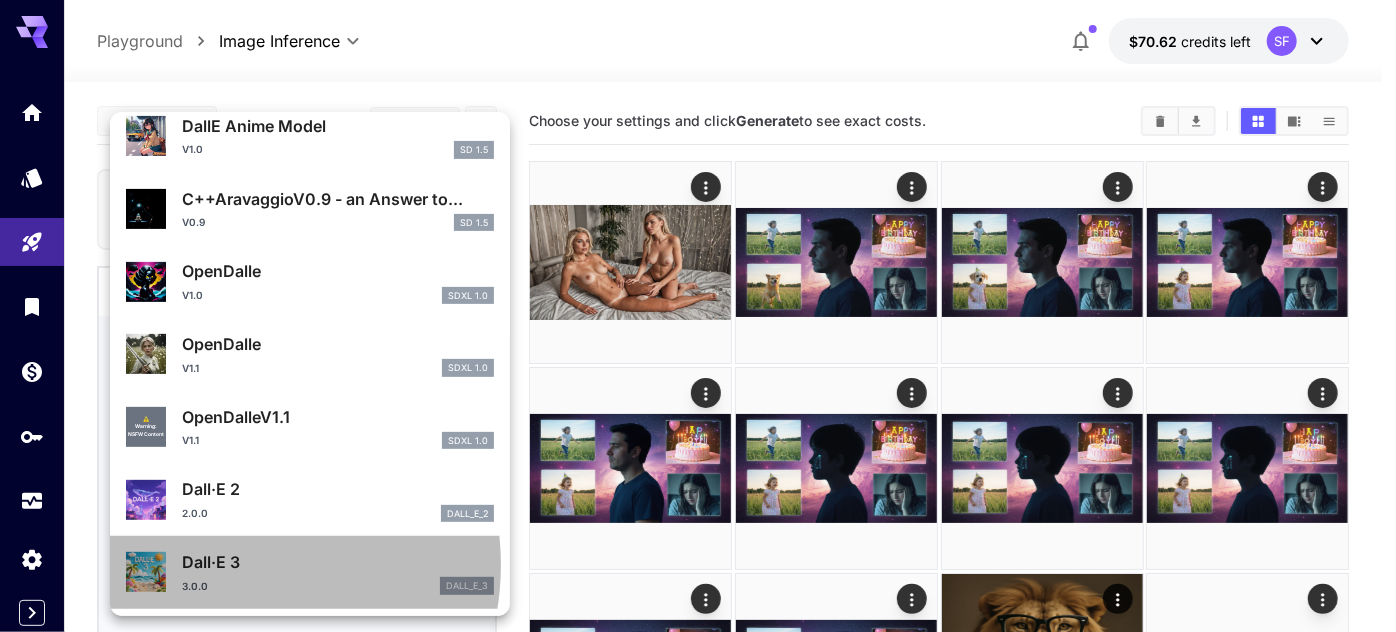 click on "Dall·E 3" at bounding box center (338, 562) 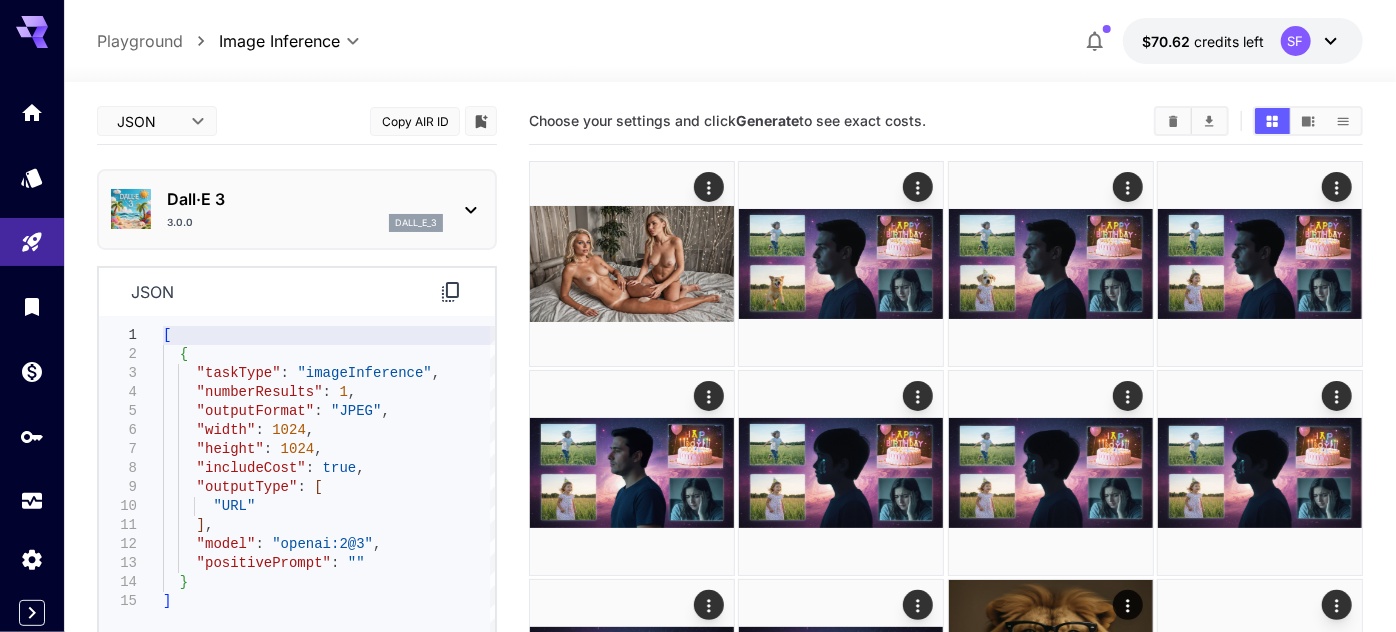 click on "**********" at bounding box center [698, 632] 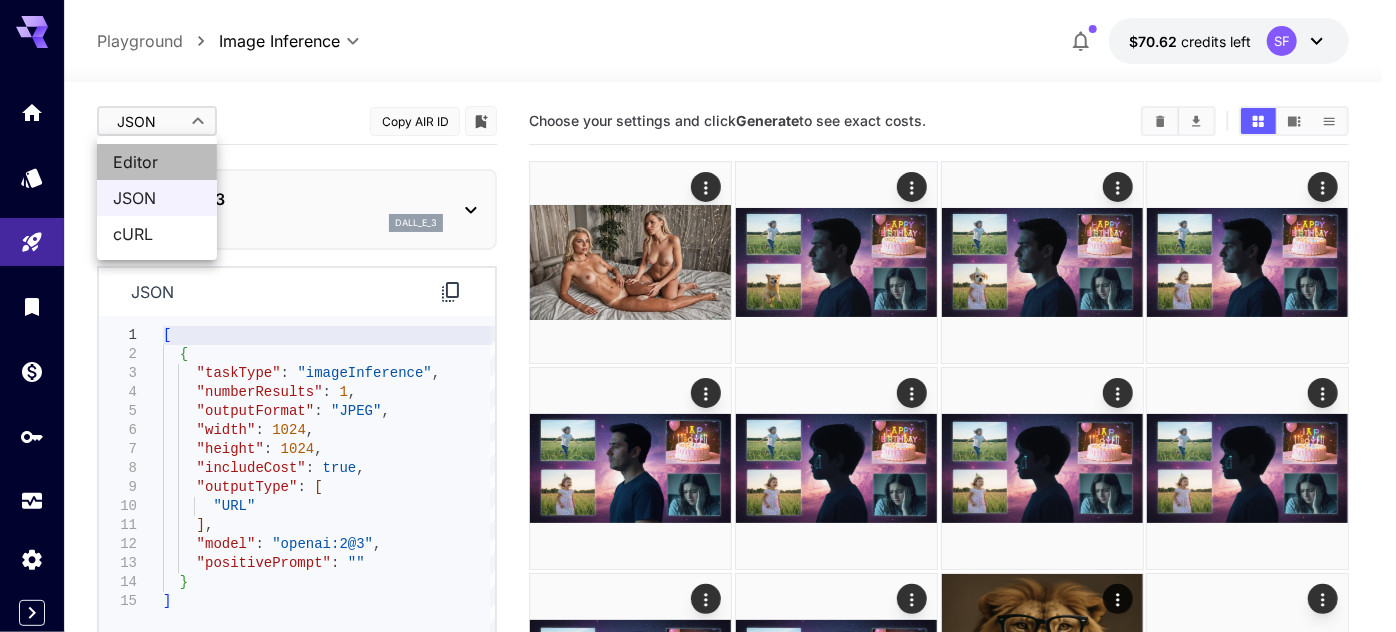 click on "Editor" at bounding box center [157, 162] 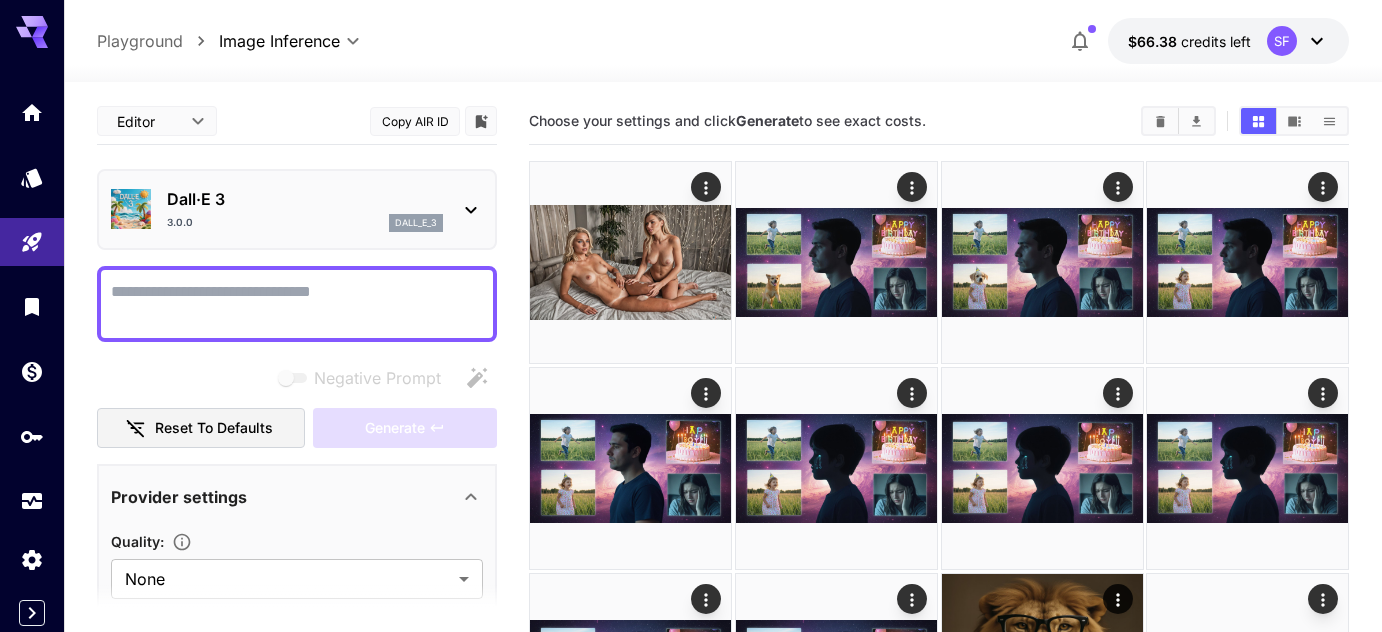 scroll, scrollTop: 0, scrollLeft: 0, axis: both 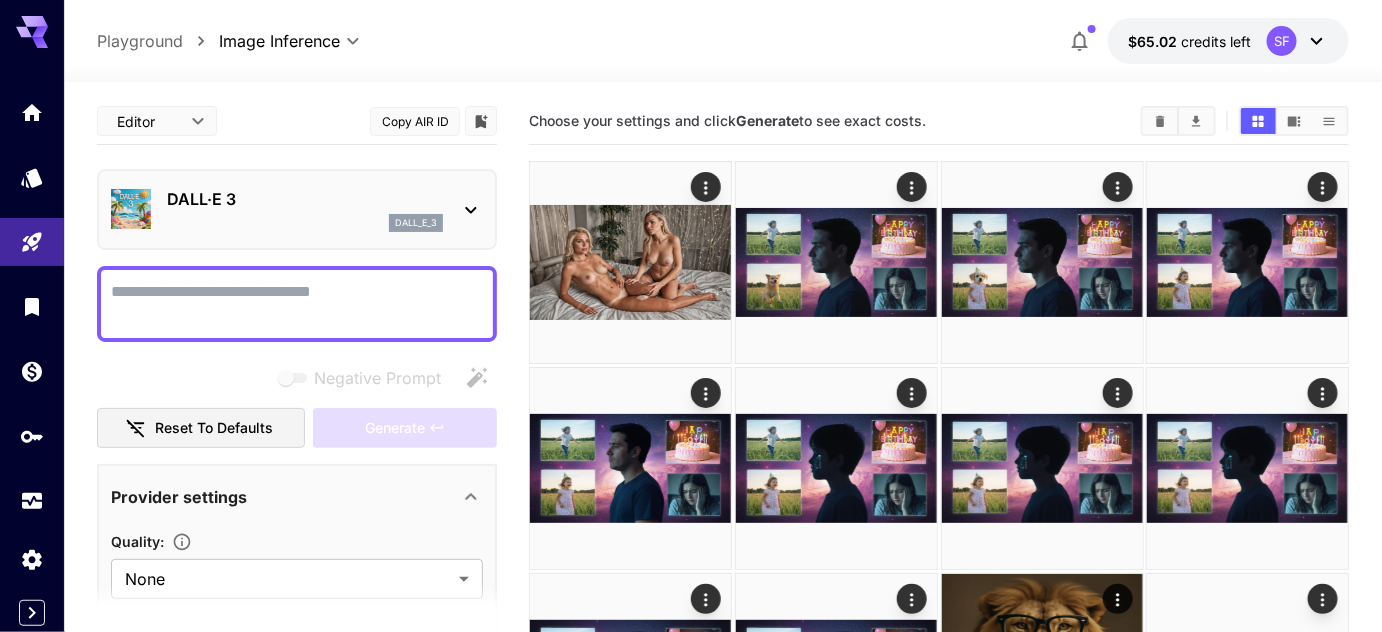 click on "DALL·E 3" at bounding box center (305, 199) 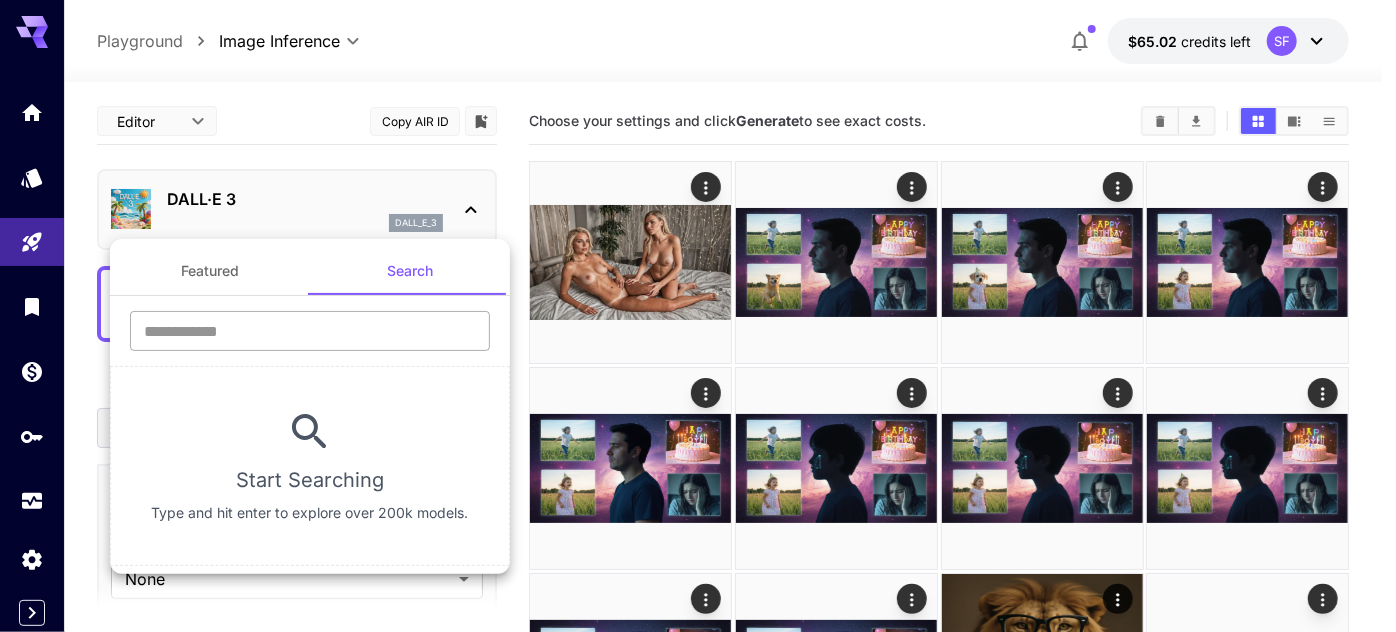 click at bounding box center (310, 331) 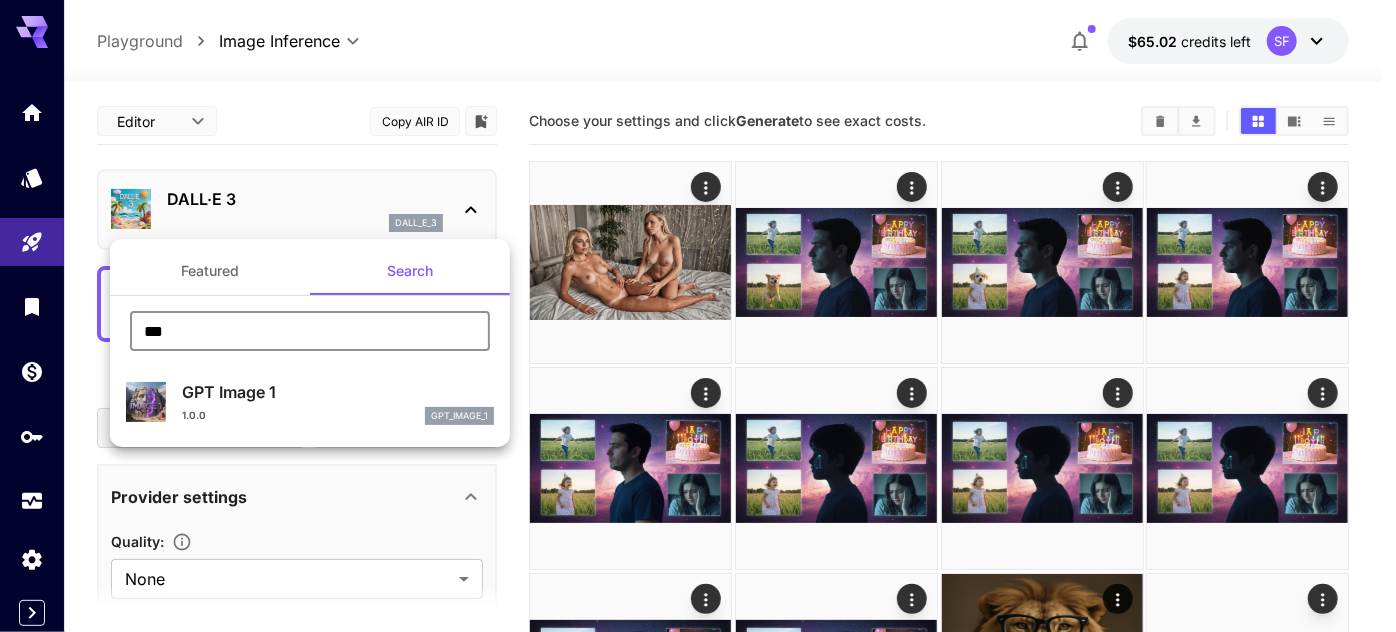 type on "***" 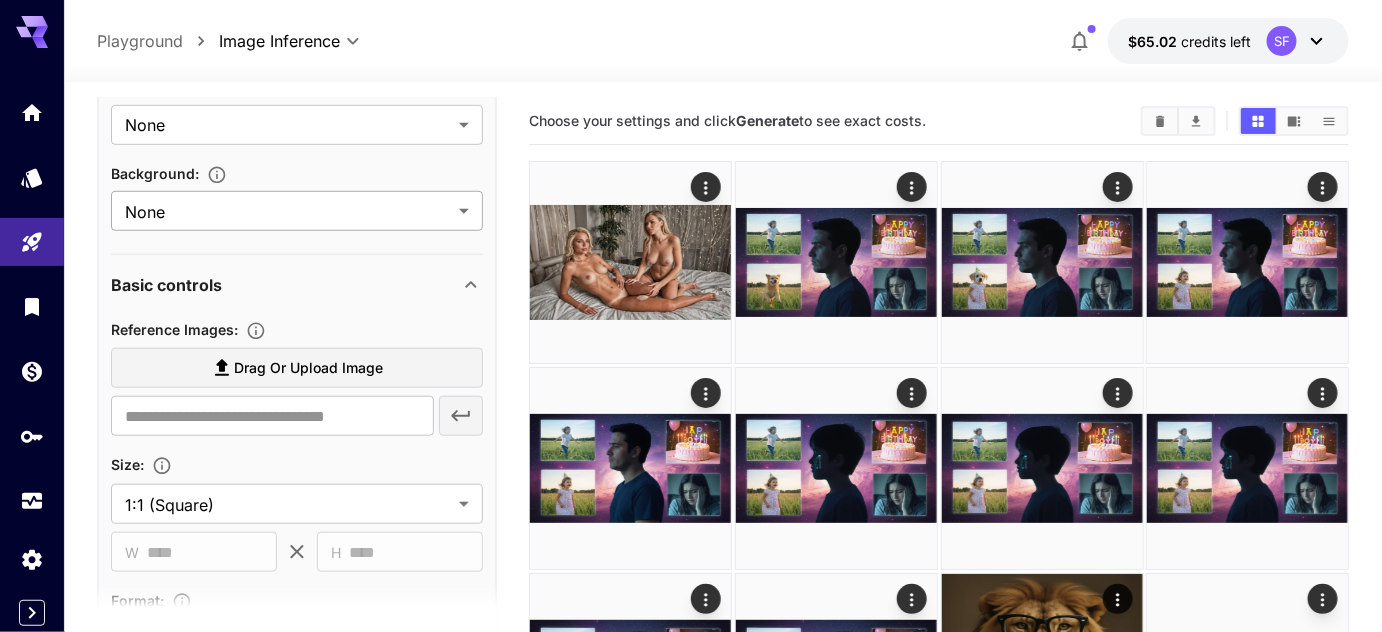 scroll, scrollTop: 303, scrollLeft: 0, axis: vertical 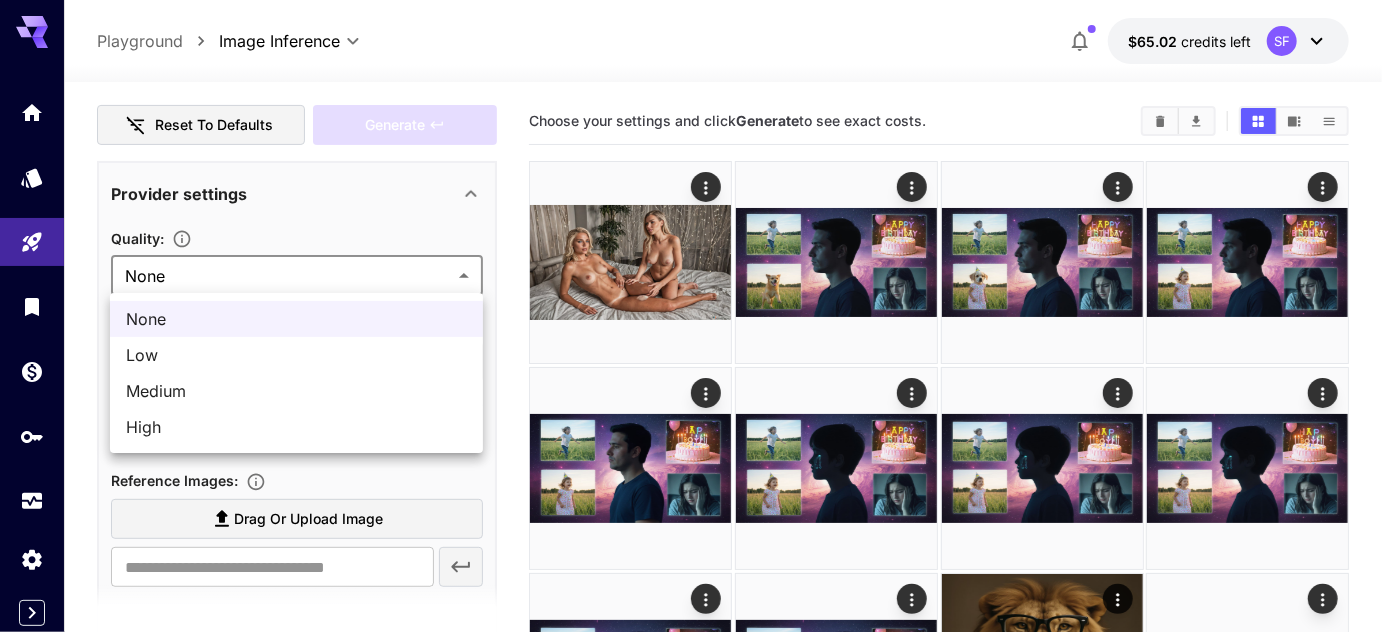 click on "**********" at bounding box center (698, 623) 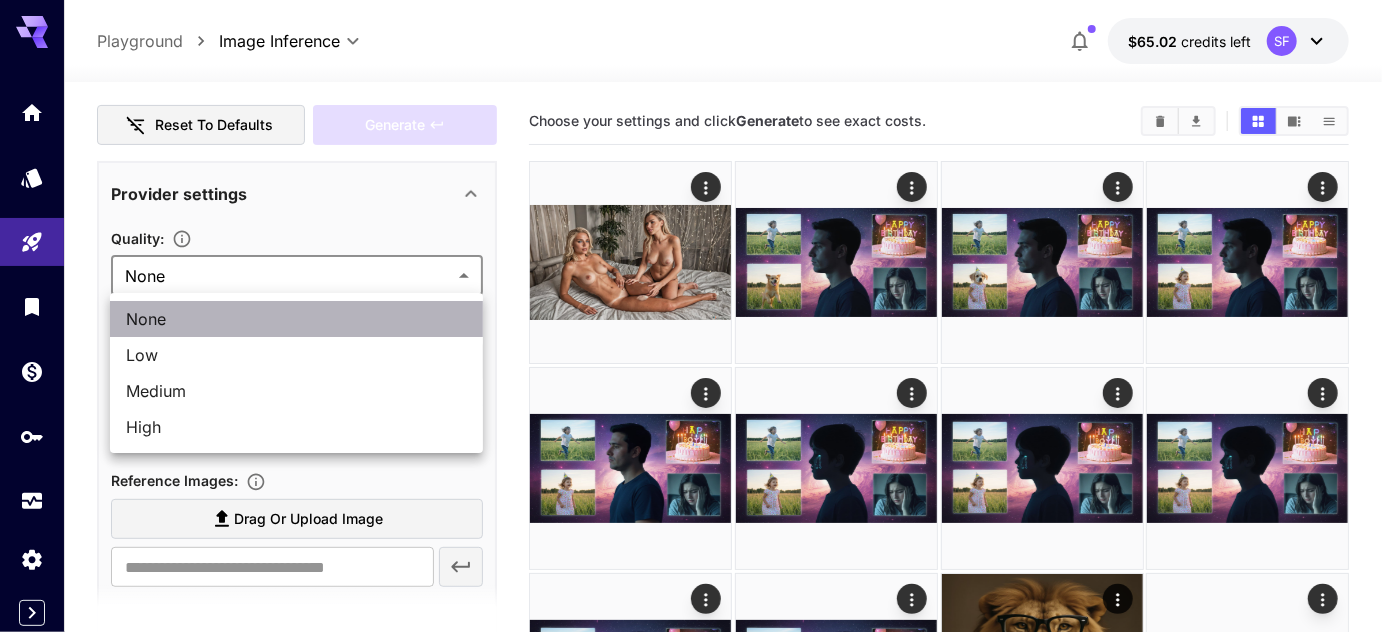 click on "None" at bounding box center [296, 319] 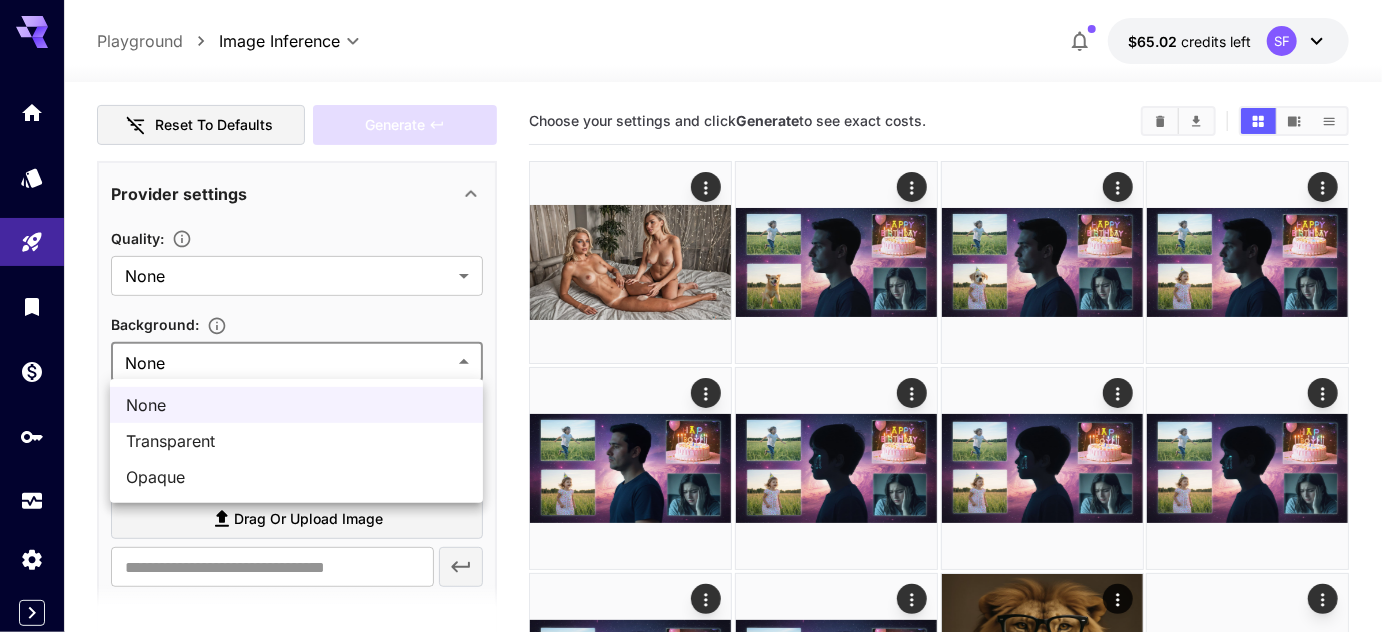 click on "**********" at bounding box center (698, 623) 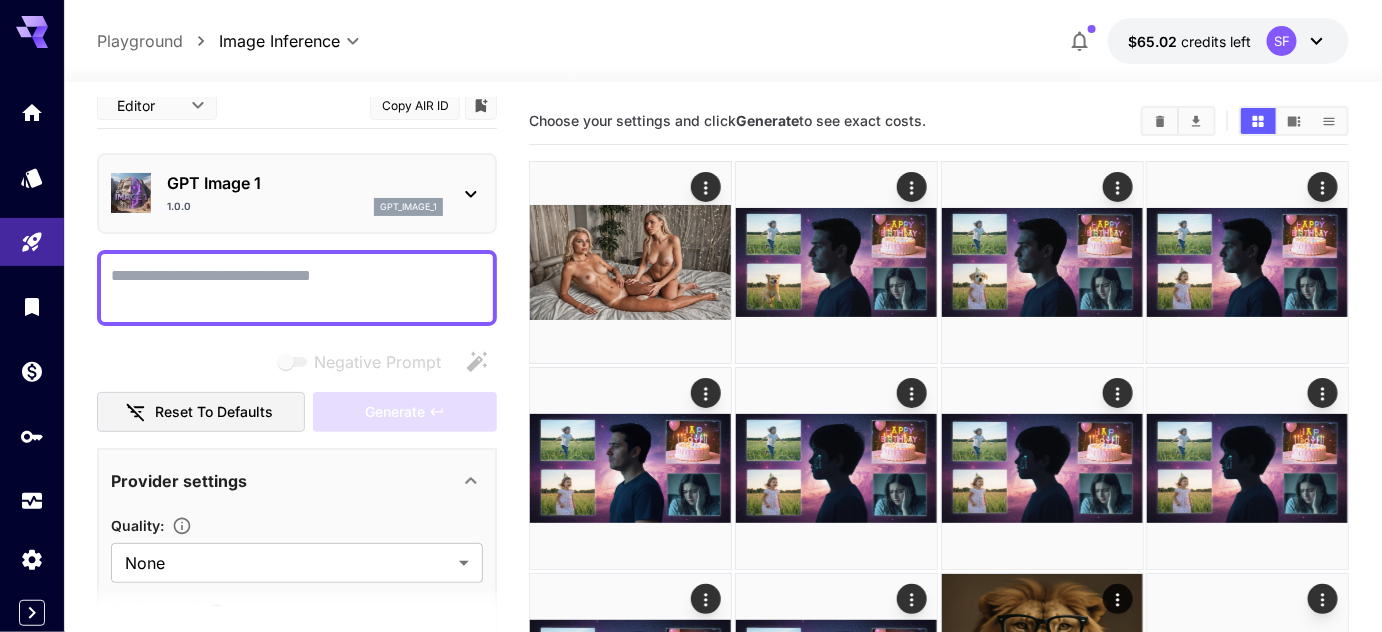scroll, scrollTop: 0, scrollLeft: 0, axis: both 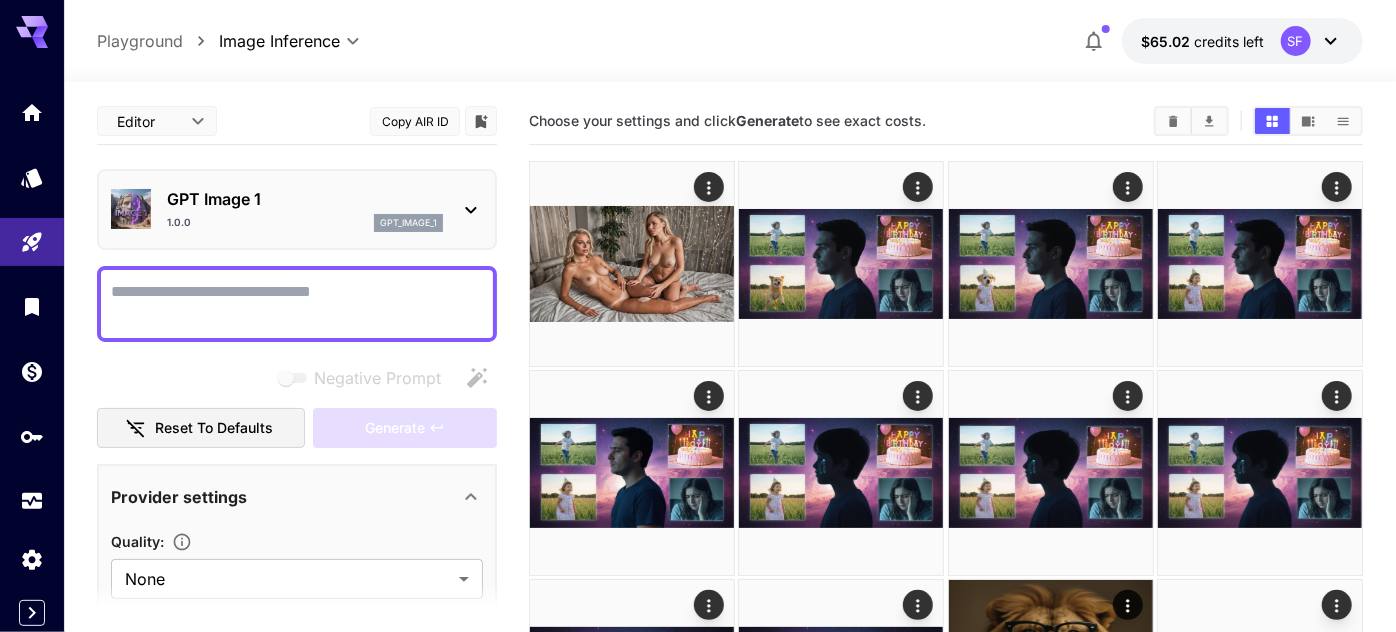 click on "**********" at bounding box center (698, 632) 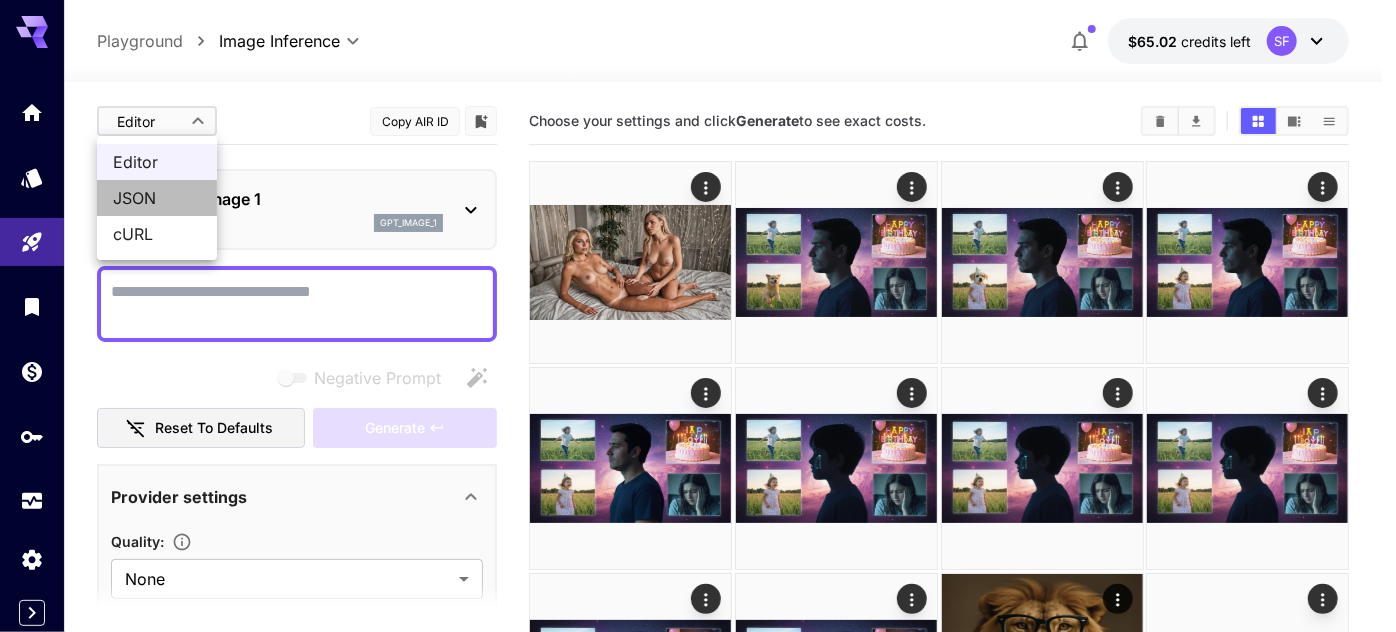 click on "JSON" at bounding box center (157, 198) 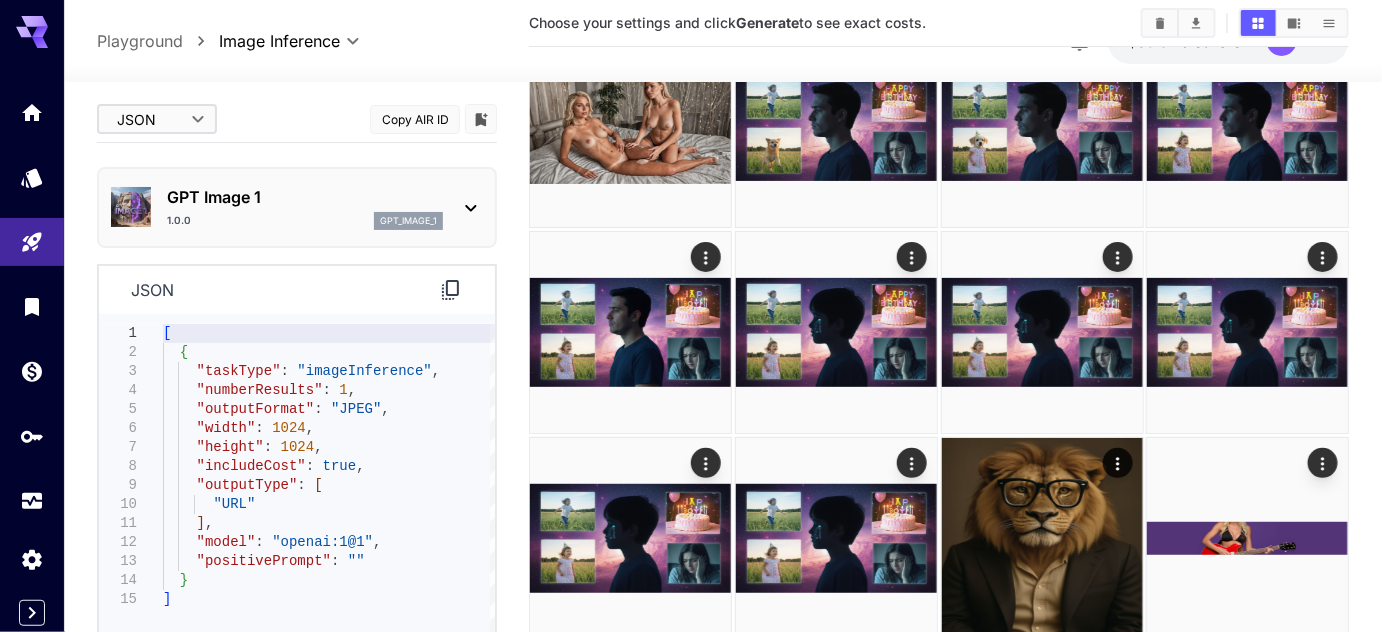 scroll, scrollTop: 151, scrollLeft: 0, axis: vertical 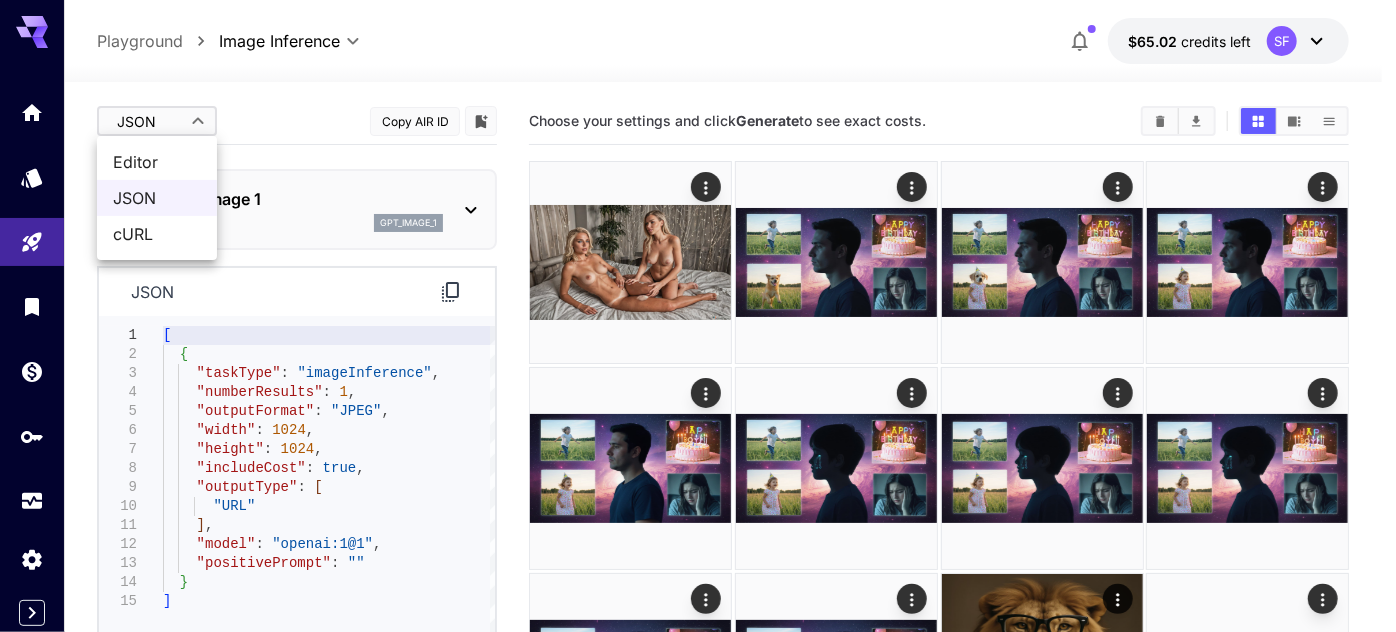 click on "**********" at bounding box center (698, 623) 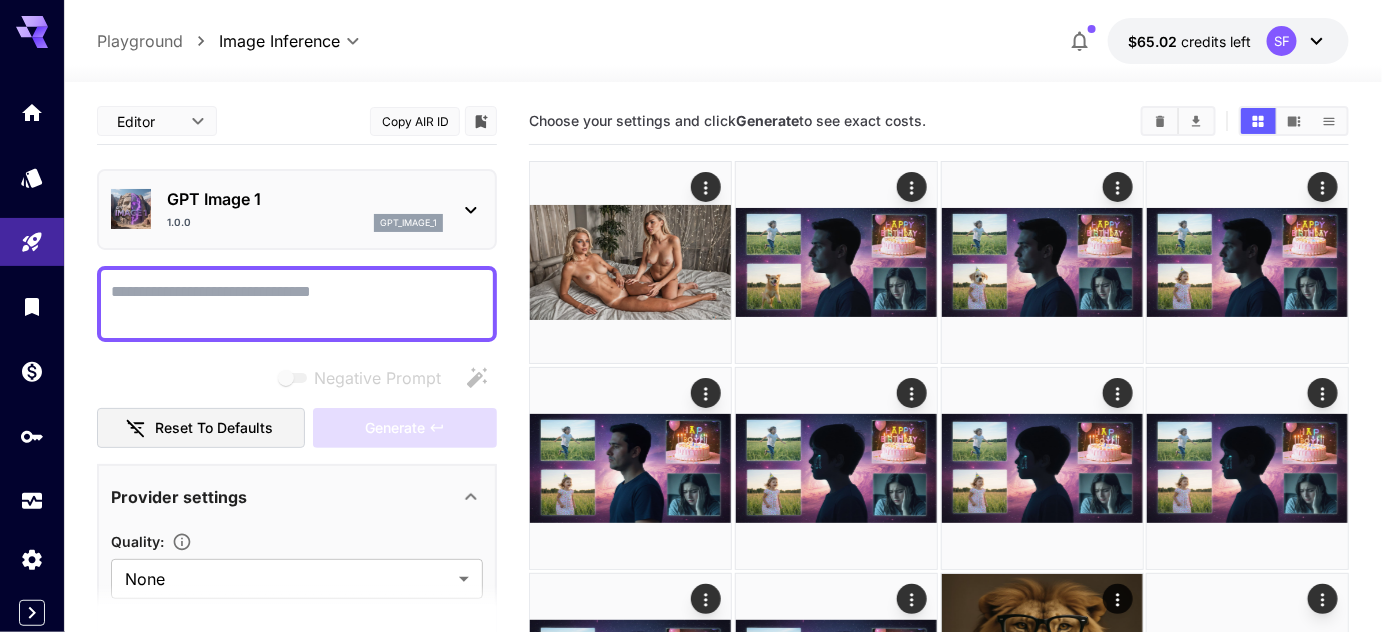 scroll, scrollTop: 454, scrollLeft: 0, axis: vertical 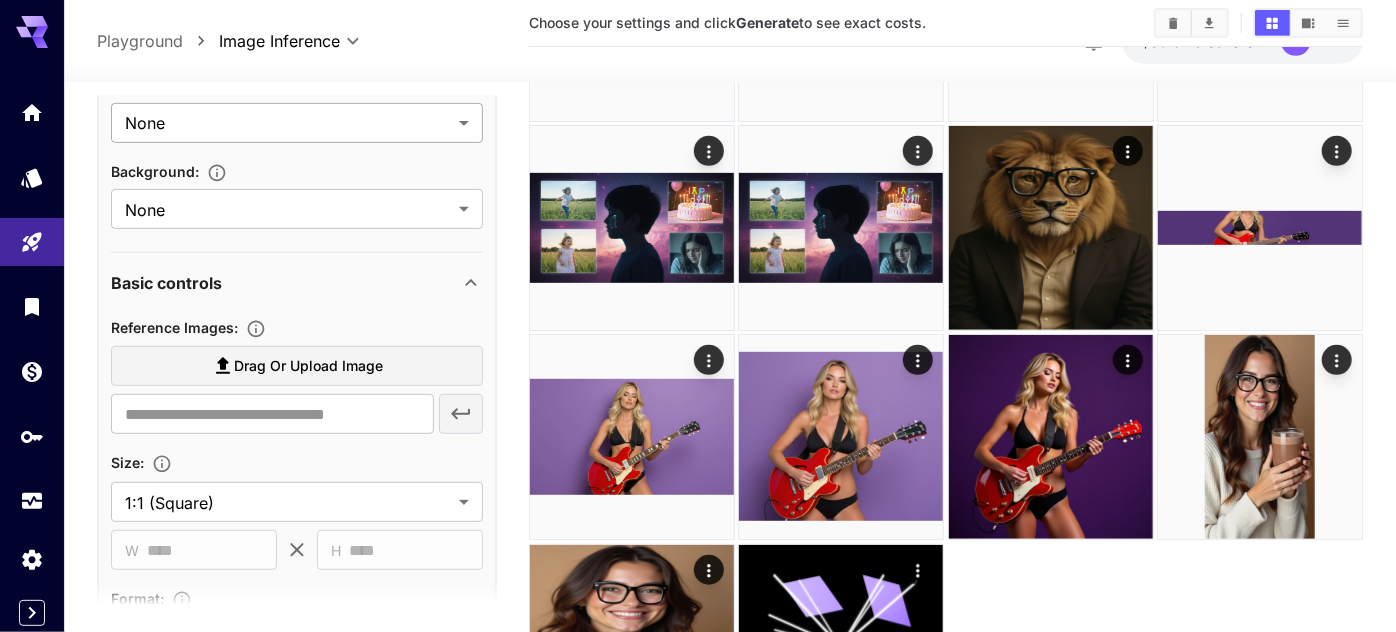 click on "**********" at bounding box center [698, 178] 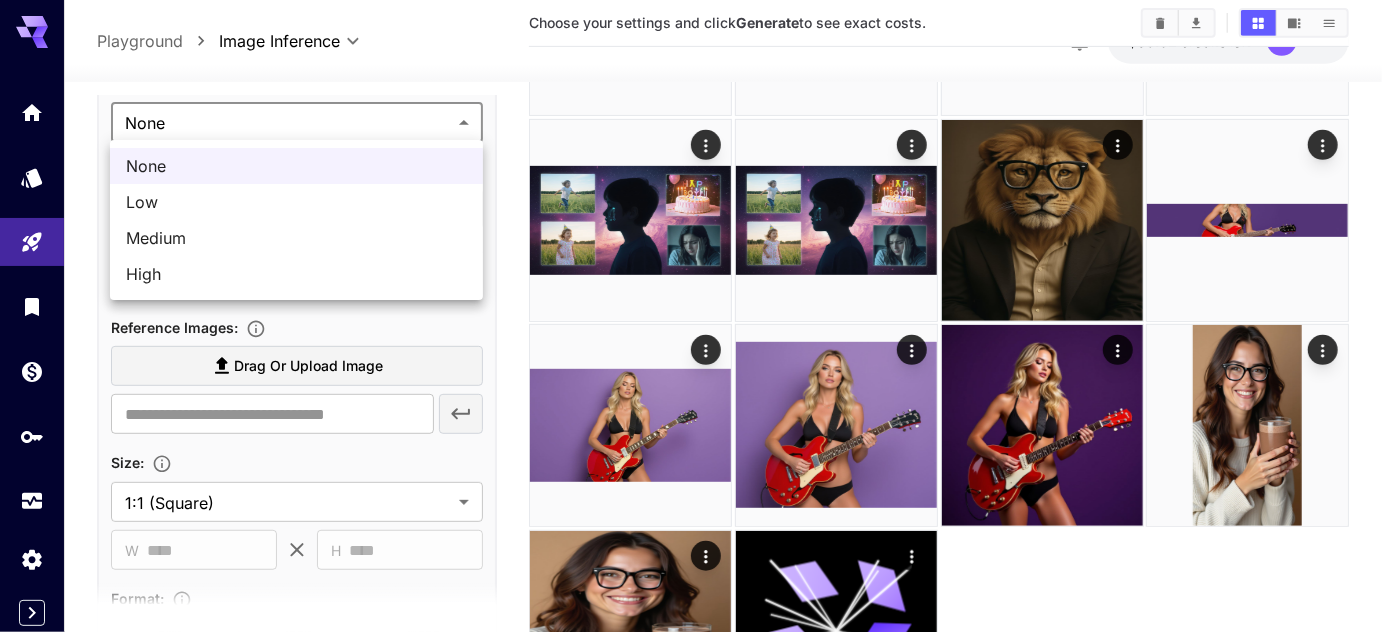 click on "Low" at bounding box center (296, 202) 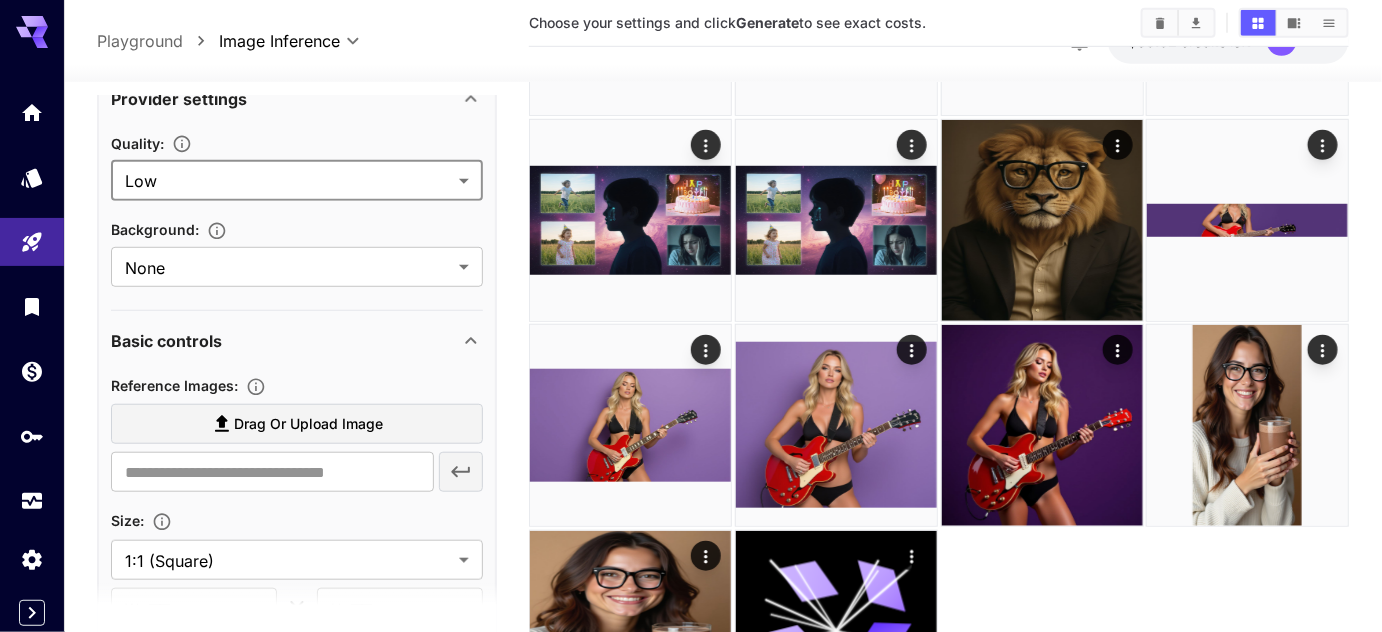 scroll, scrollTop: 0, scrollLeft: 0, axis: both 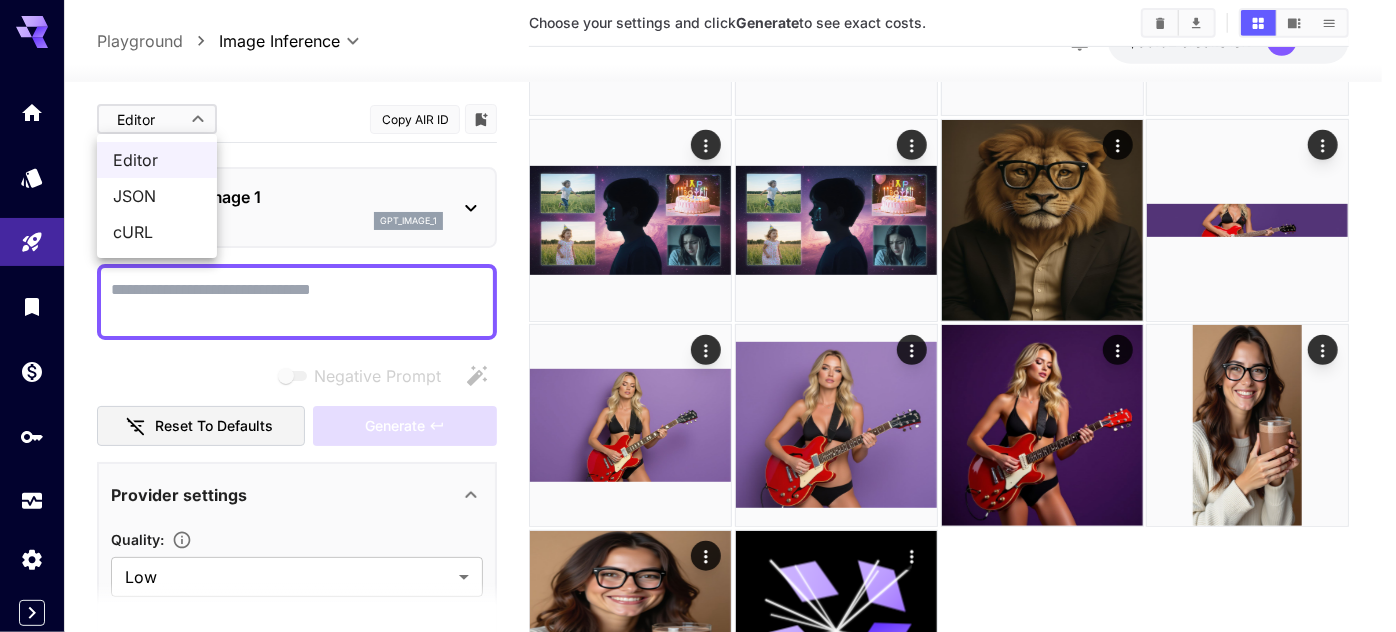 click on "**********" at bounding box center (698, 169) 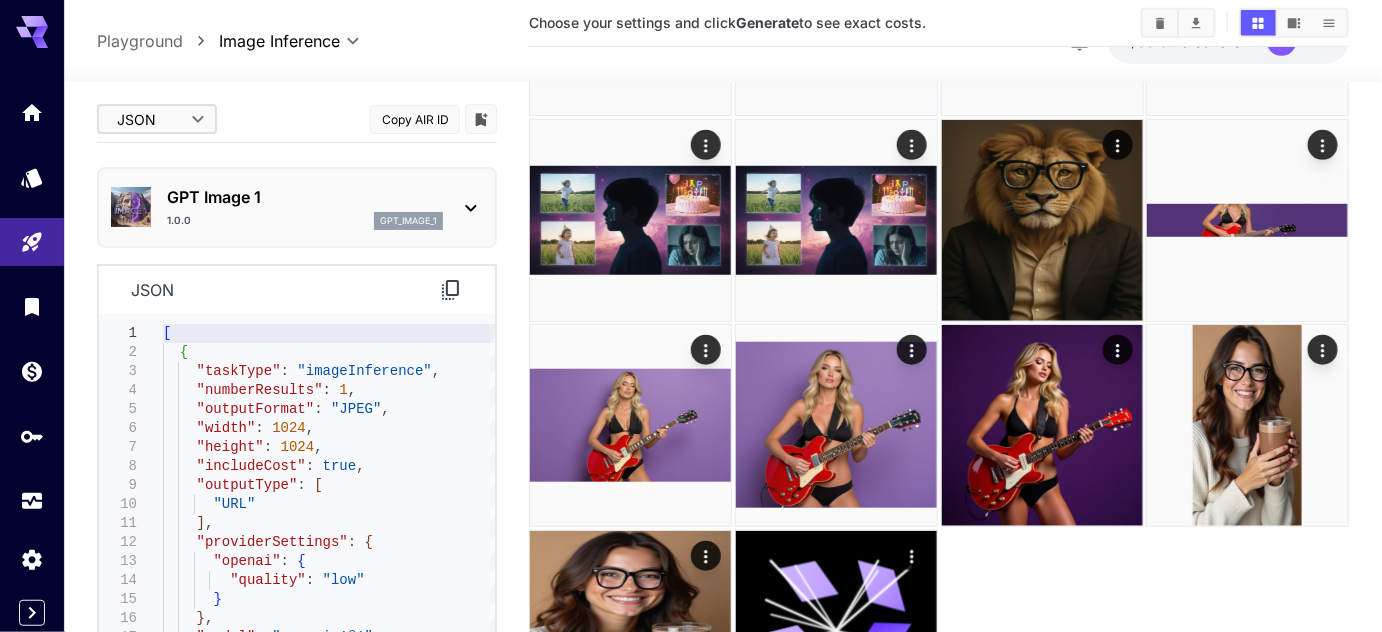 scroll, scrollTop: 605, scrollLeft: 0, axis: vertical 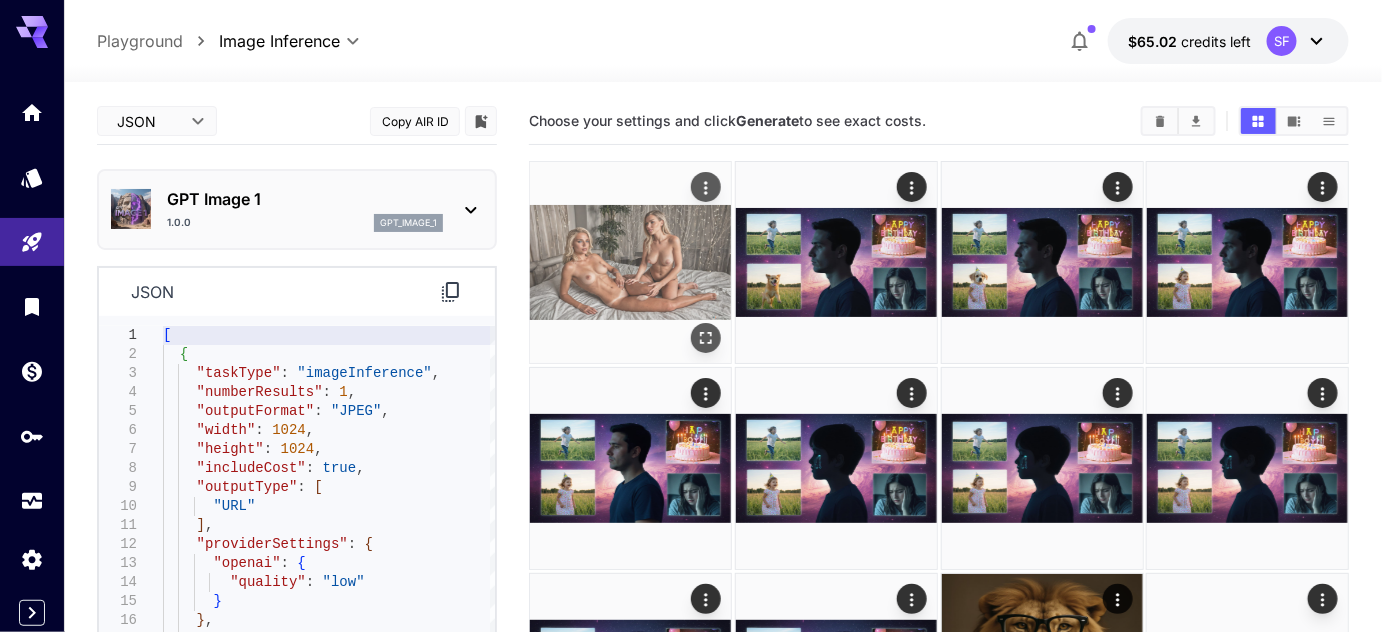 click at bounding box center [630, 262] 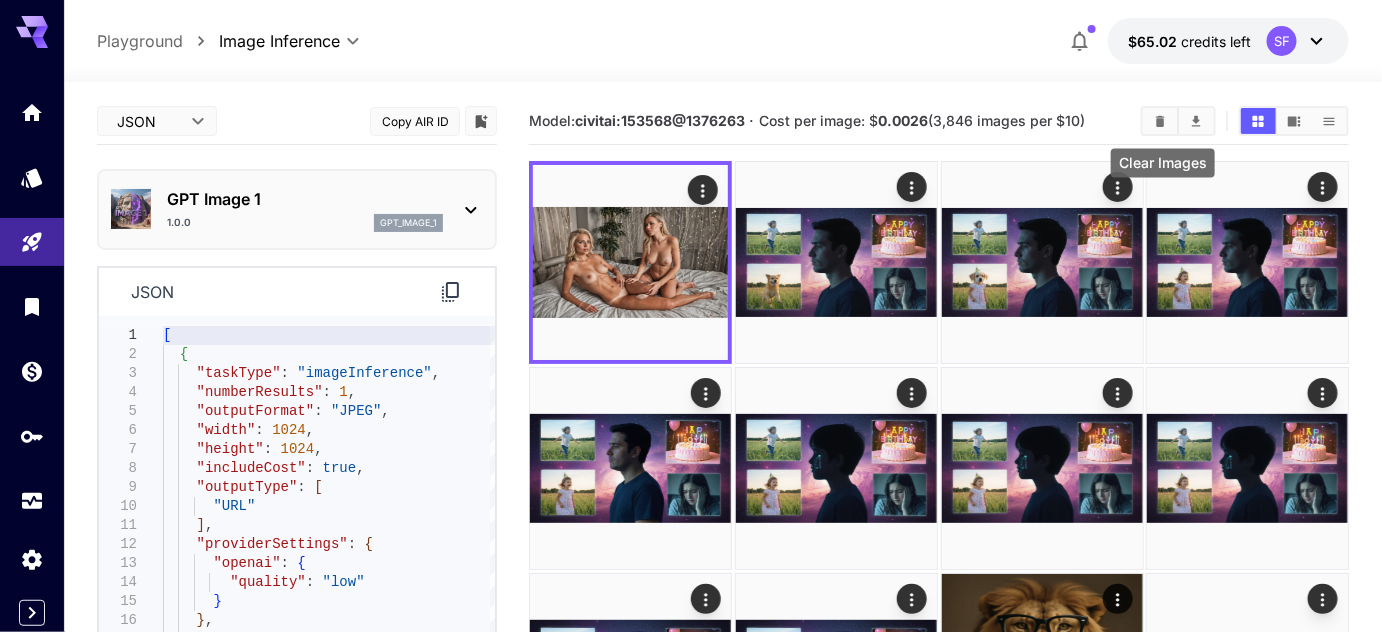 click 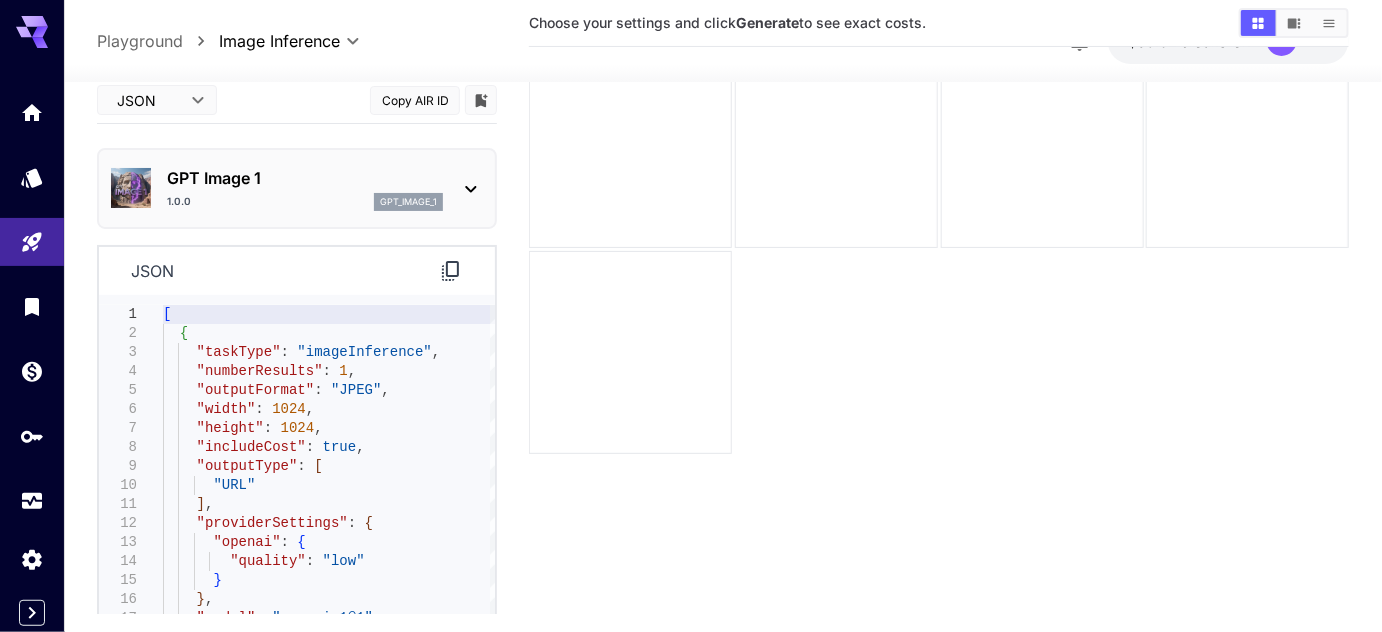 scroll, scrollTop: 0, scrollLeft: 0, axis: both 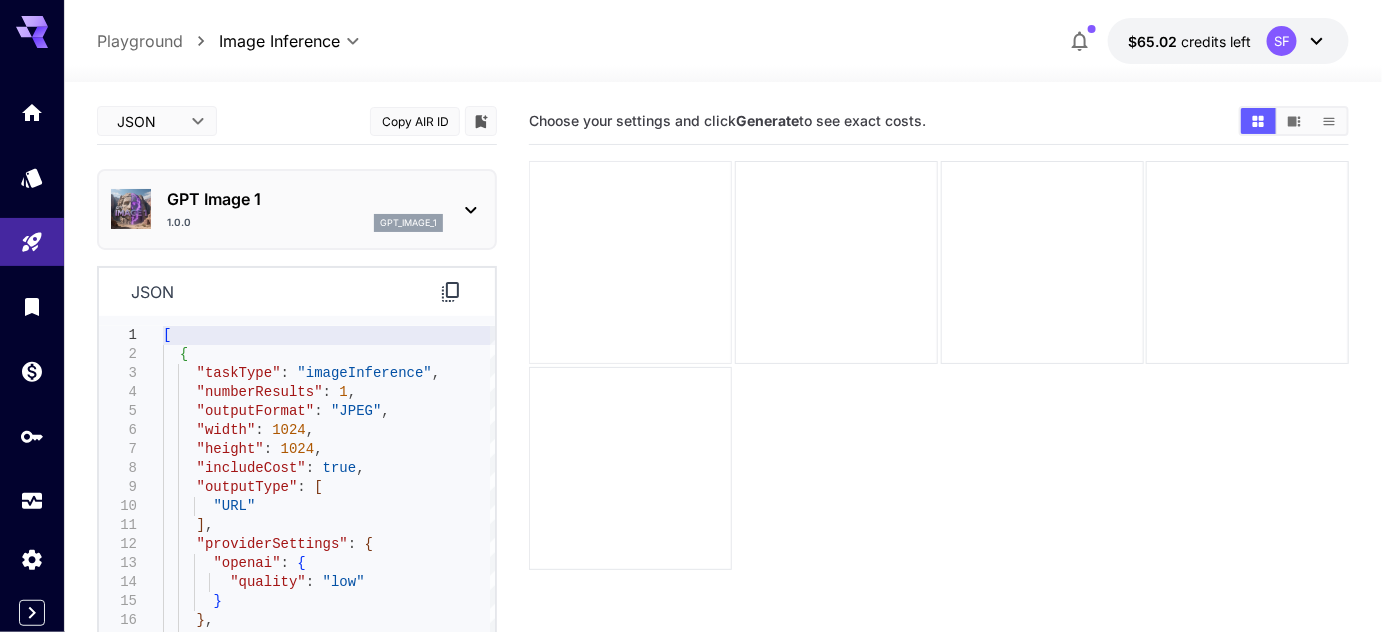 click at bounding box center (630, 262) 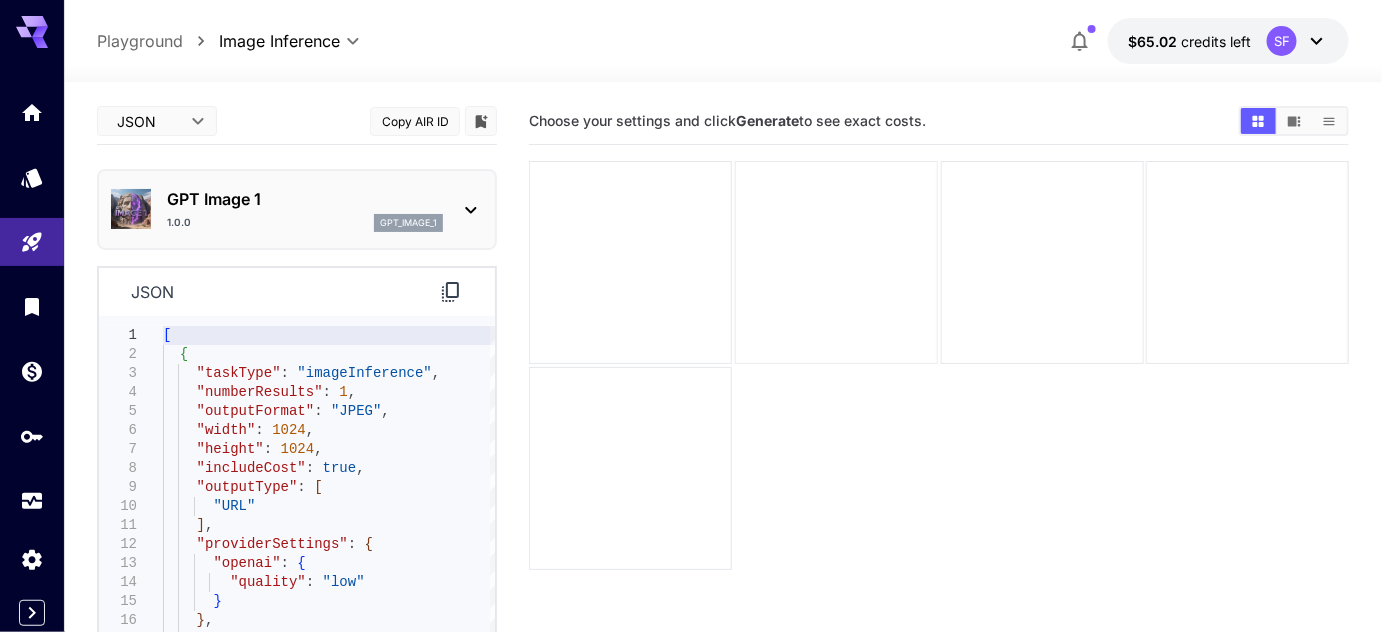 click at bounding box center [836, 262] 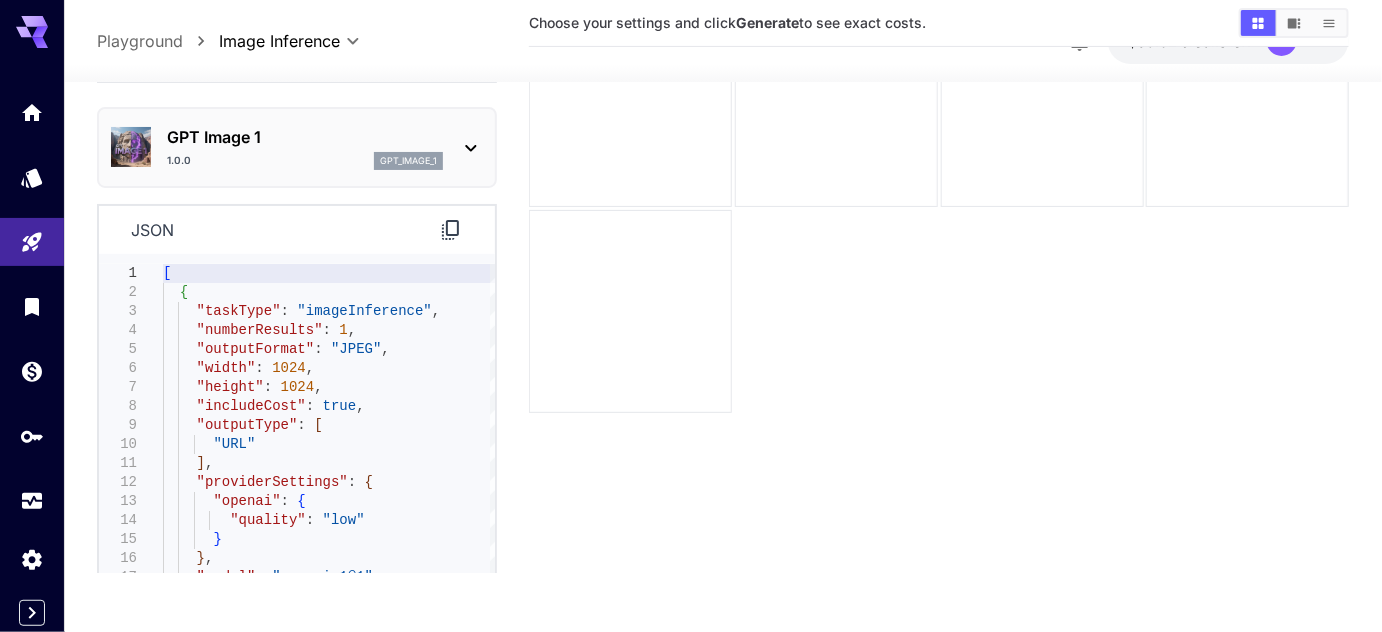 scroll, scrollTop: 157, scrollLeft: 0, axis: vertical 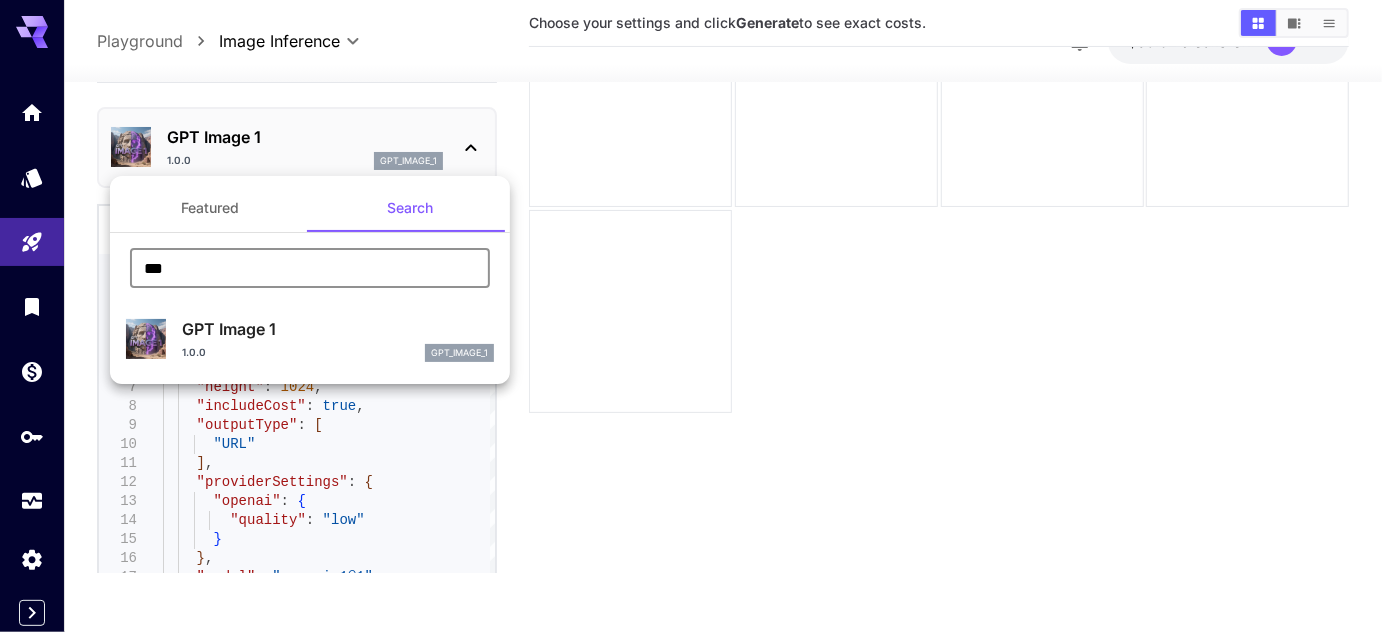 drag, startPoint x: 213, startPoint y: 264, endPoint x: 117, endPoint y: 271, distance: 96.25487 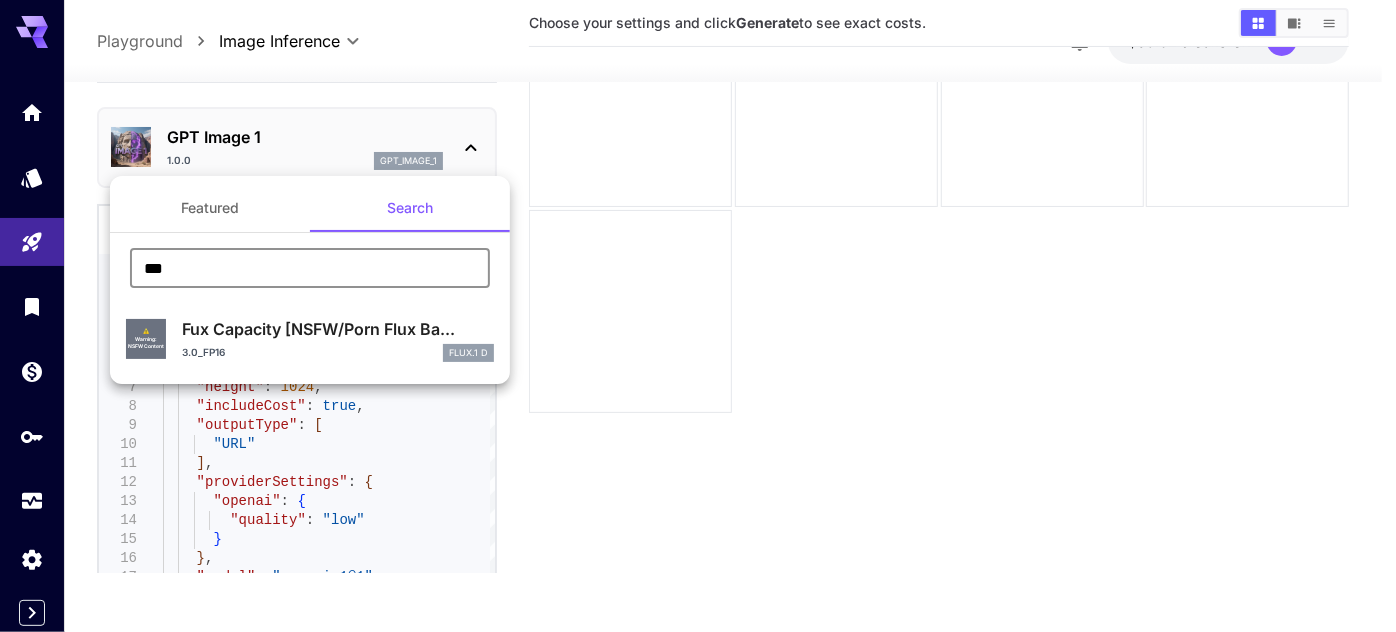 type on "***" 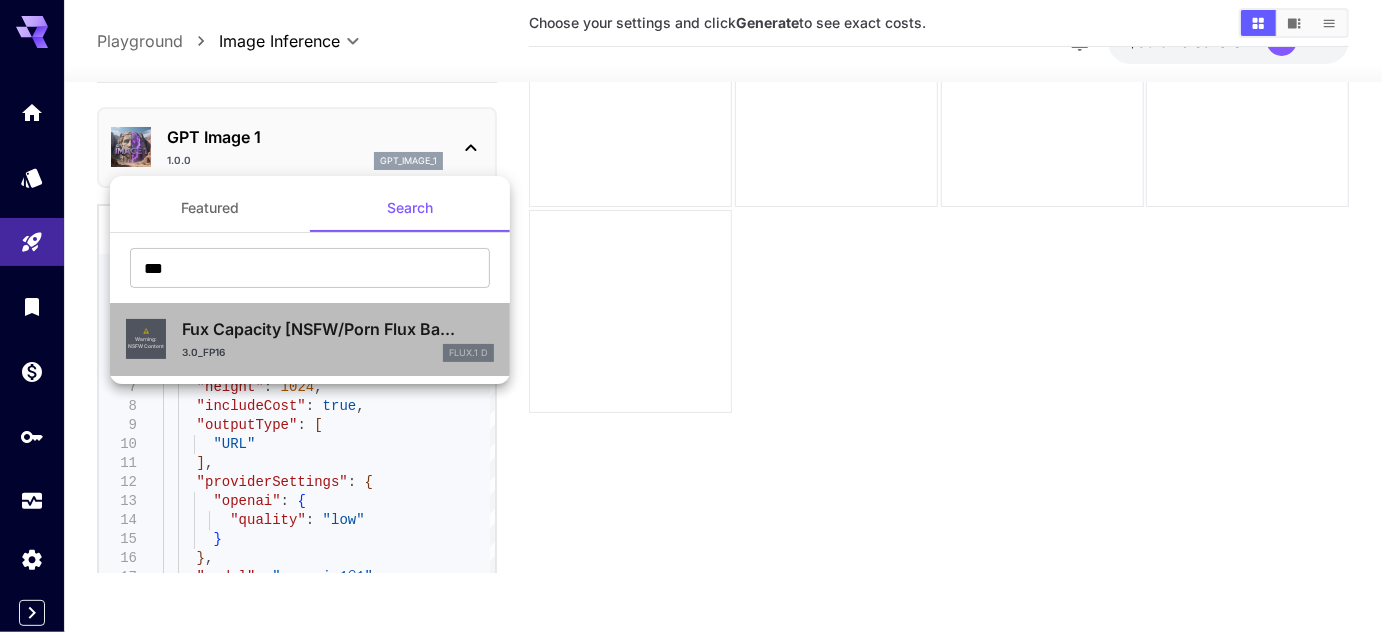 click on "Fux Capacity [NSFW/Porn Flux Ba..." at bounding box center [338, 329] 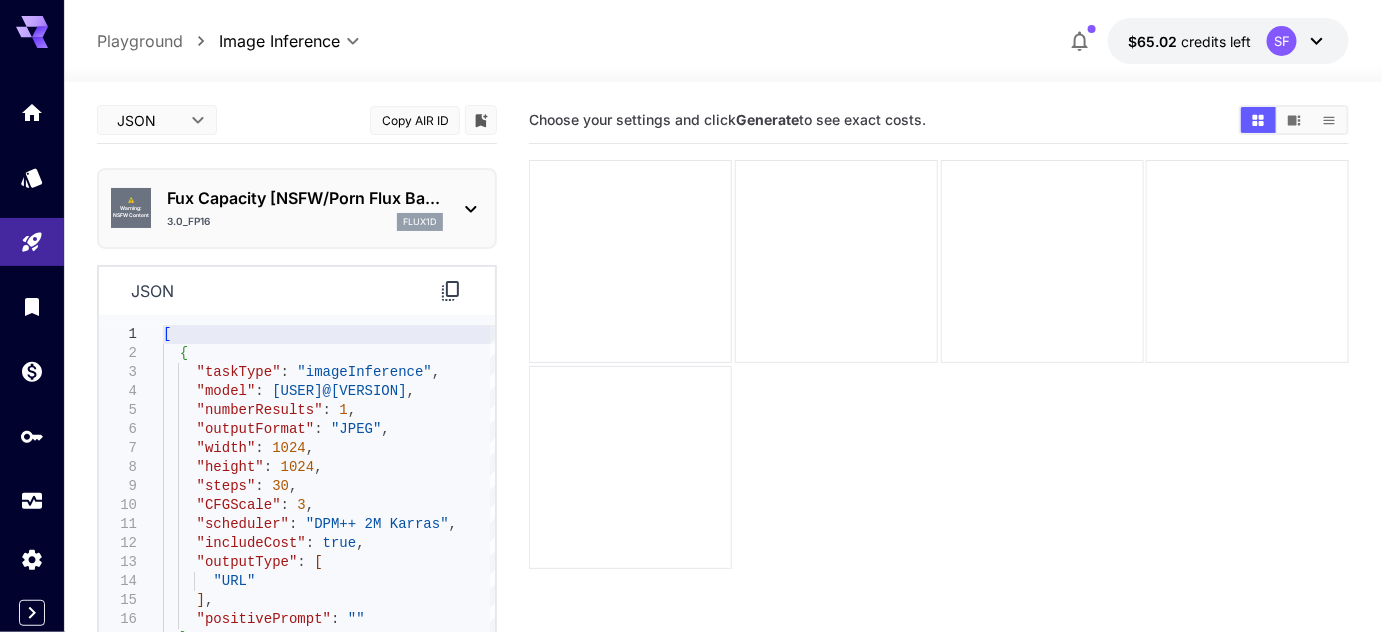 scroll, scrollTop: 0, scrollLeft: 0, axis: both 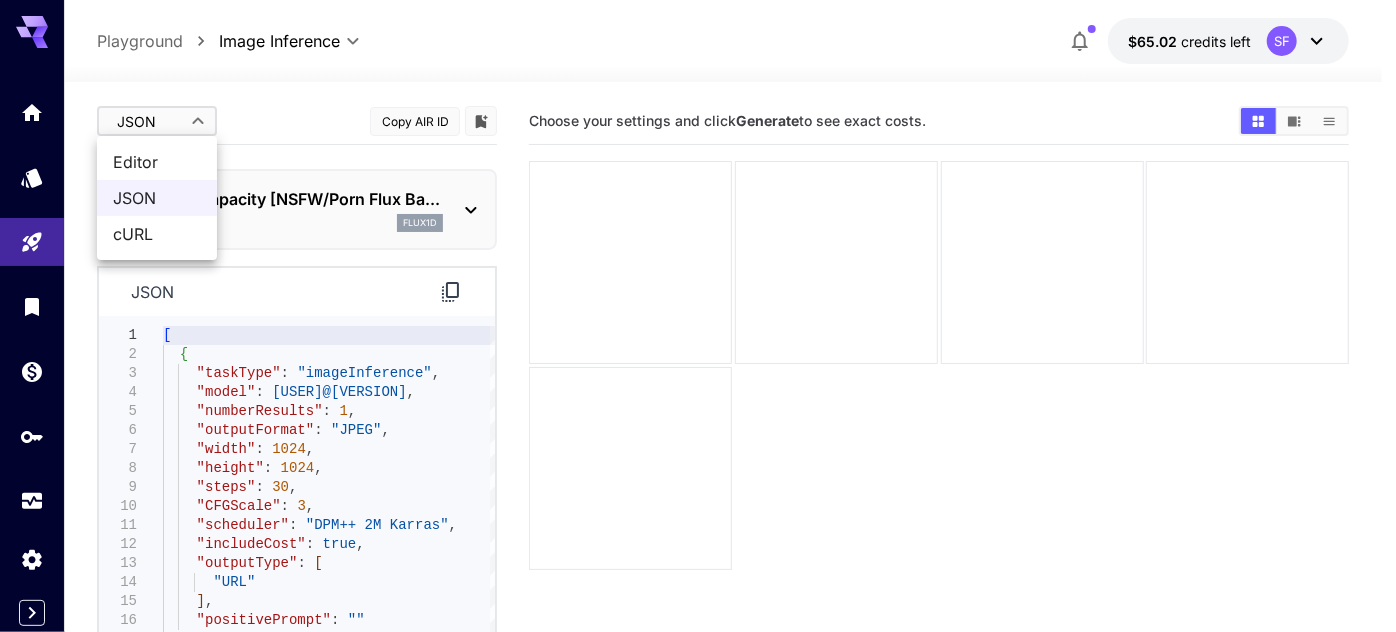 click on "**********" at bounding box center [698, 395] 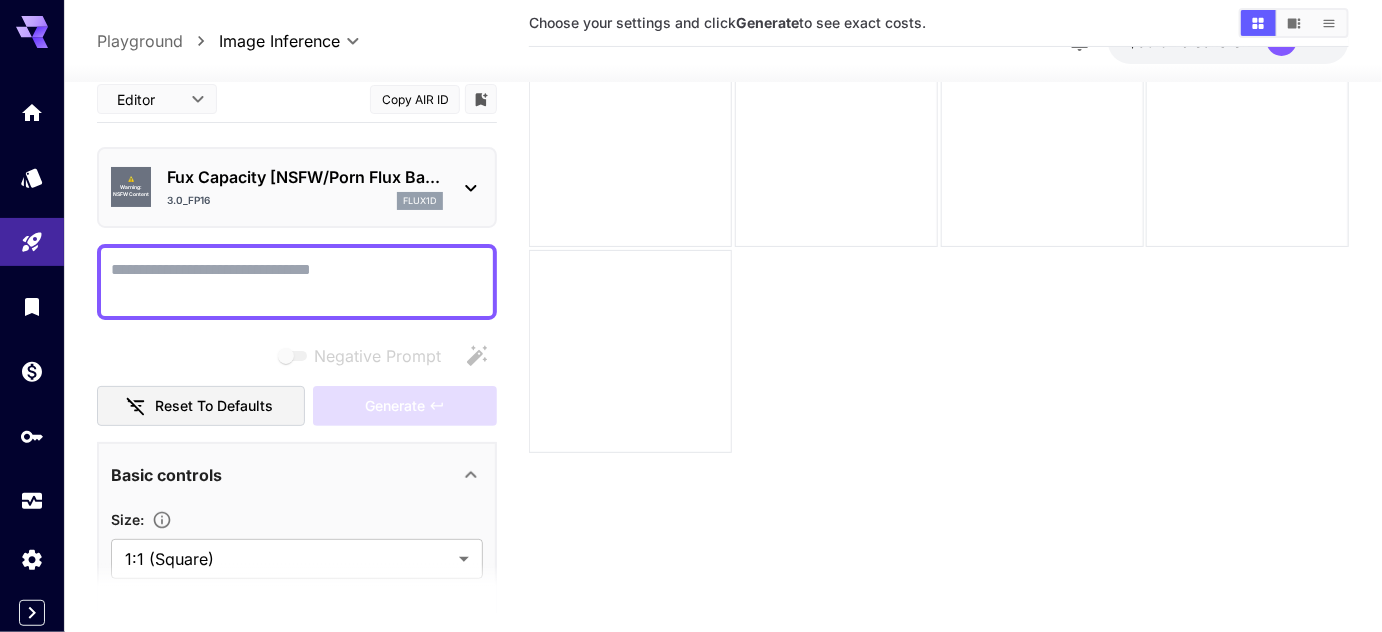 scroll, scrollTop: 157, scrollLeft: 0, axis: vertical 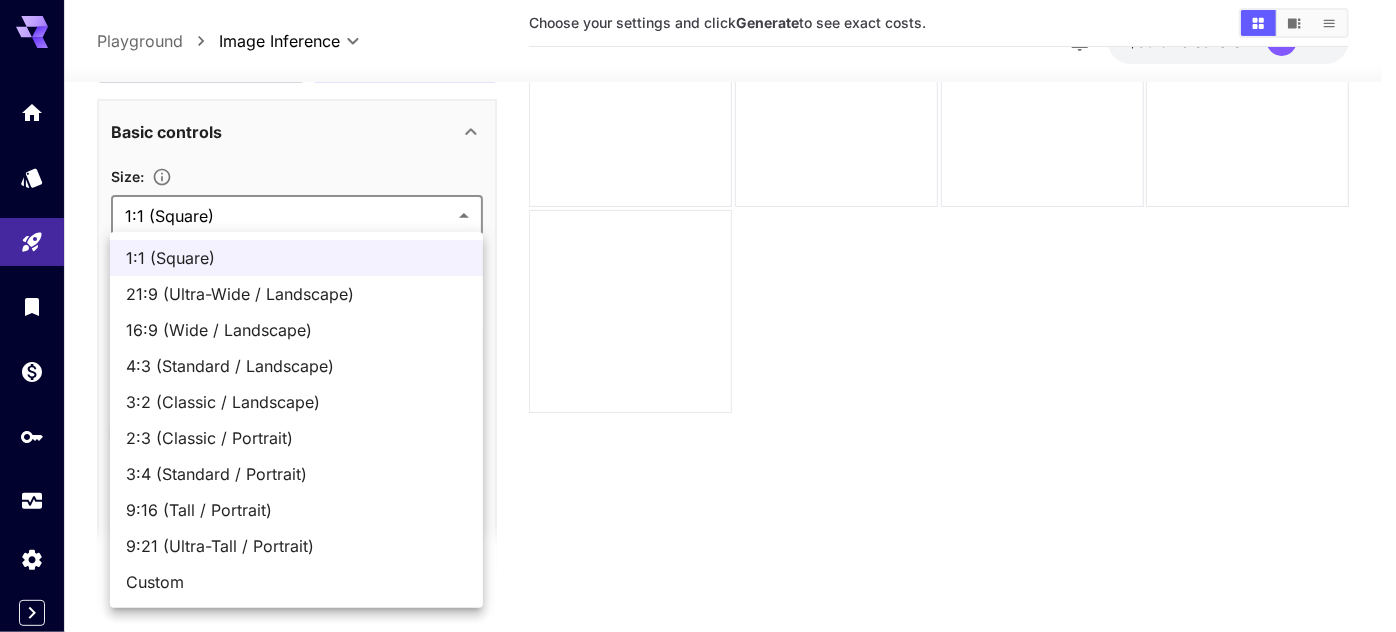 click on "**********" at bounding box center [698, 238] 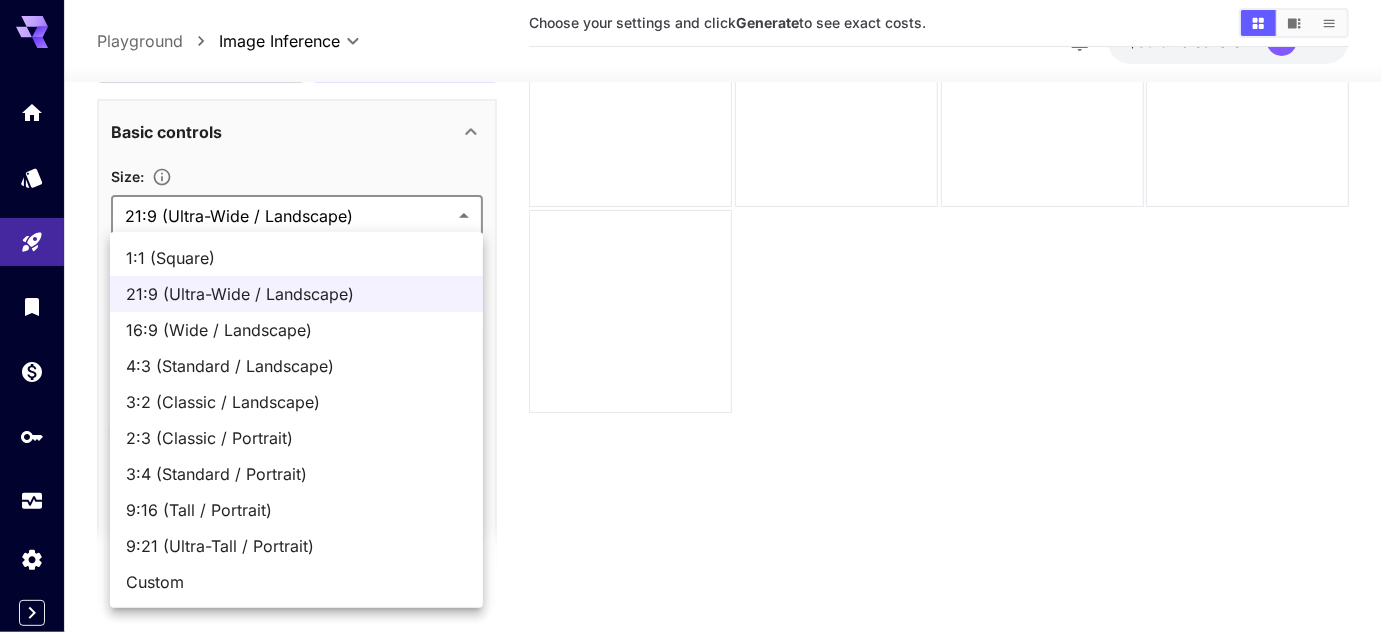 click on "**********" at bounding box center (698, 238) 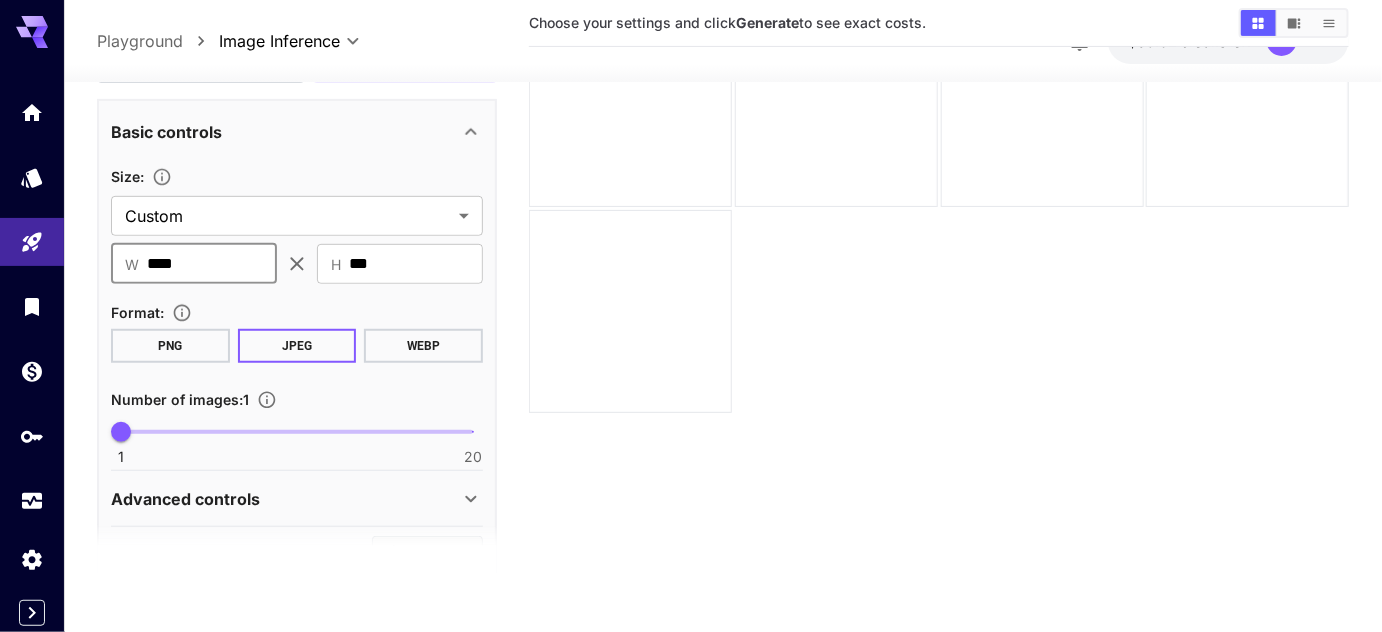 click on "****" at bounding box center [212, 263] 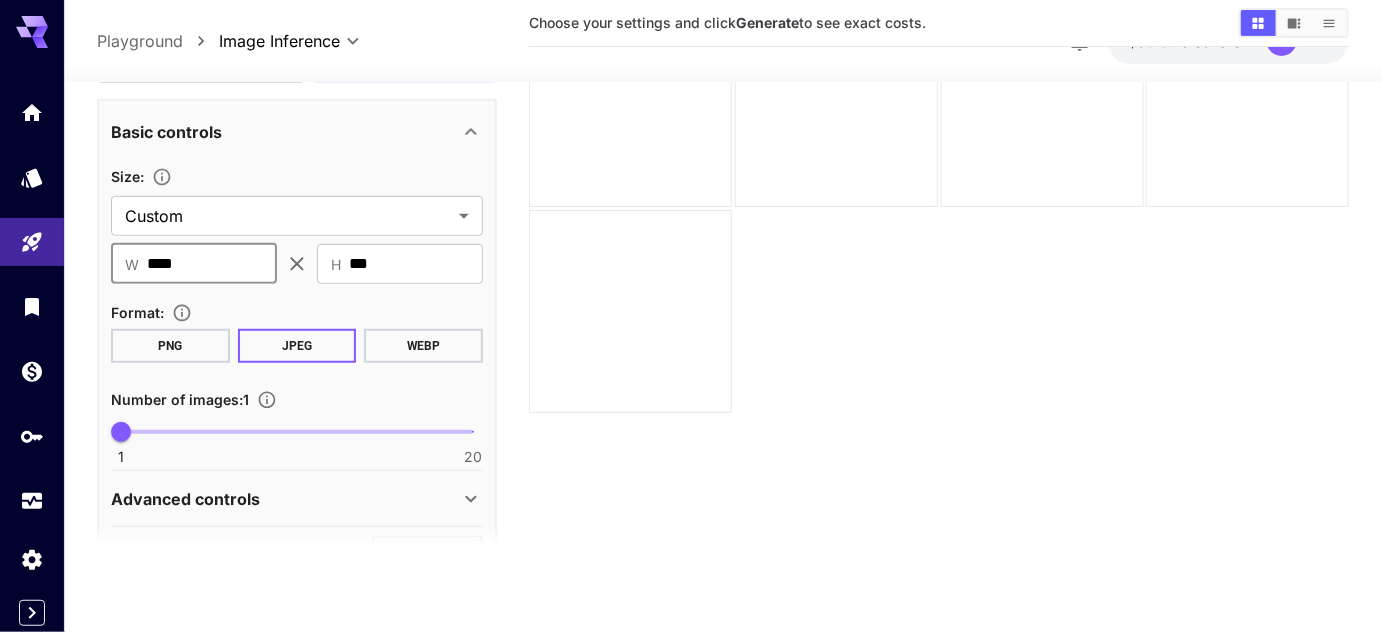 drag, startPoint x: 225, startPoint y: 263, endPoint x: 144, endPoint y: 257, distance: 81.22192 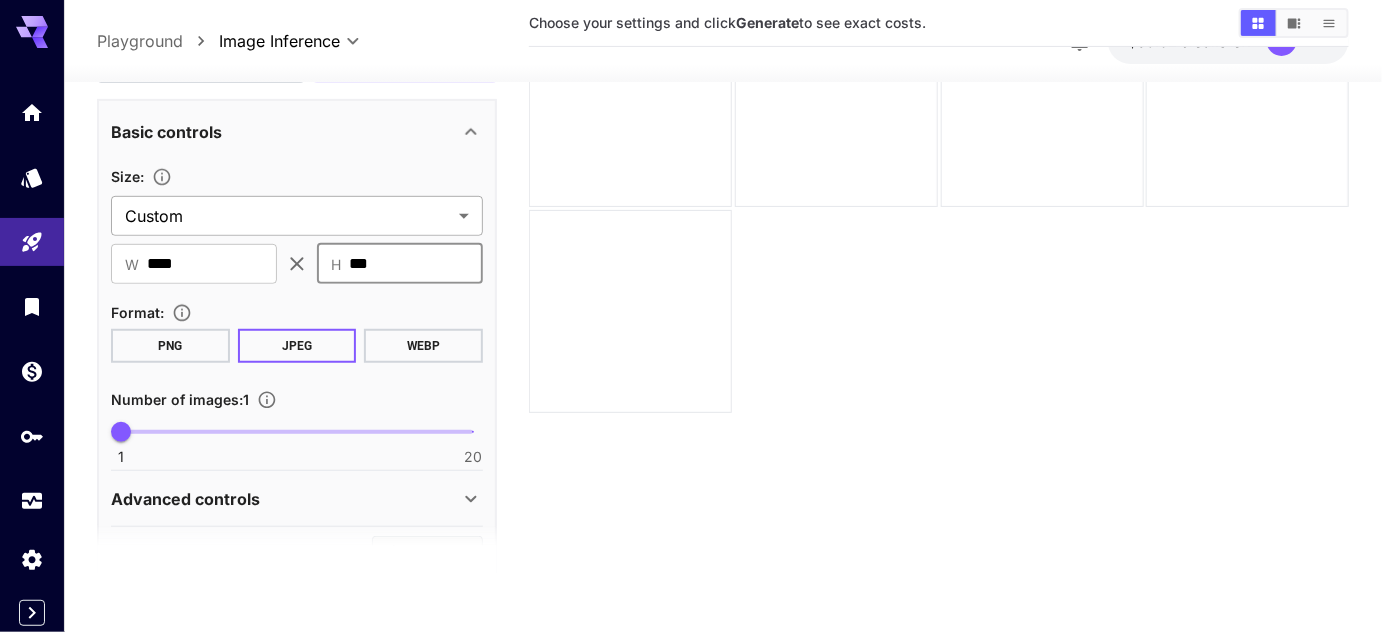 click on "**********" at bounding box center [691, 238] 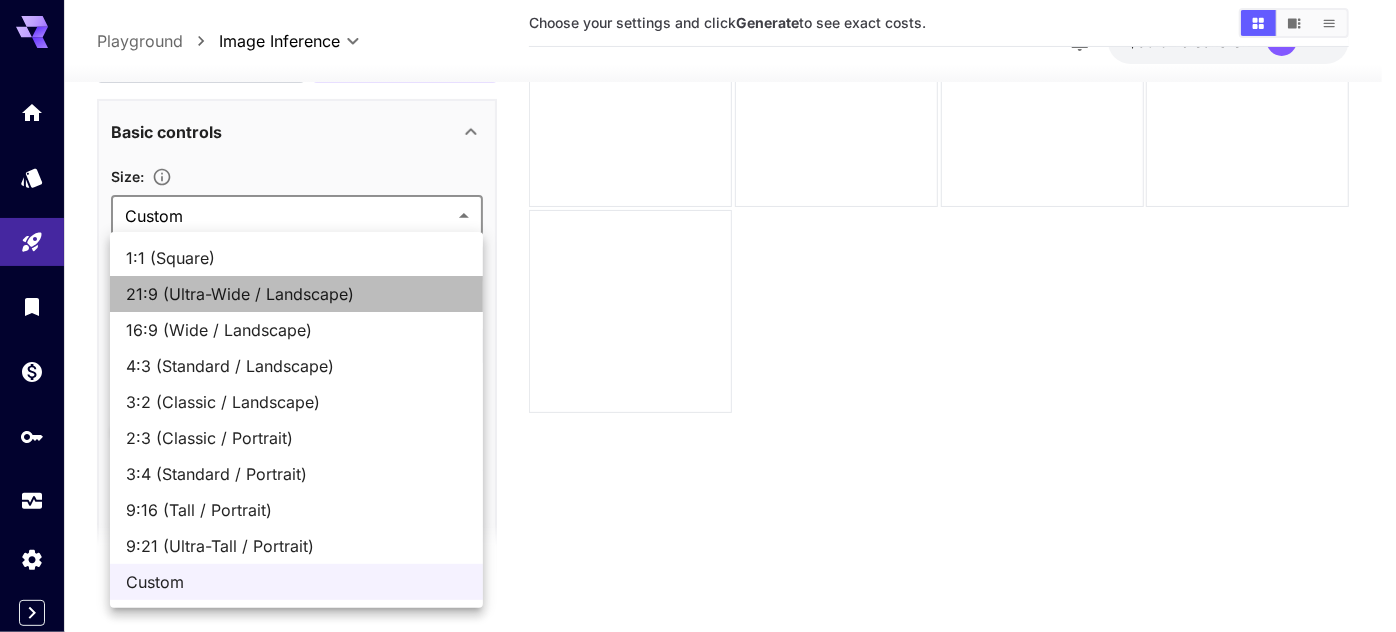 click on "21:9 (Ultra-Wide / Landscape)" at bounding box center (296, 294) 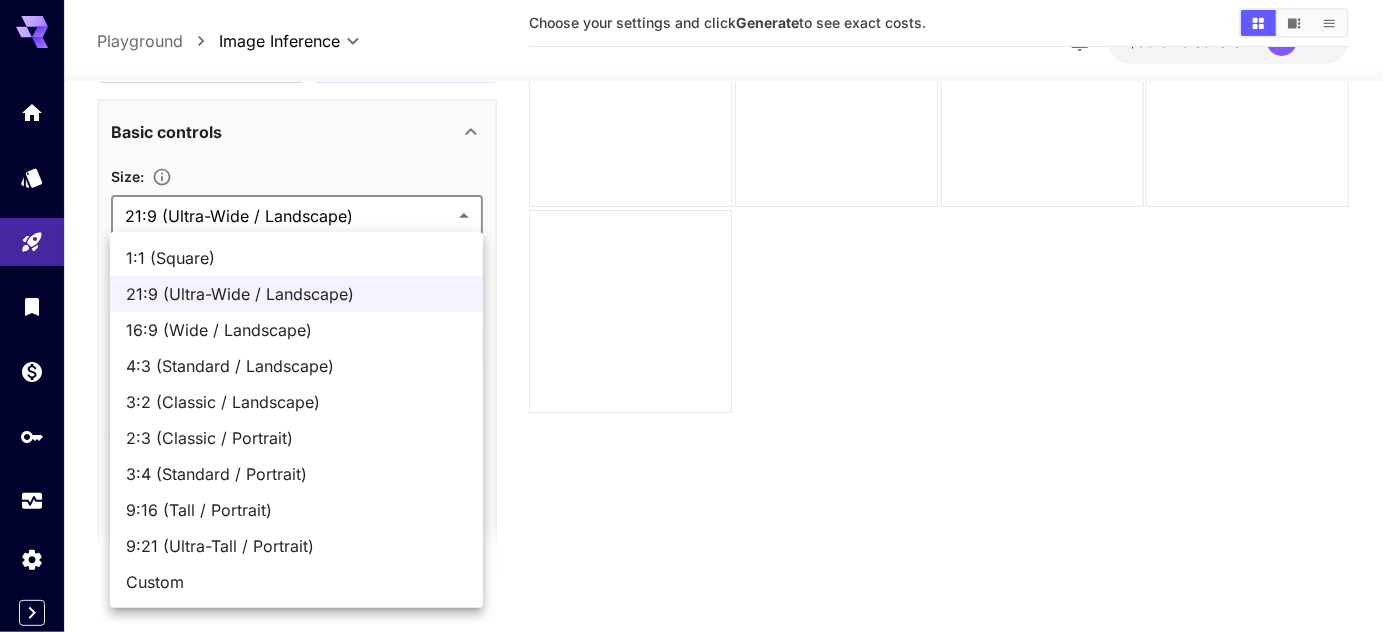 click on "**********" at bounding box center (698, 238) 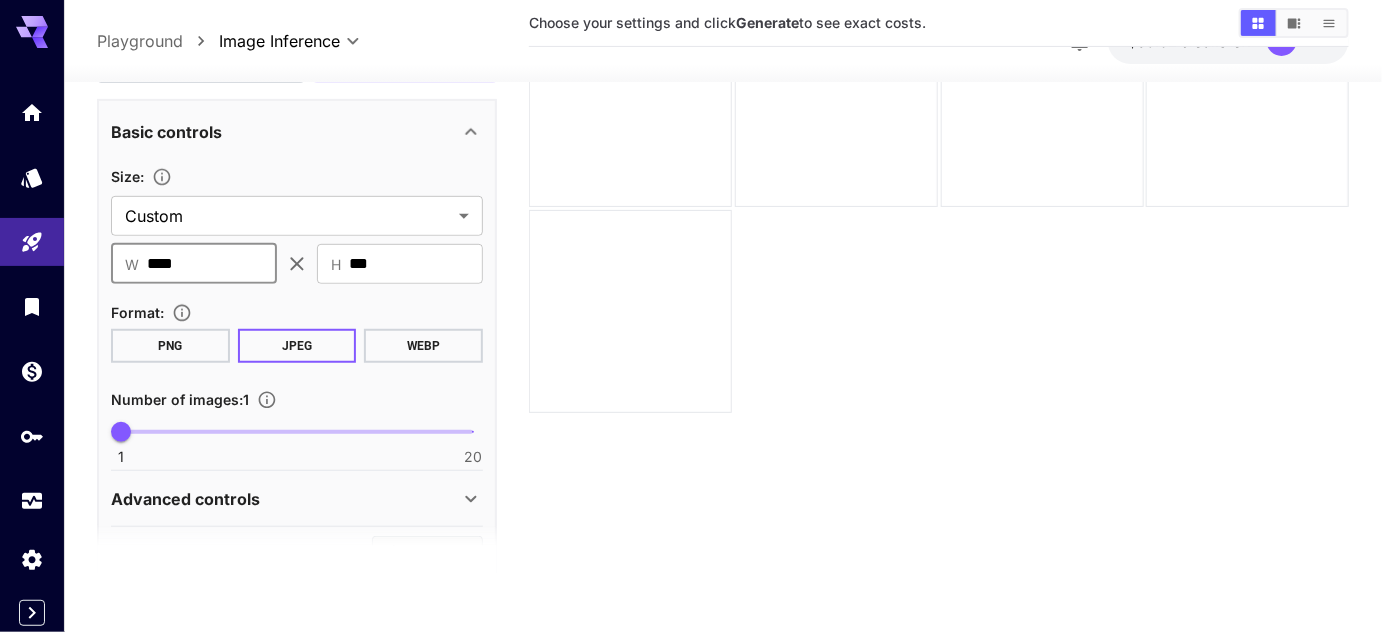 drag, startPoint x: 206, startPoint y: 259, endPoint x: 131, endPoint y: 260, distance: 75.00667 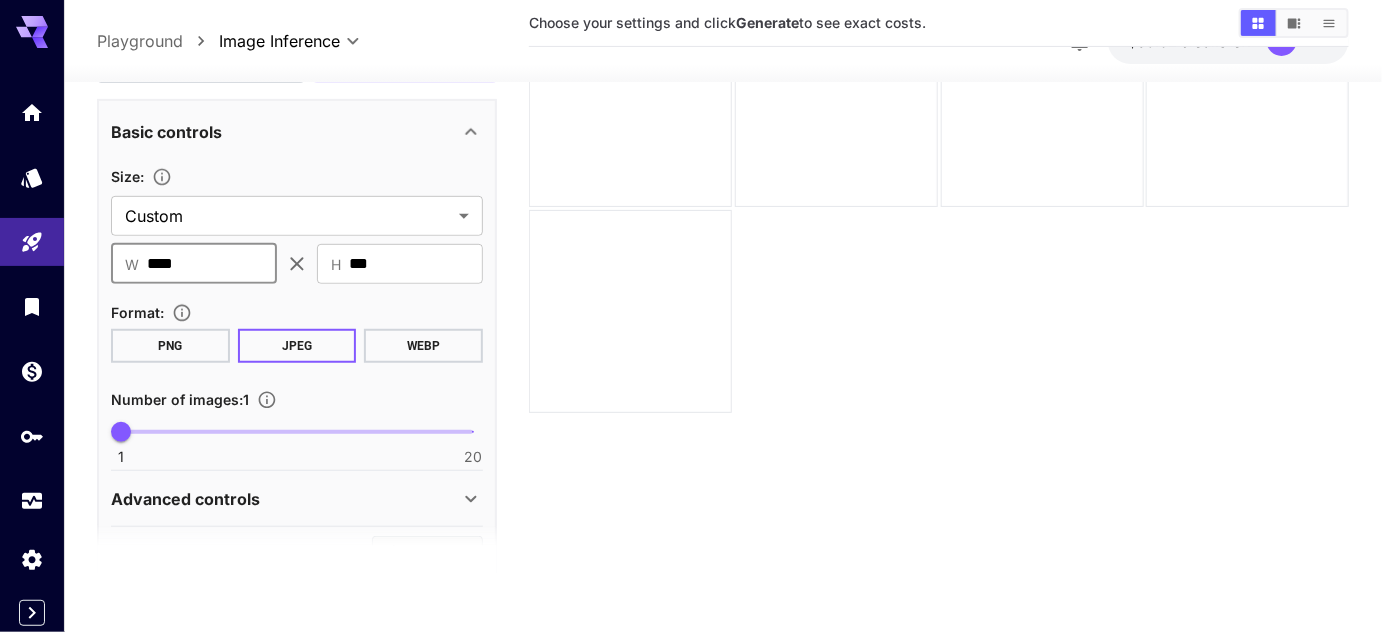 type on "****" 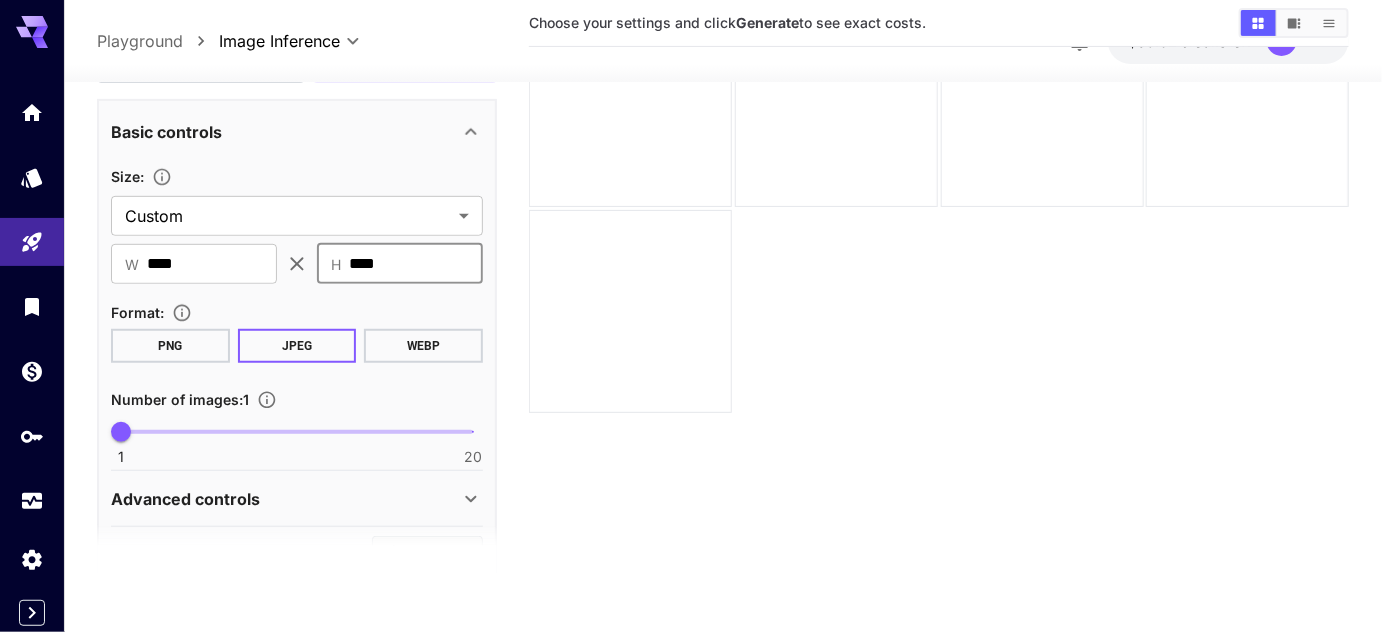 scroll, scrollTop: 0, scrollLeft: 0, axis: both 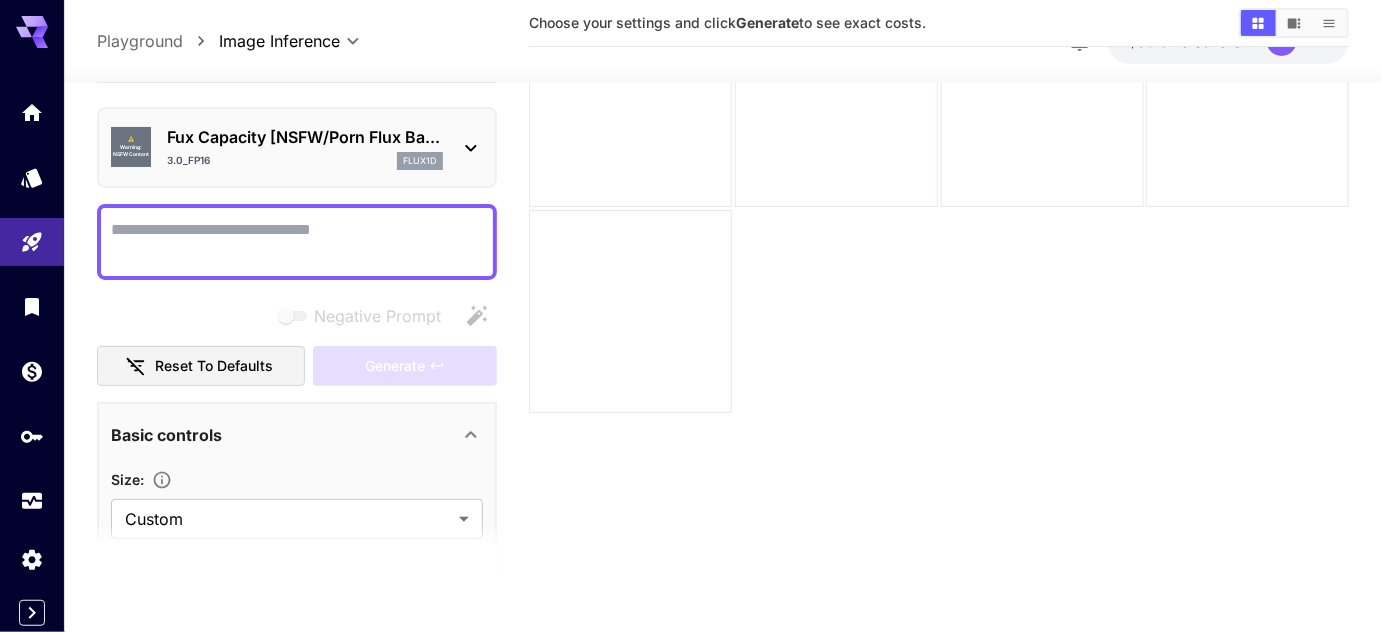 type on "****" 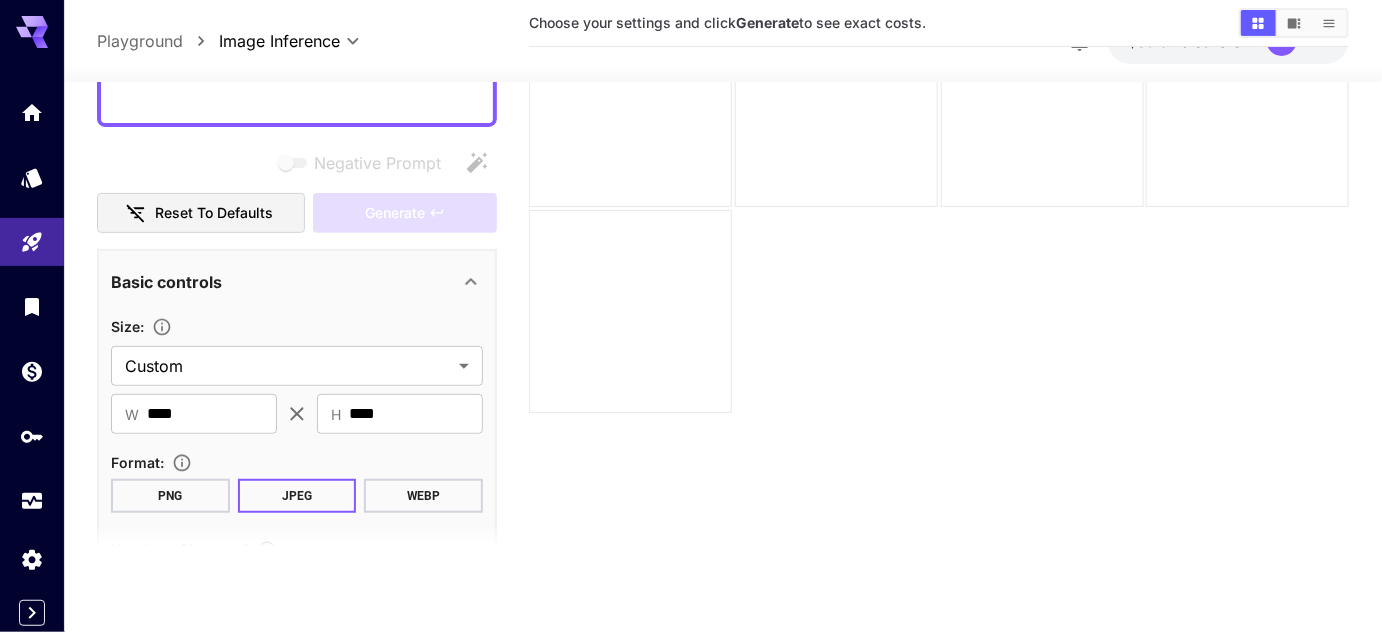 scroll, scrollTop: 151, scrollLeft: 0, axis: vertical 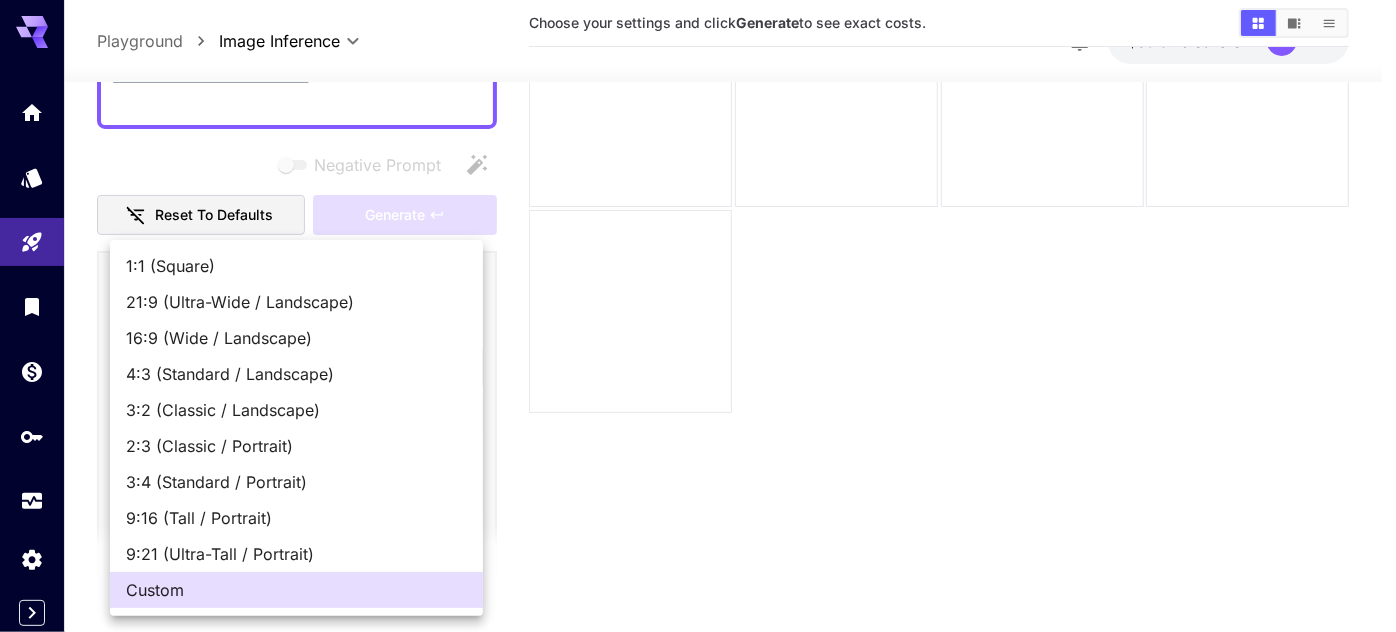 click on "**********" at bounding box center (698, 238) 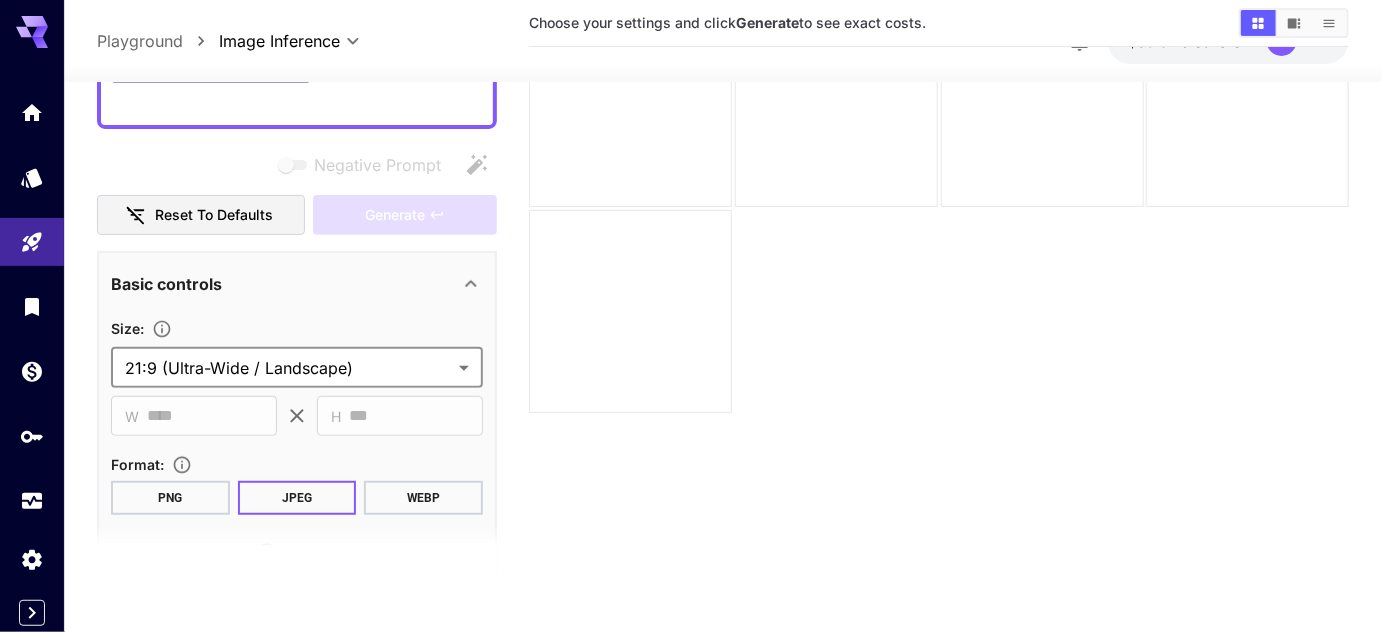 scroll, scrollTop: 0, scrollLeft: 0, axis: both 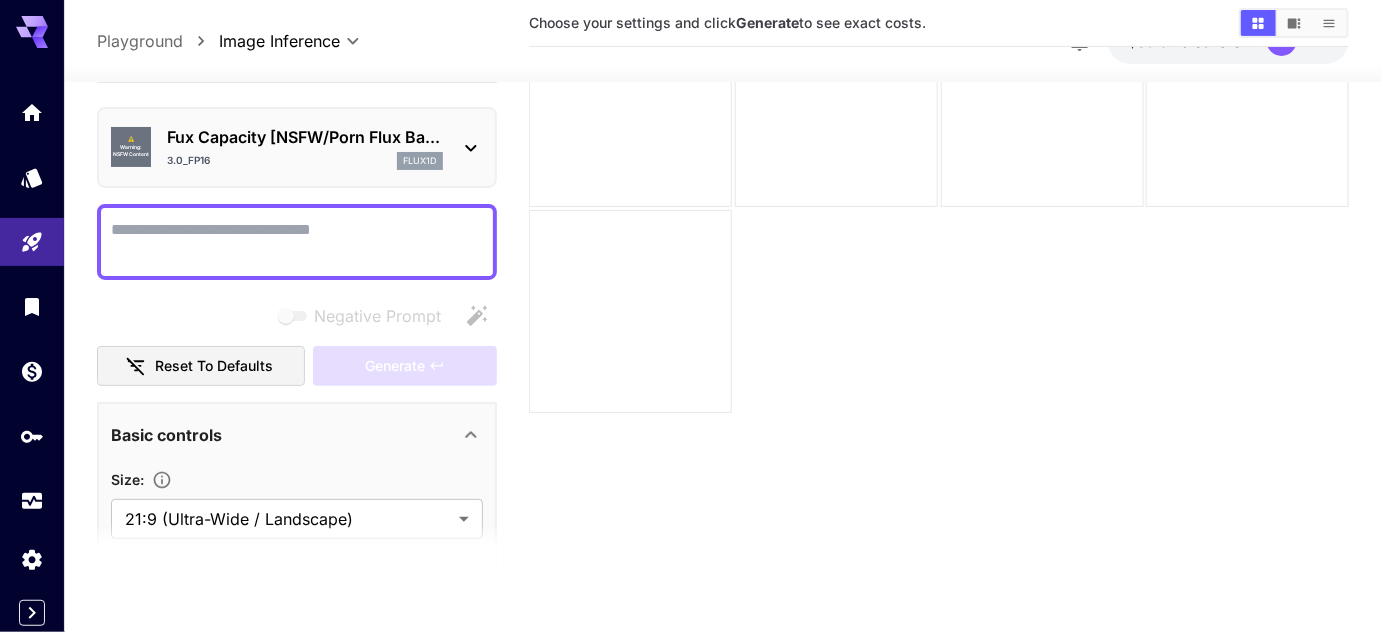 click on "Negative Prompt" at bounding box center [297, 242] 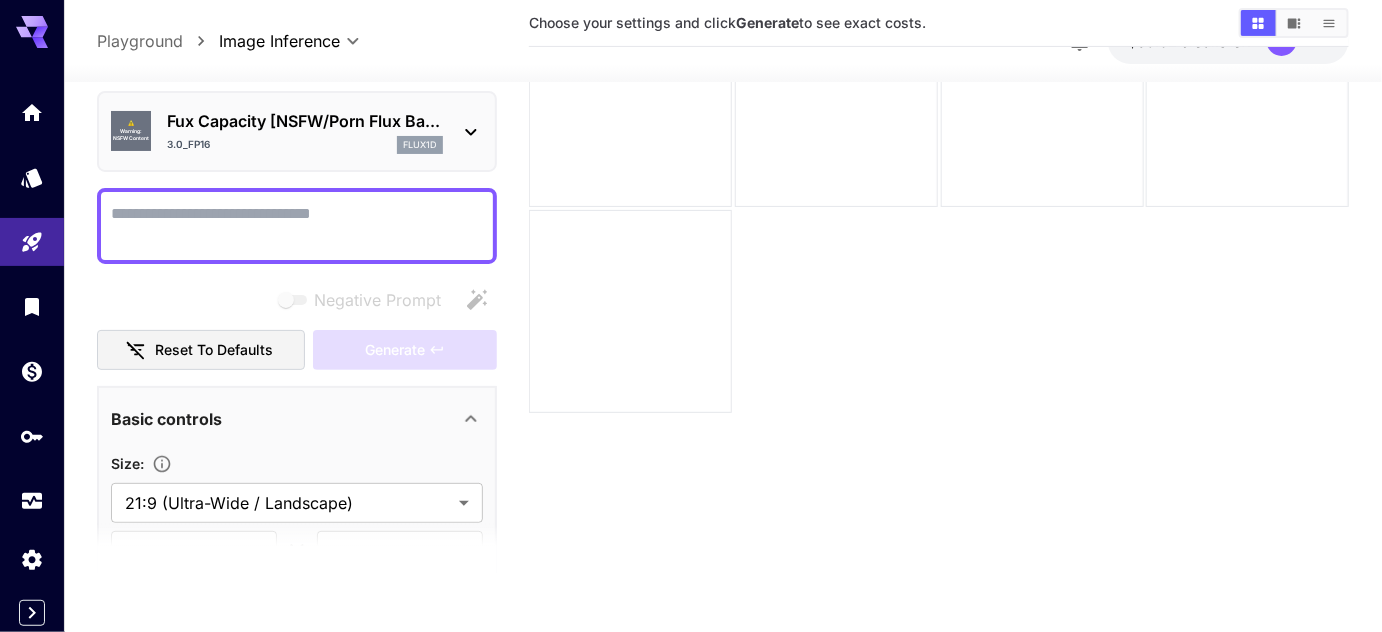 scroll, scrollTop: 0, scrollLeft: 0, axis: both 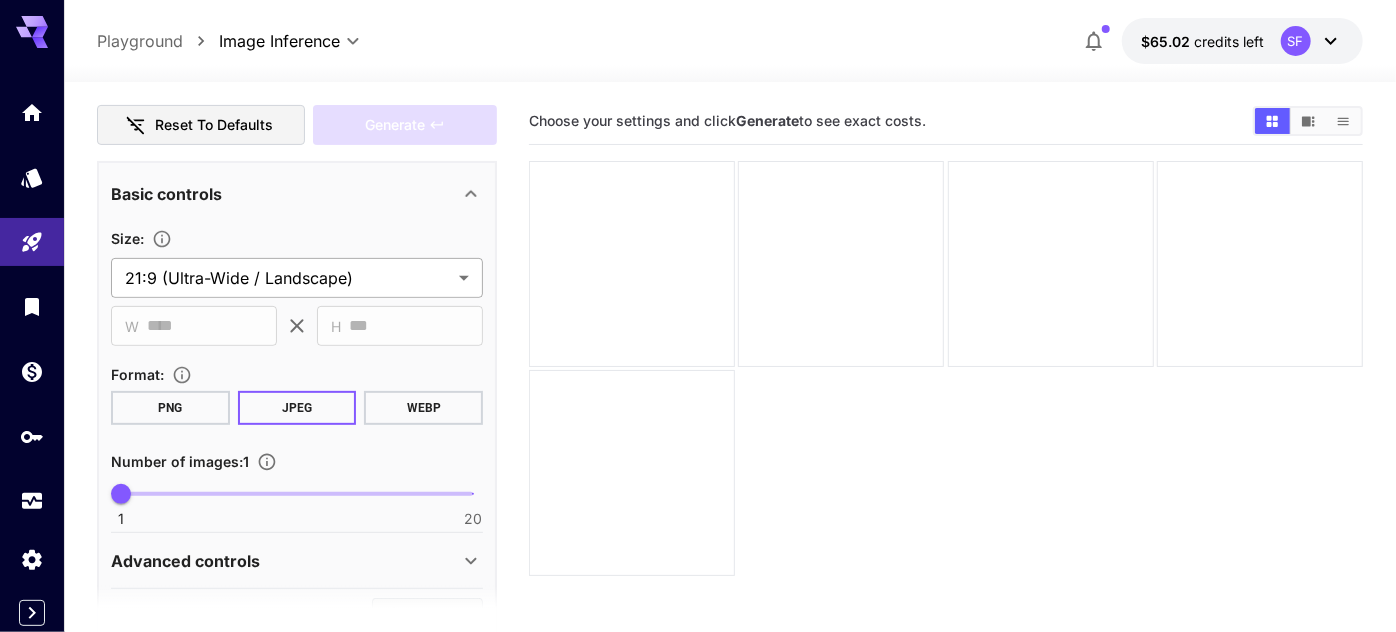 click on "**********" at bounding box center [698, 395] 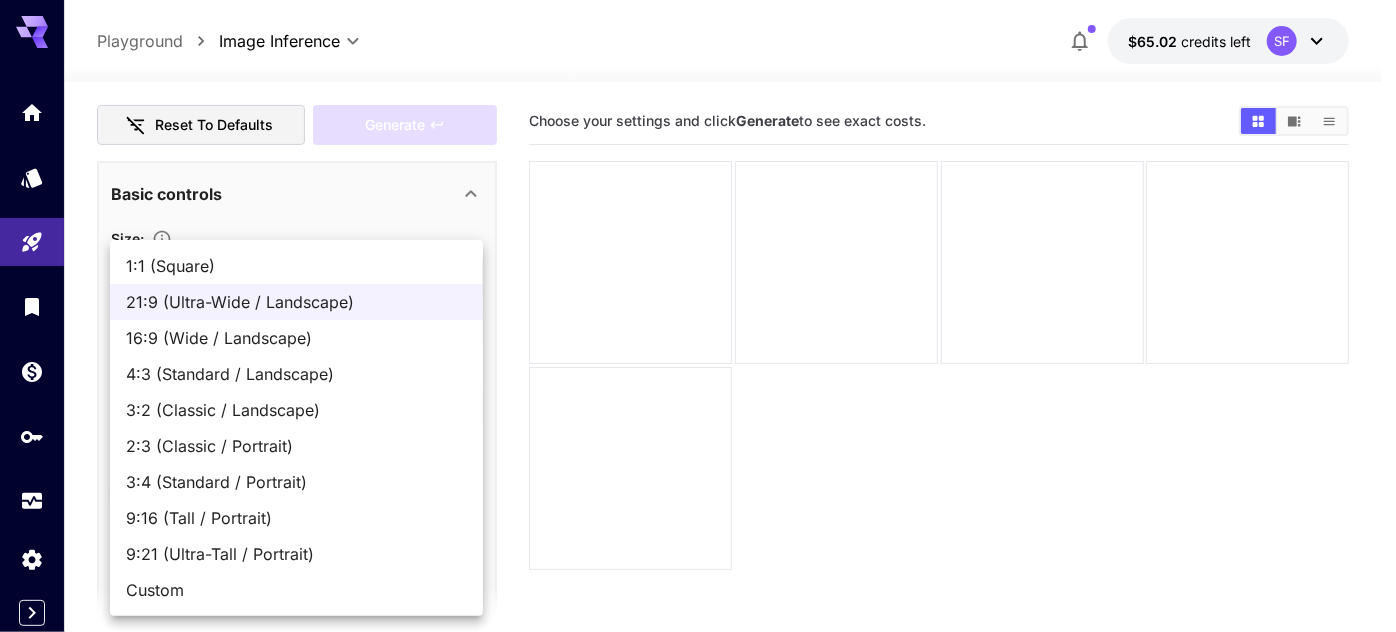 drag, startPoint x: 200, startPoint y: 267, endPoint x: 348, endPoint y: 269, distance: 148.01352 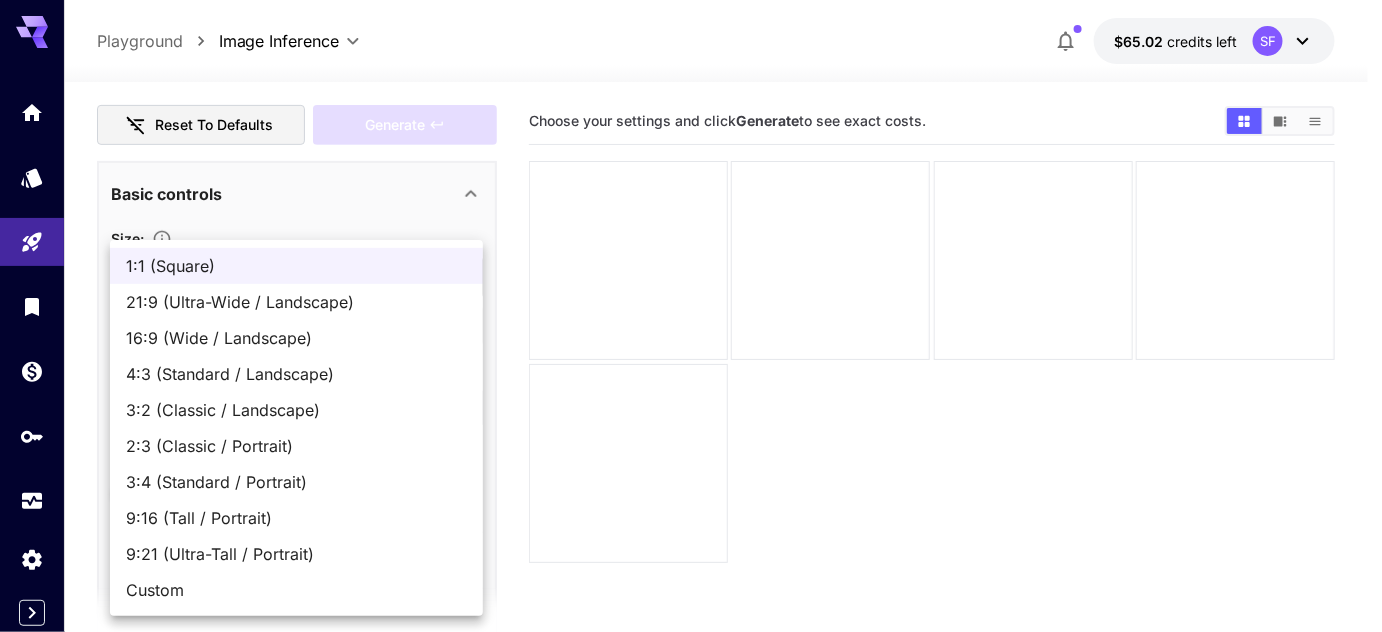 click on "**********" at bounding box center [691, 395] 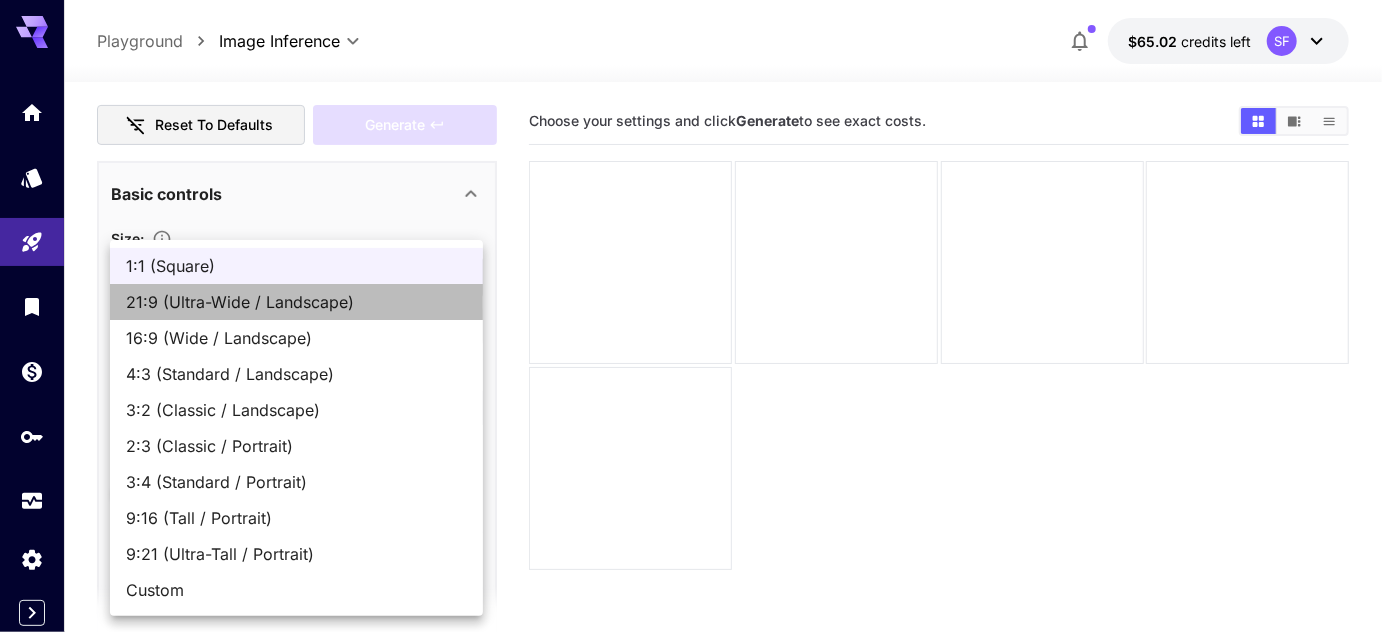 click on "21:9 (Ultra-Wide / Landscape)" at bounding box center (296, 302) 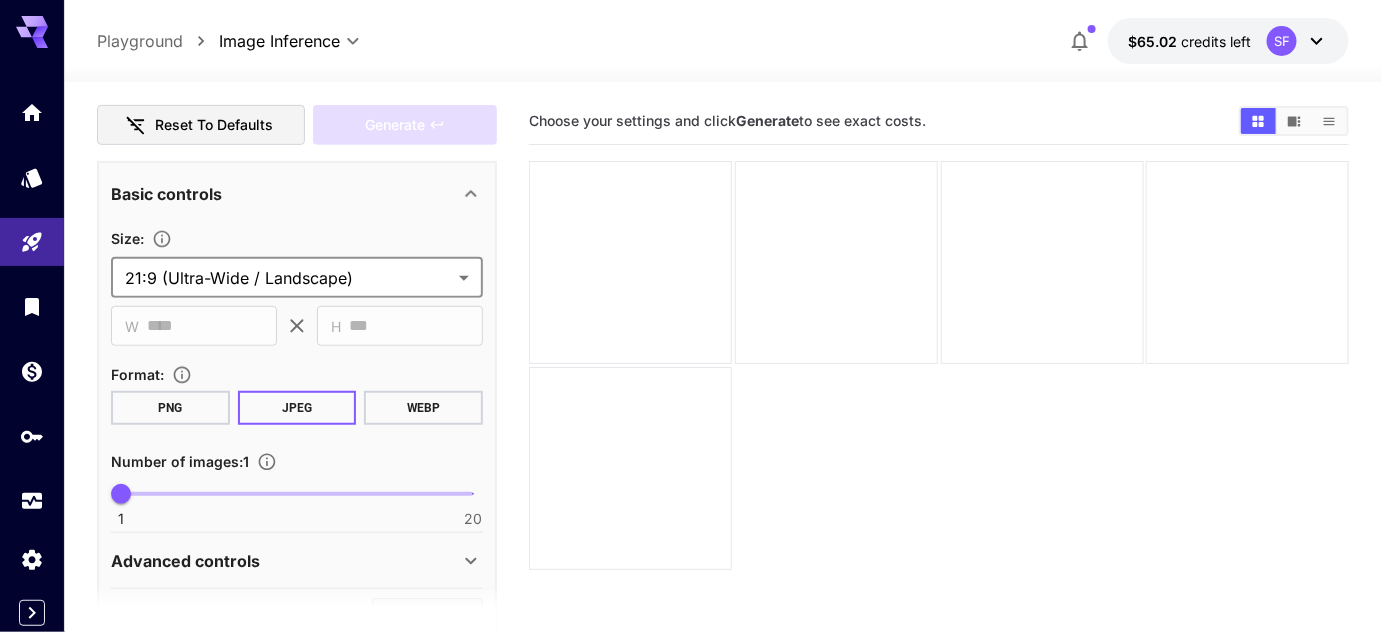 click on "**********" at bounding box center [297, 262] 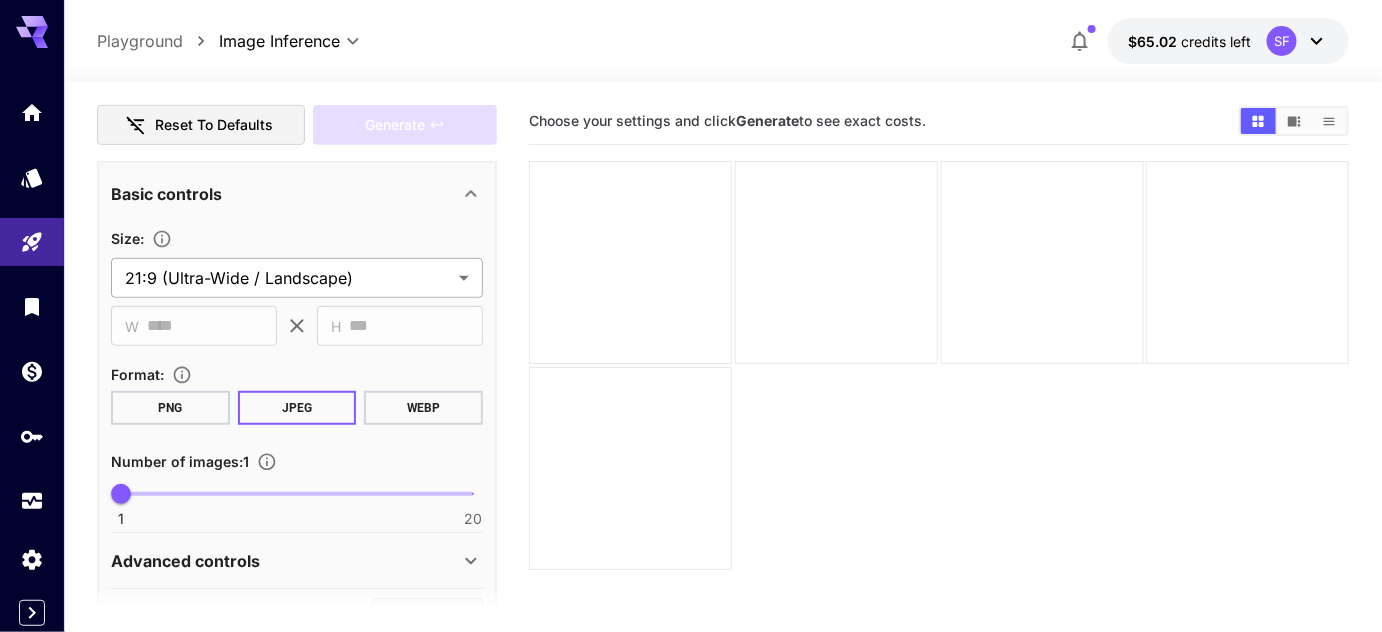 click on "**********" at bounding box center [691, 395] 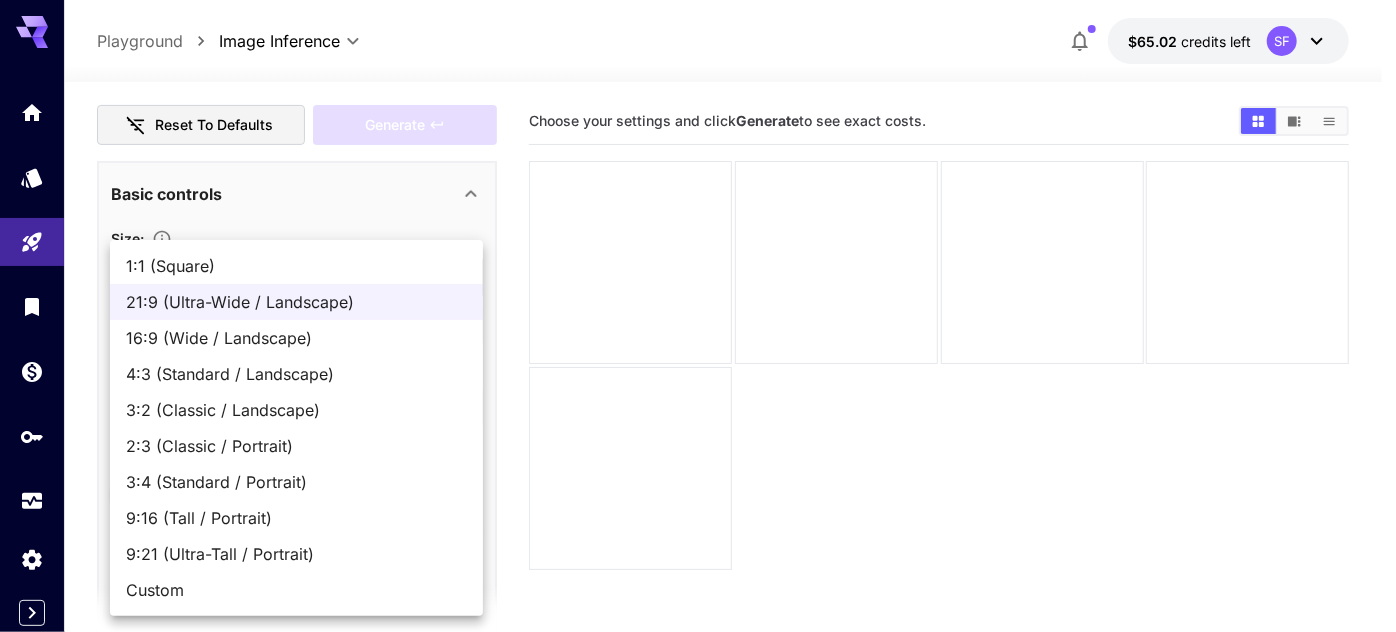click on "16:9 (Wide / Landscape)" at bounding box center (296, 338) 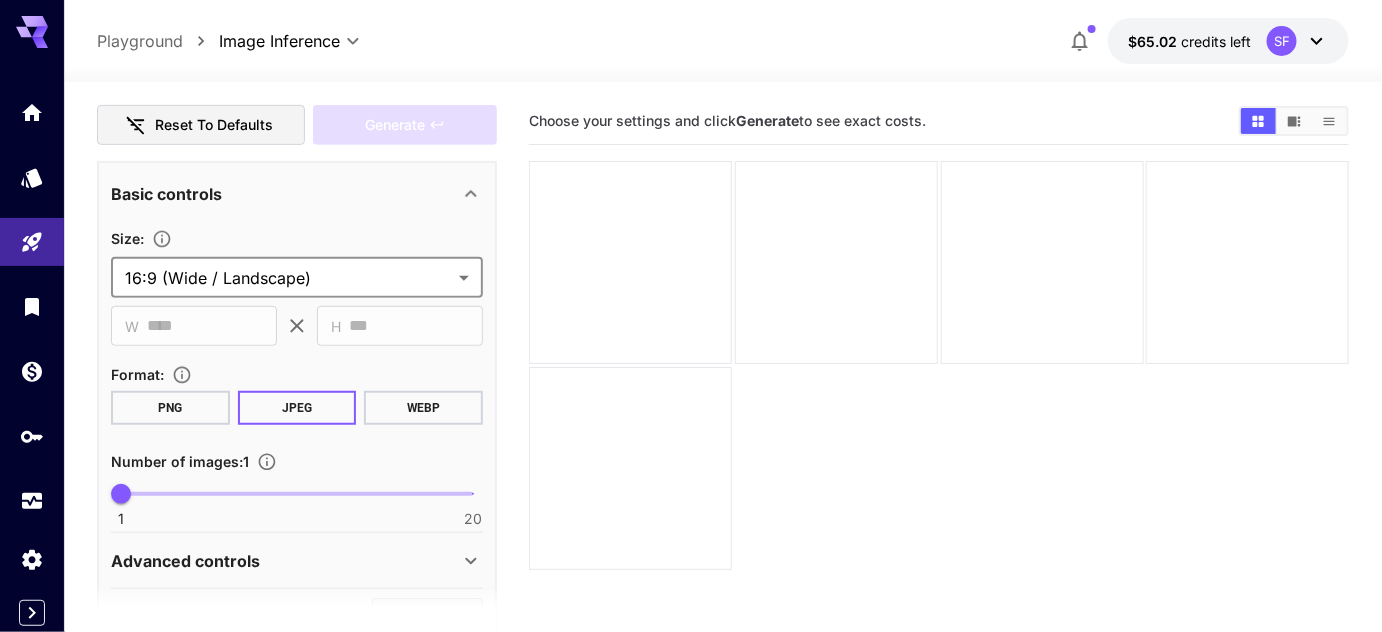 click on "**********" at bounding box center (691, 395) 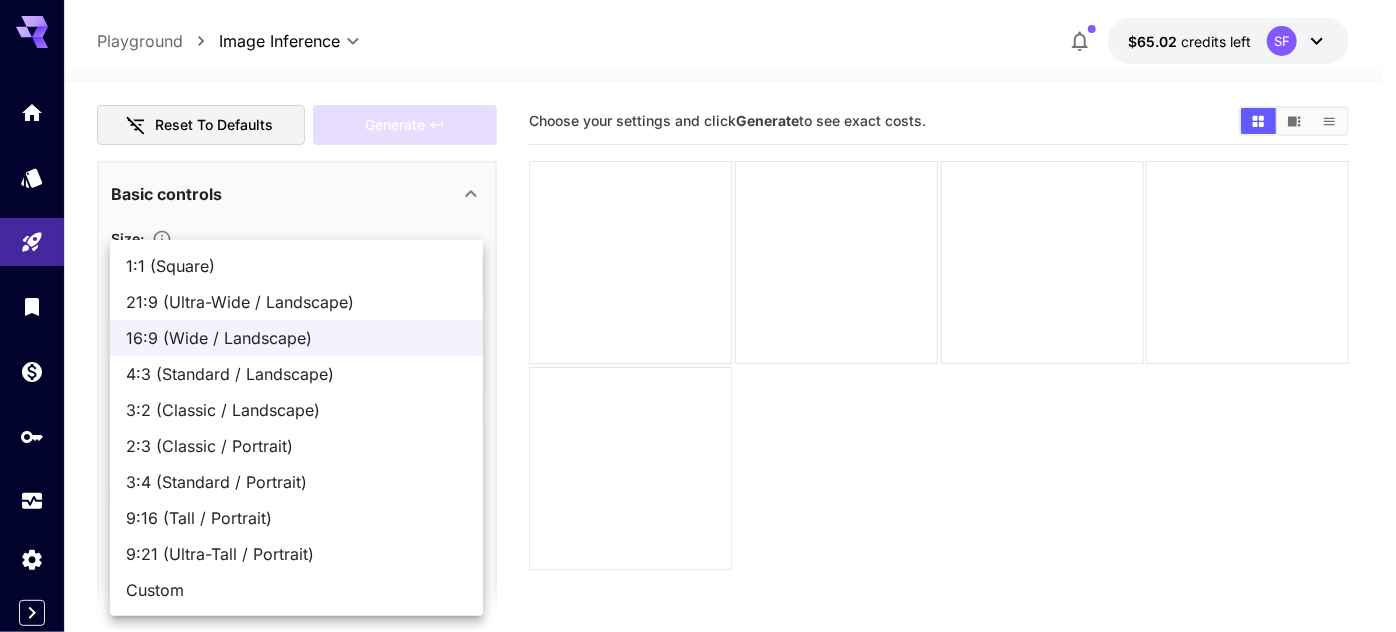click on "4:3 (Standard / Landscape)" at bounding box center [296, 374] 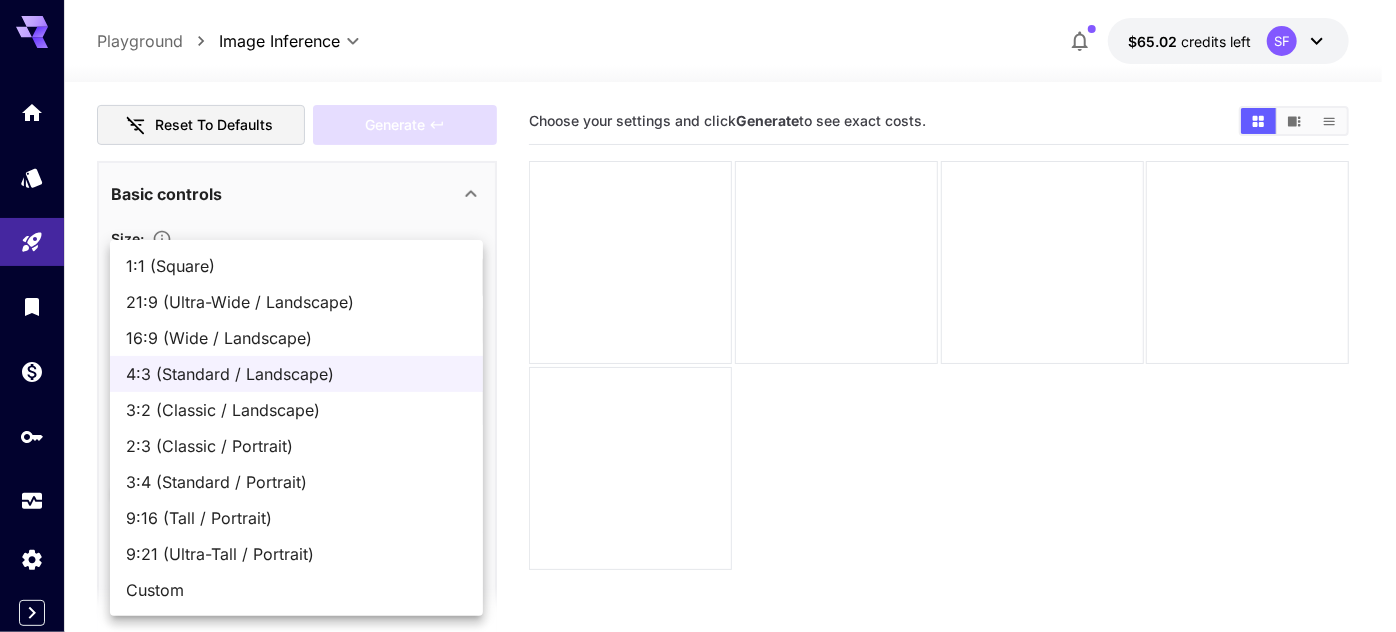 click on "**********" at bounding box center [698, 395] 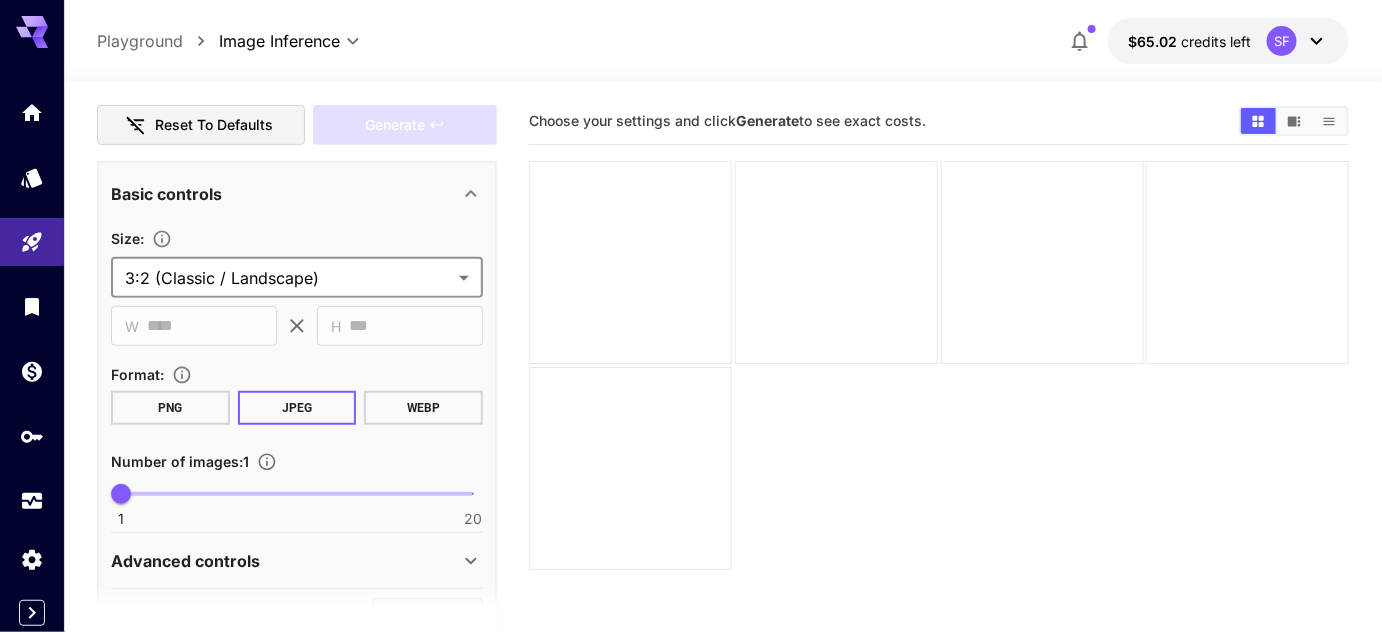 click on "**********" at bounding box center (691, 395) 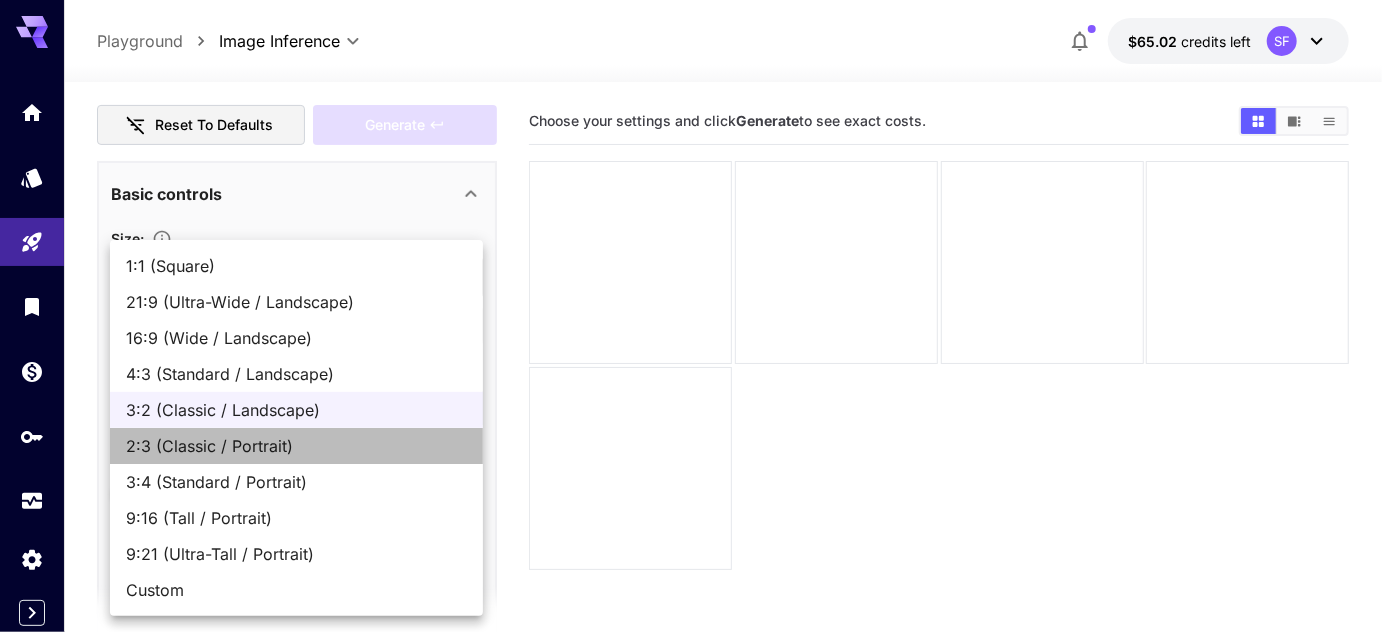 click on "2:3 (Classic / Portrait)" at bounding box center (296, 446) 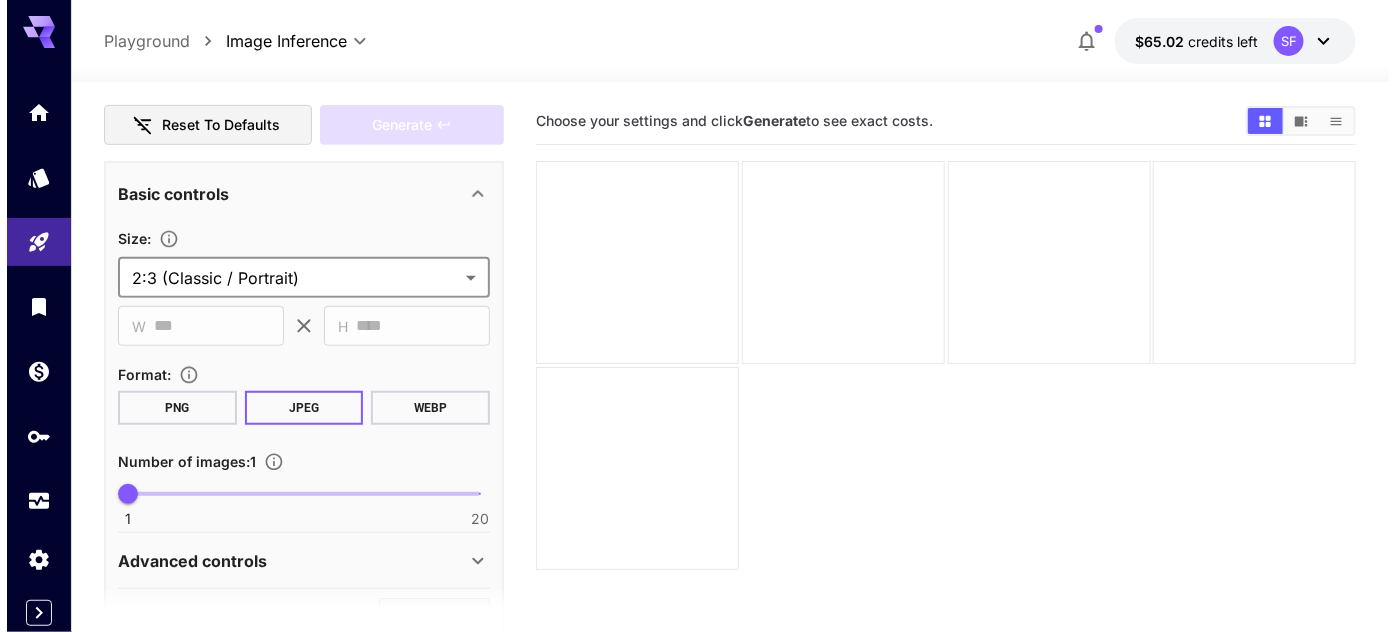 scroll, scrollTop: 0, scrollLeft: 0, axis: both 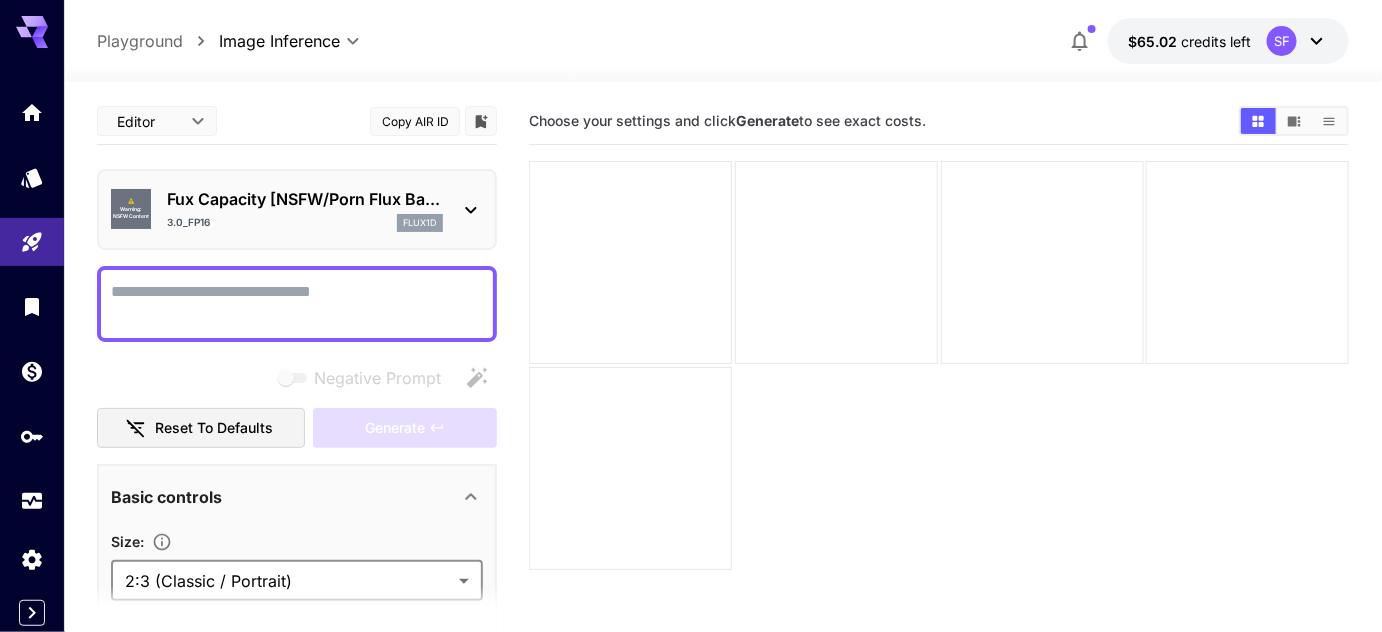 click on "Fux Capacity [NSFW/Porn Flux Ba..." at bounding box center (305, 199) 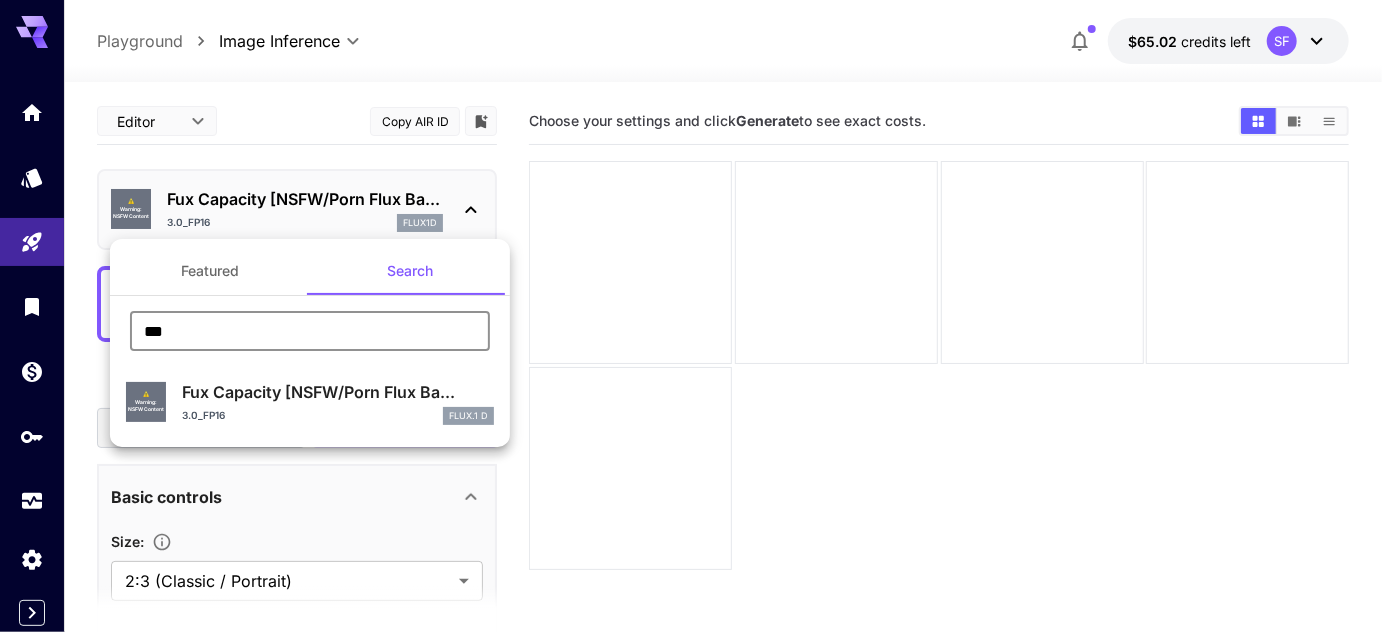drag, startPoint x: 193, startPoint y: 333, endPoint x: 139, endPoint y: 332, distance: 54.00926 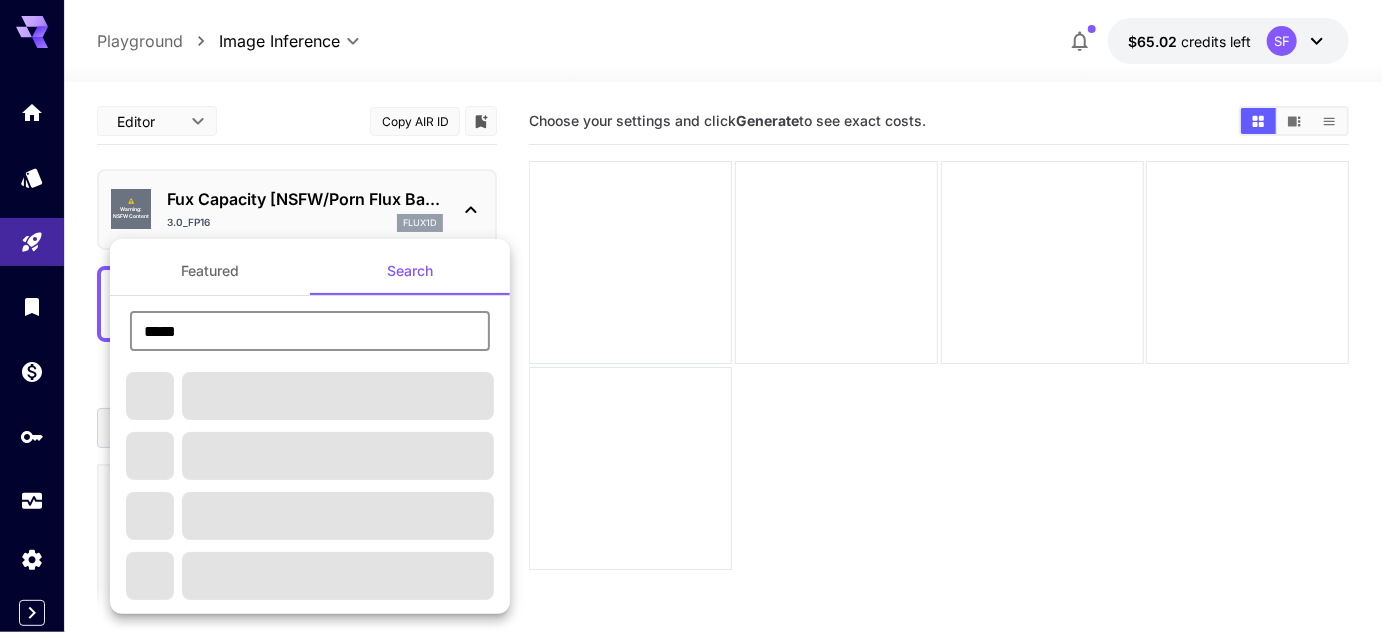 scroll, scrollTop: 0, scrollLeft: 0, axis: both 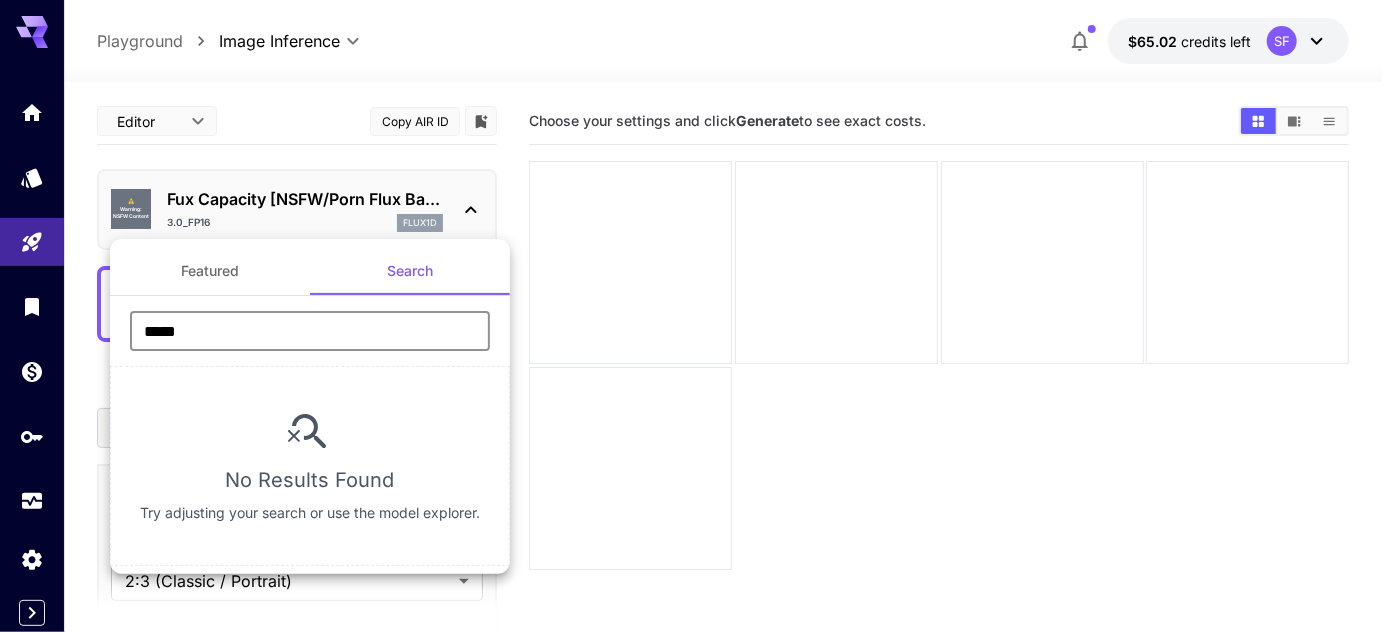 drag, startPoint x: 193, startPoint y: 333, endPoint x: 133, endPoint y: 332, distance: 60.00833 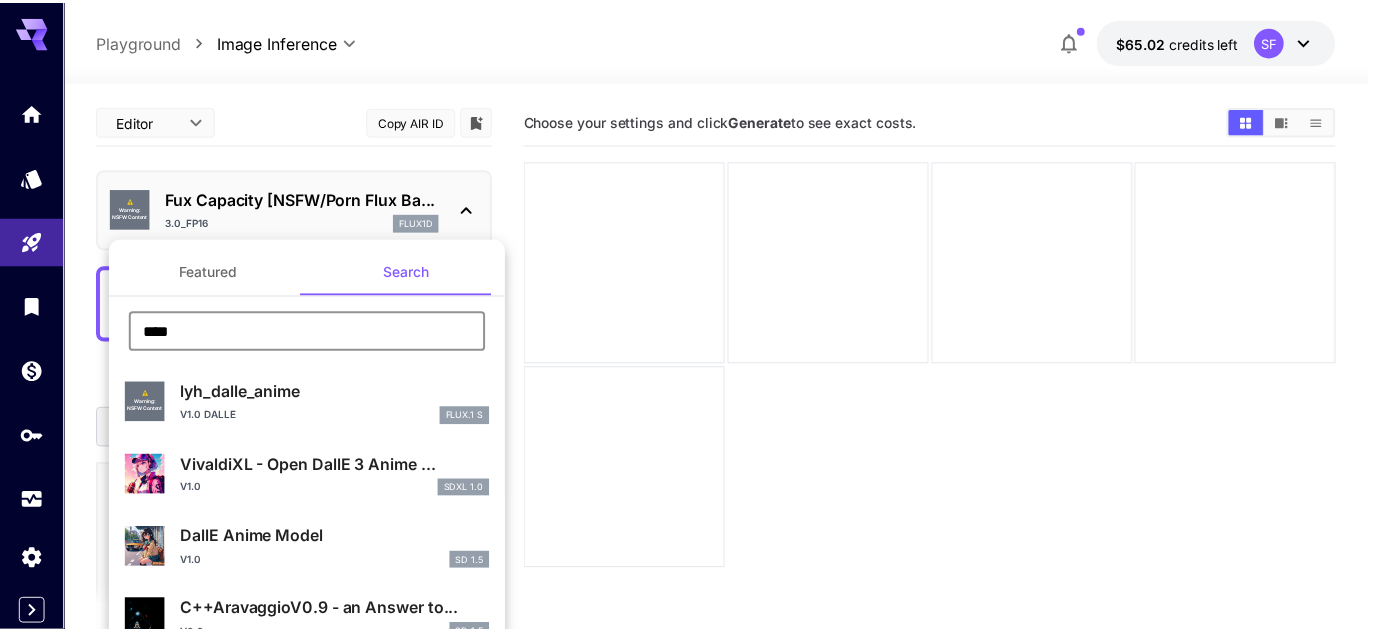 scroll, scrollTop: 285, scrollLeft: 0, axis: vertical 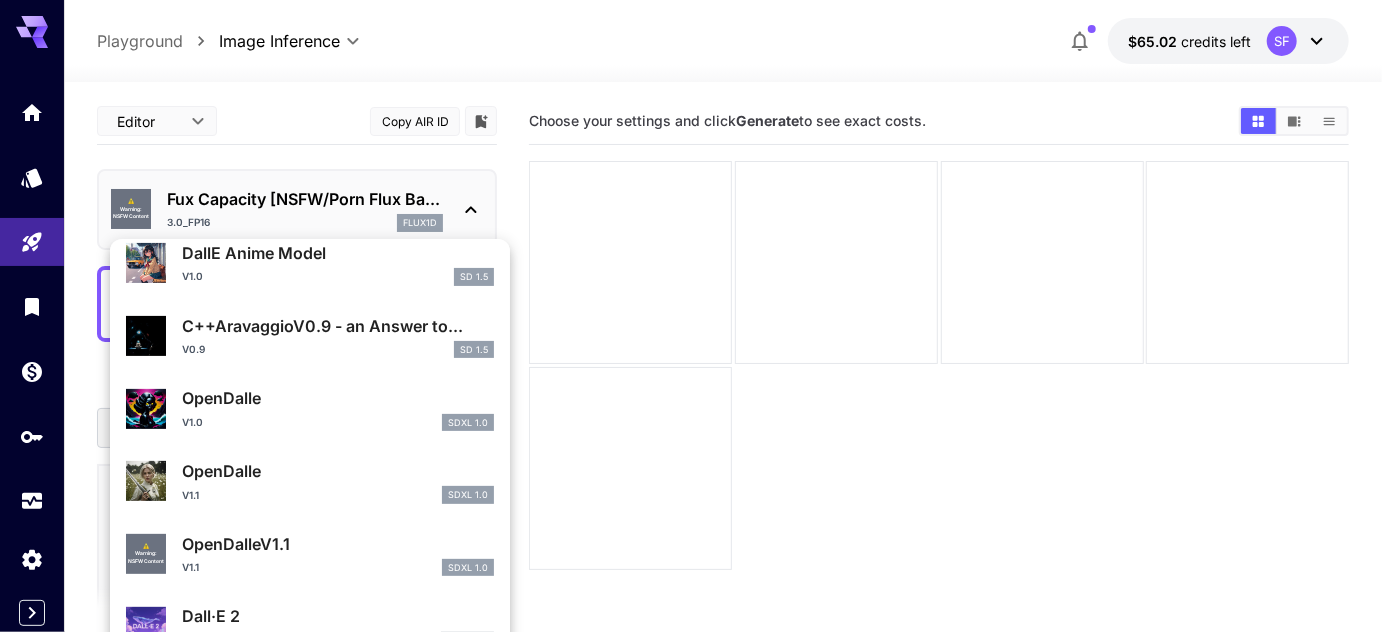 type on "****" 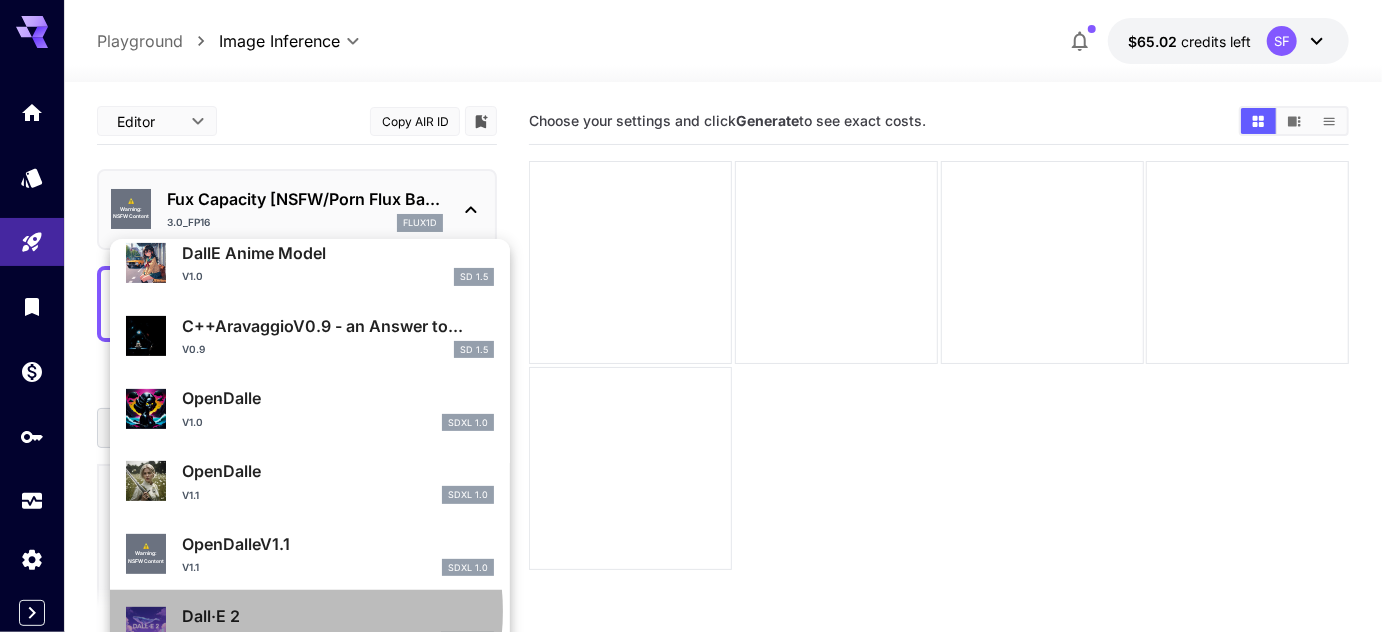 click on "Dall·E 2" at bounding box center [338, 616] 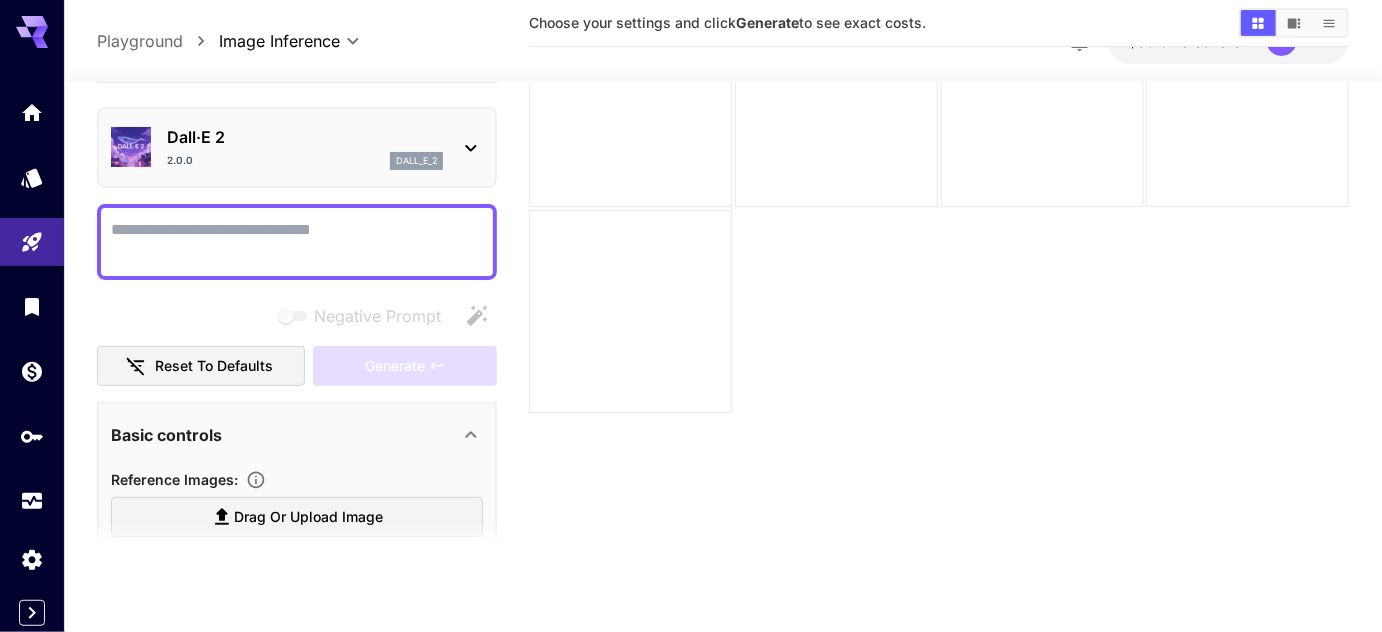 scroll, scrollTop: 157, scrollLeft: 0, axis: vertical 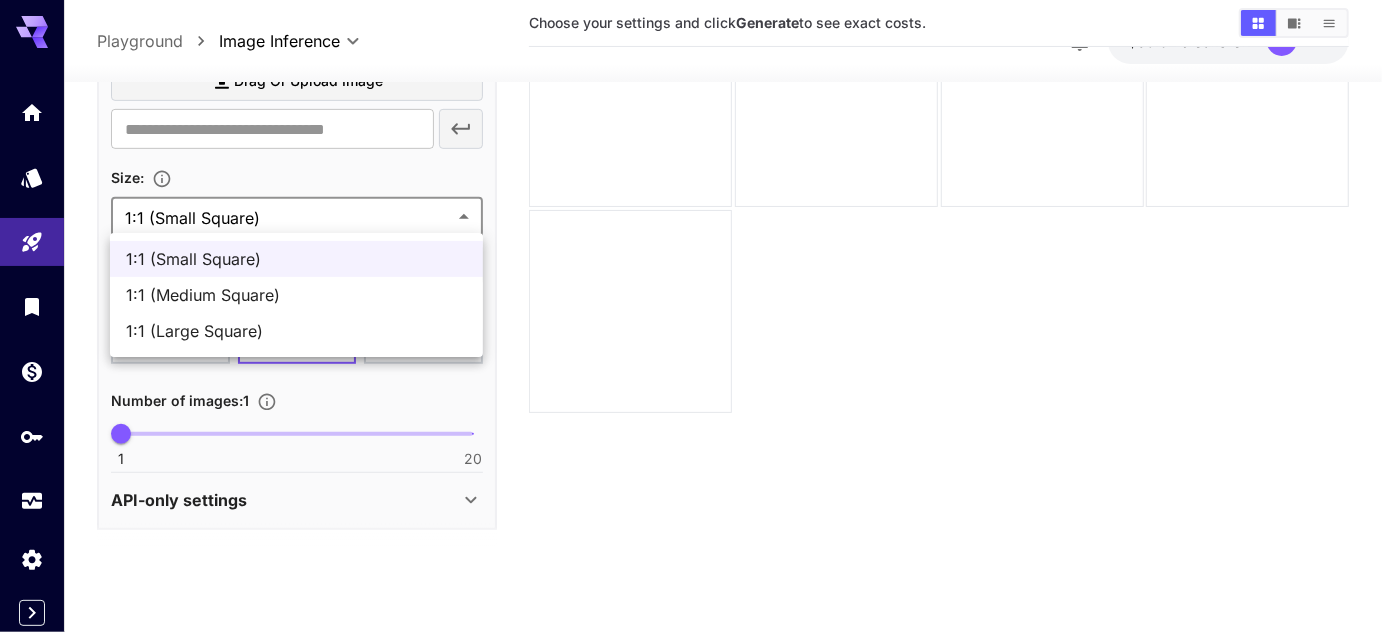 click on "**********" at bounding box center [698, 238] 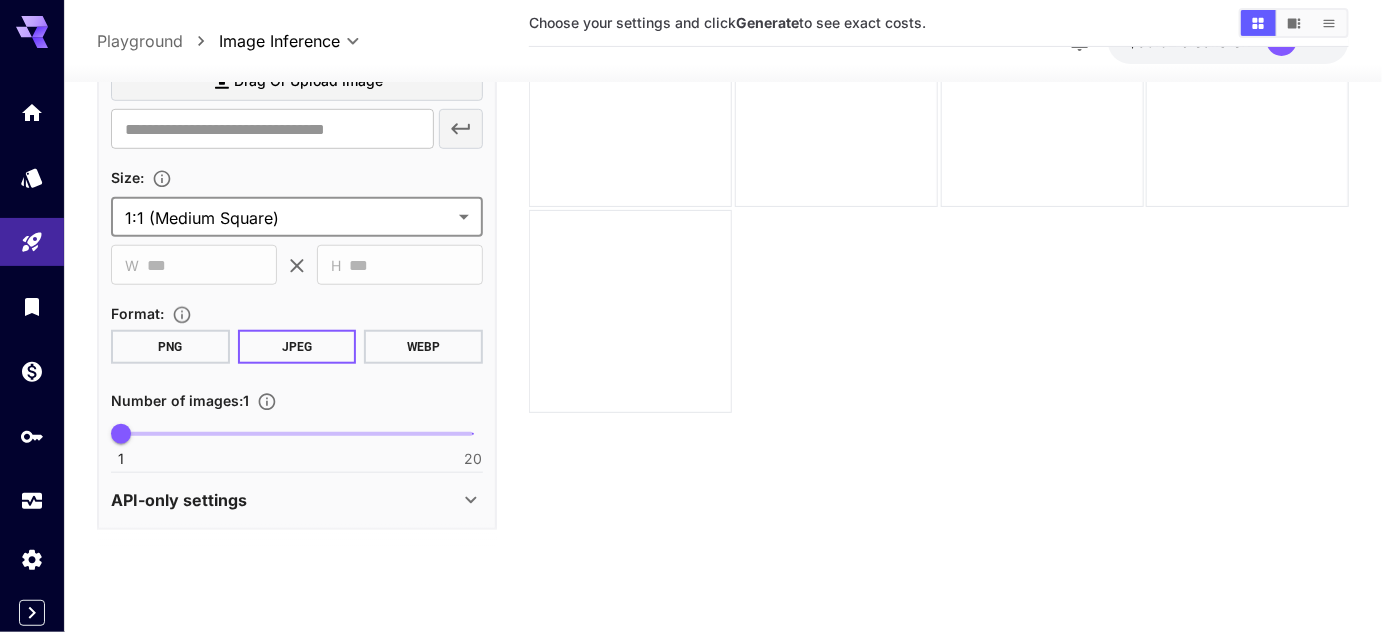 click on "**********" at bounding box center (691, 238) 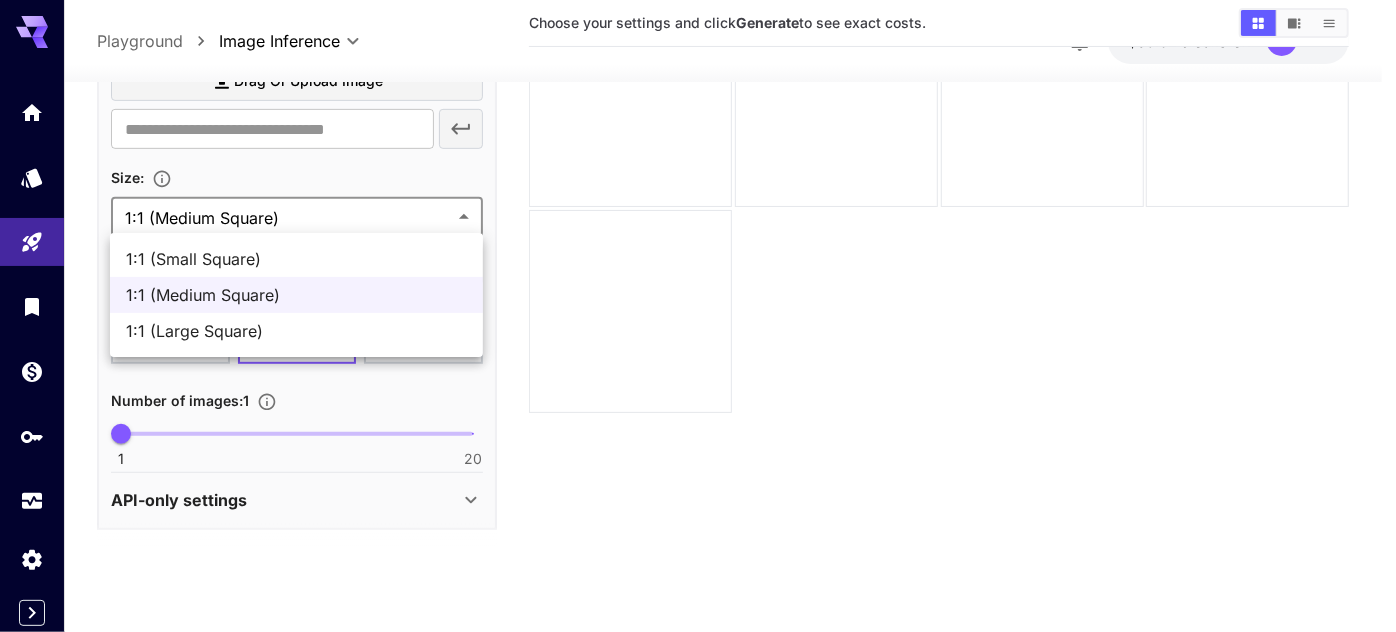 click on "1:1 (Large Square)" at bounding box center [296, 331] 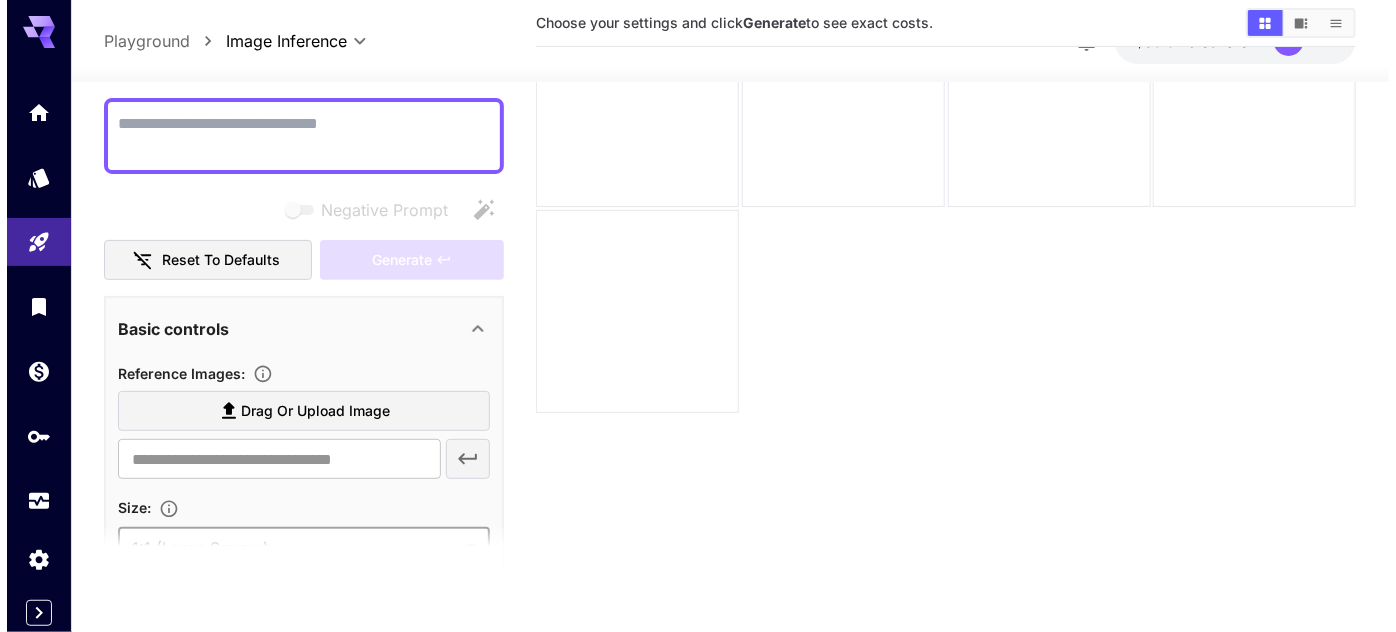 scroll, scrollTop: 0, scrollLeft: 0, axis: both 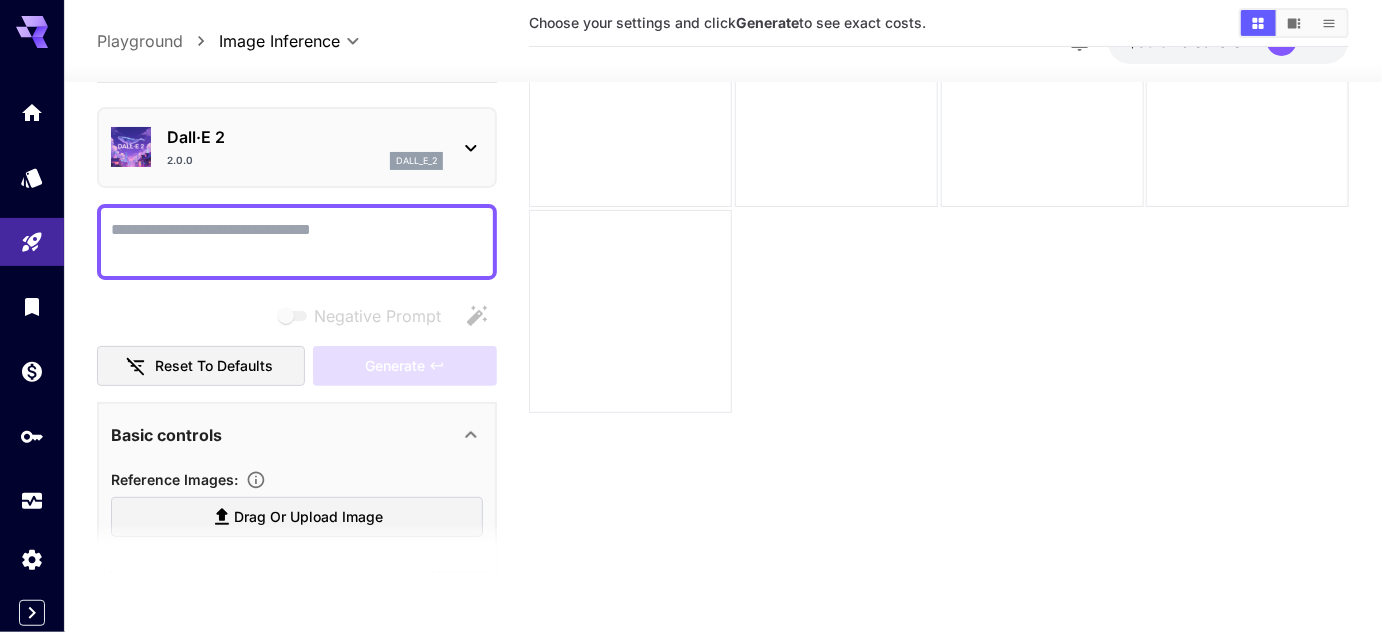 click on "Dall·E 2" at bounding box center [305, 137] 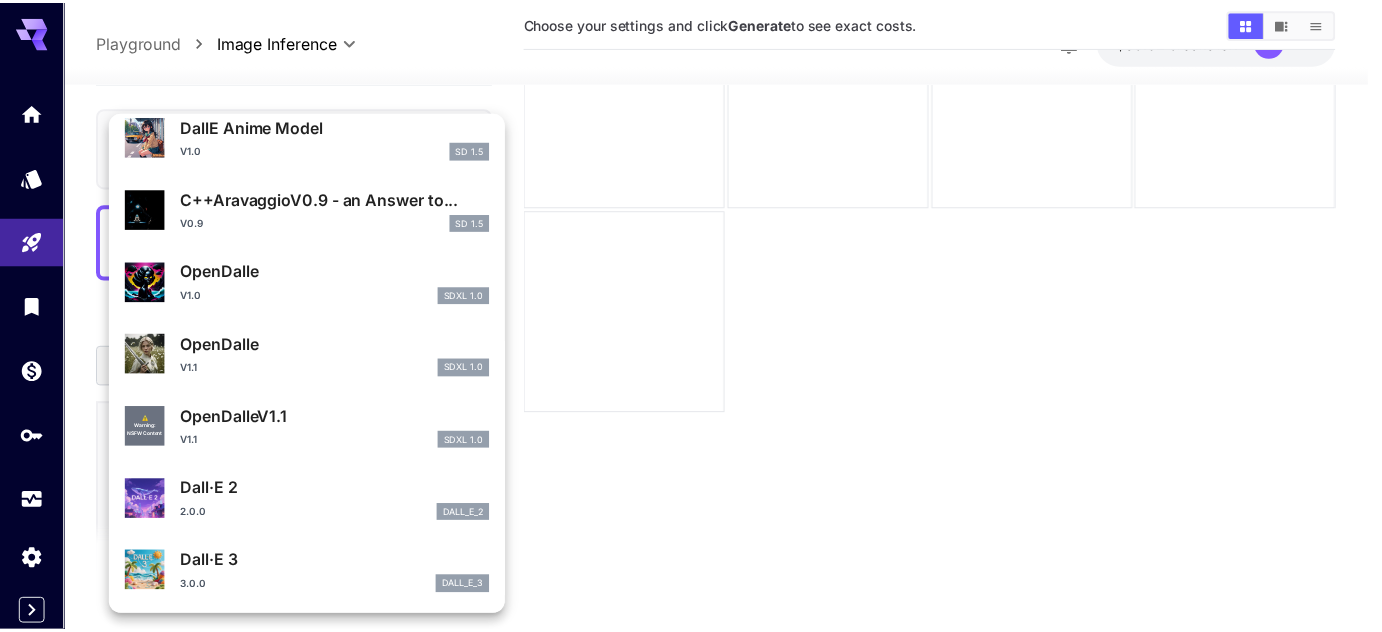scroll, scrollTop: 285, scrollLeft: 0, axis: vertical 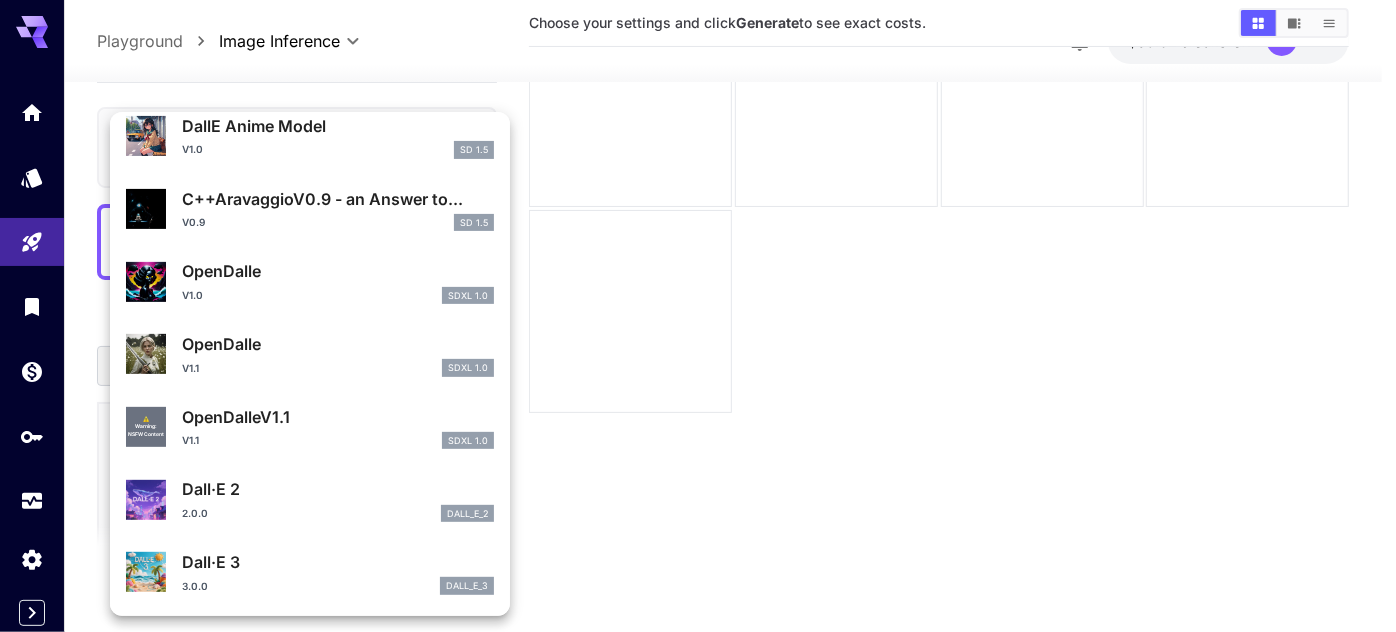 click on "Dall·E 3" at bounding box center (338, 562) 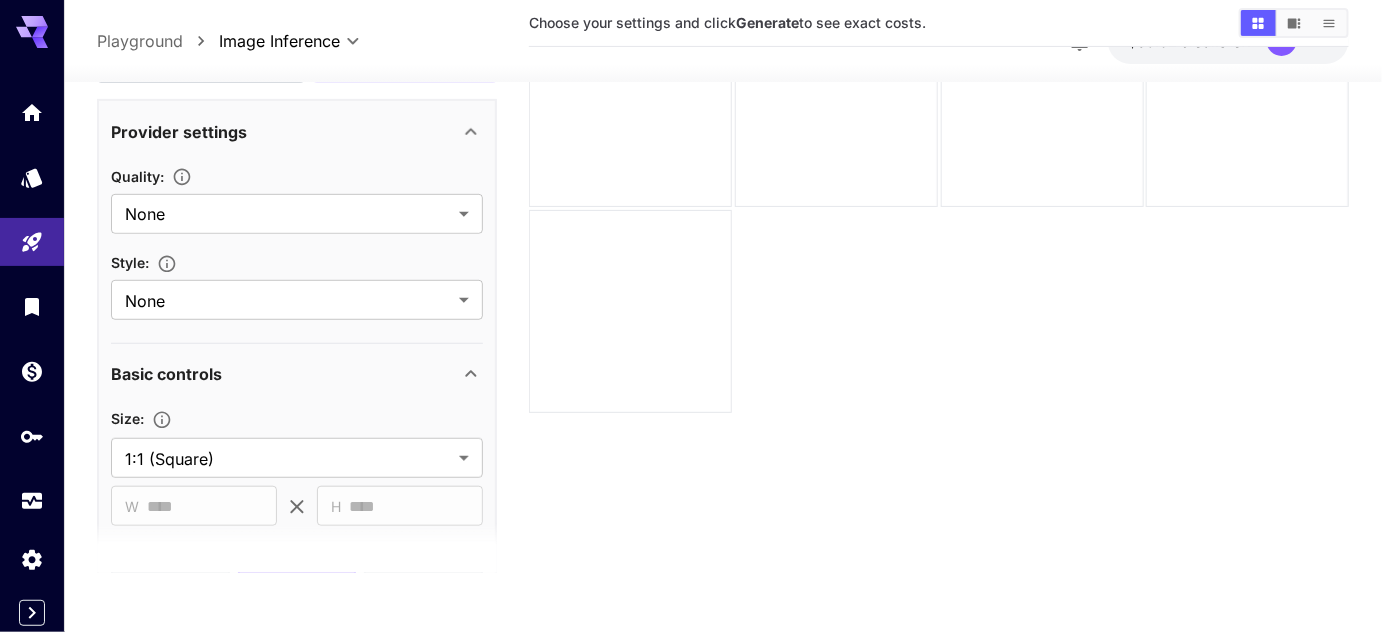 scroll, scrollTop: 454, scrollLeft: 0, axis: vertical 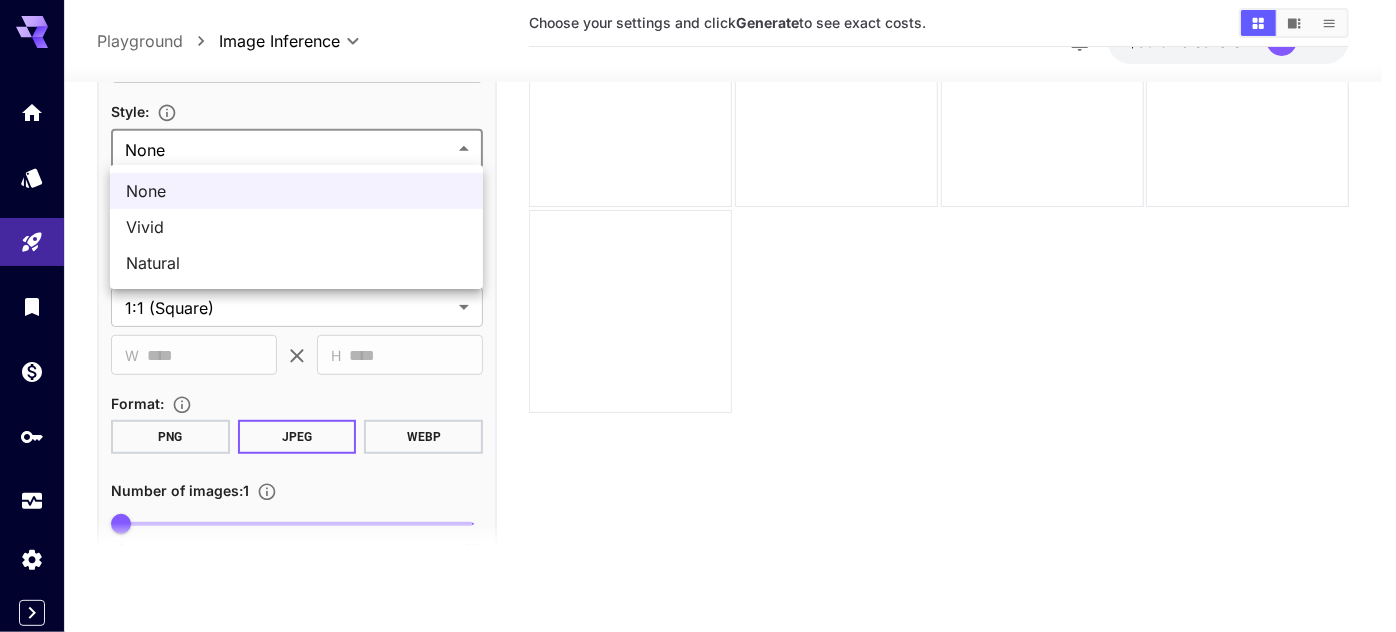 click on "**********" at bounding box center [698, 238] 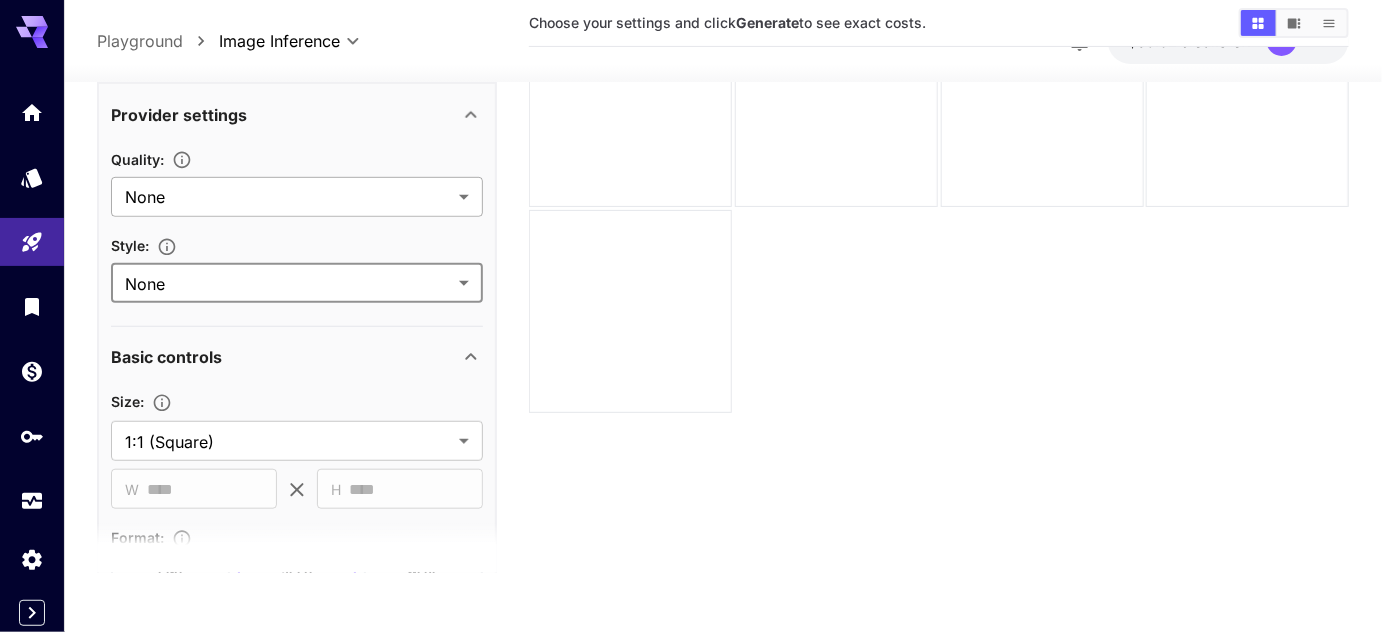 scroll, scrollTop: 303, scrollLeft: 0, axis: vertical 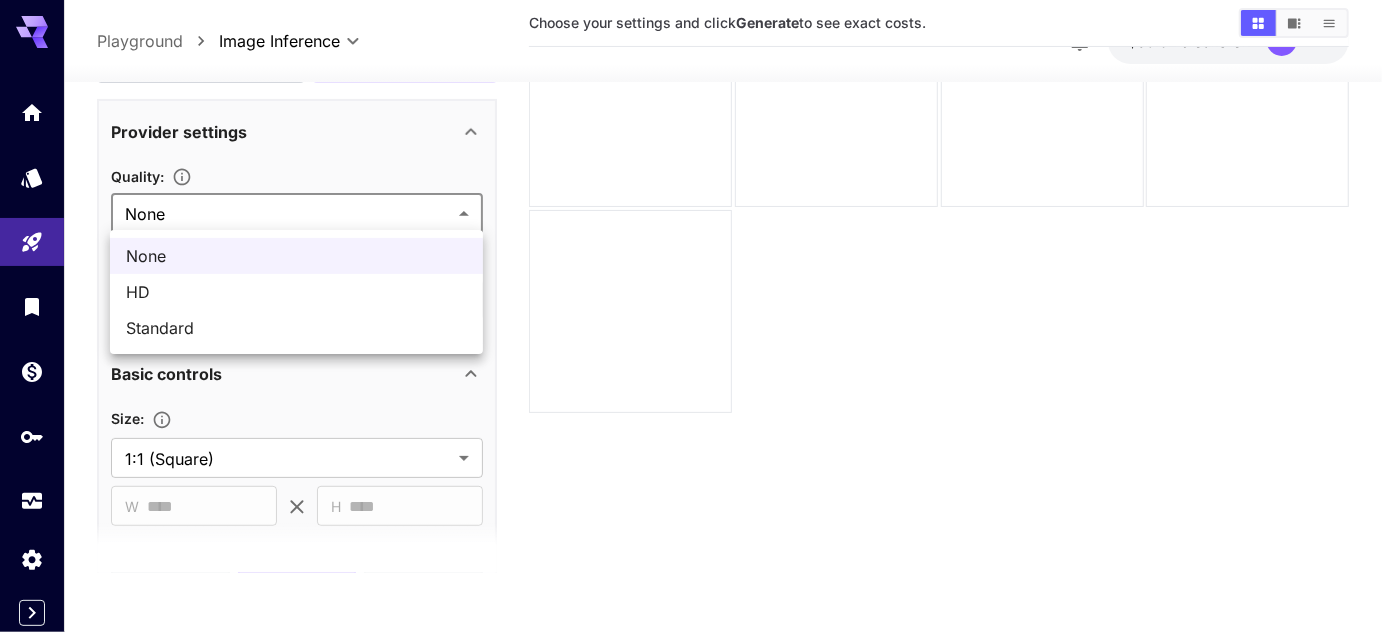 click on "**********" at bounding box center (698, 238) 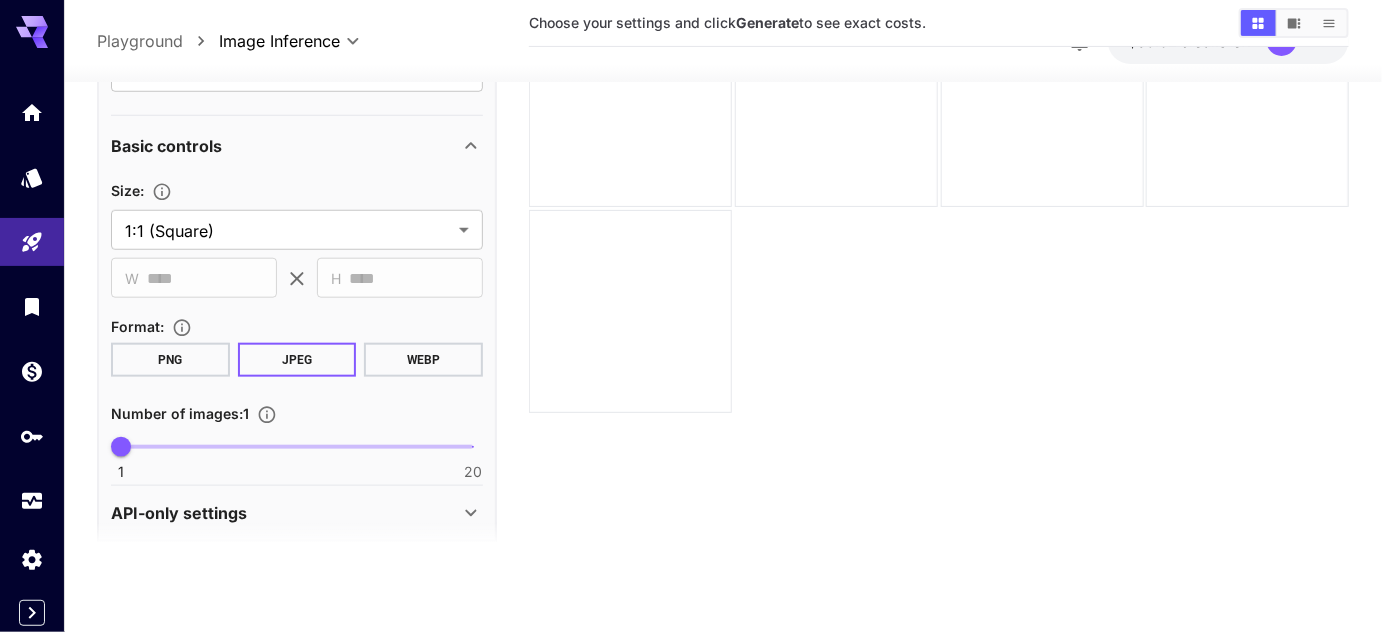 scroll, scrollTop: 544, scrollLeft: 0, axis: vertical 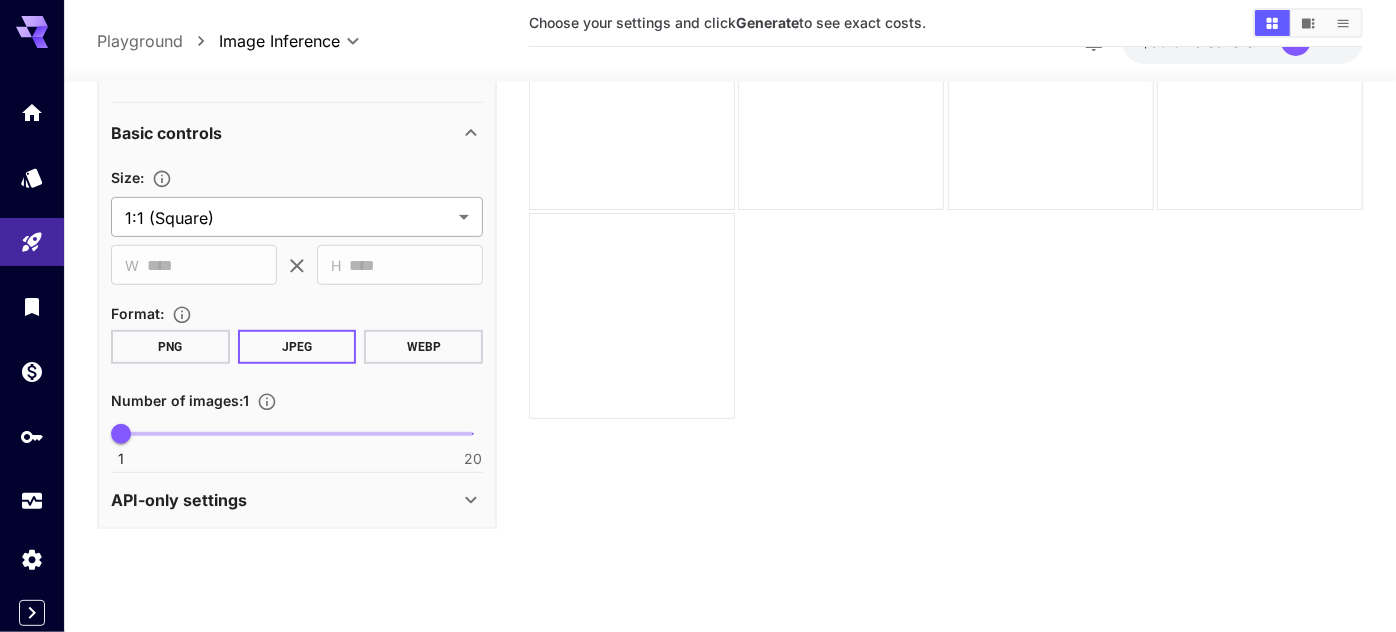 click on "**********" at bounding box center (698, 238) 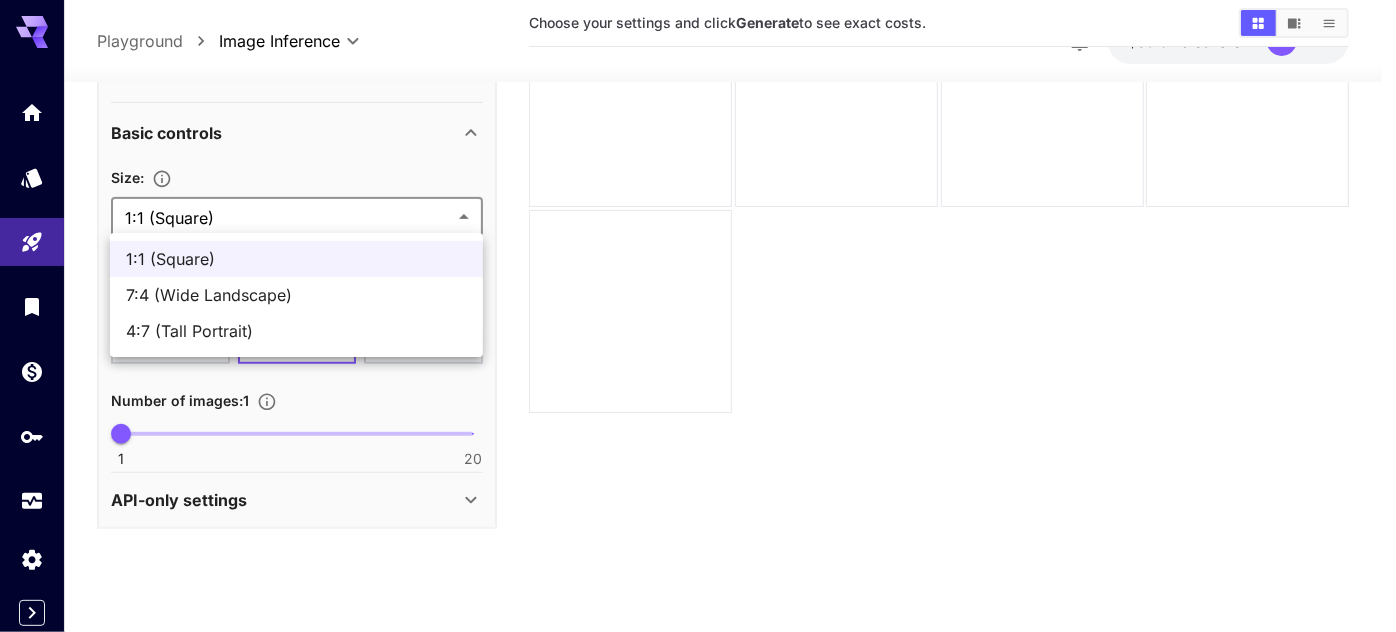 click at bounding box center (698, 316) 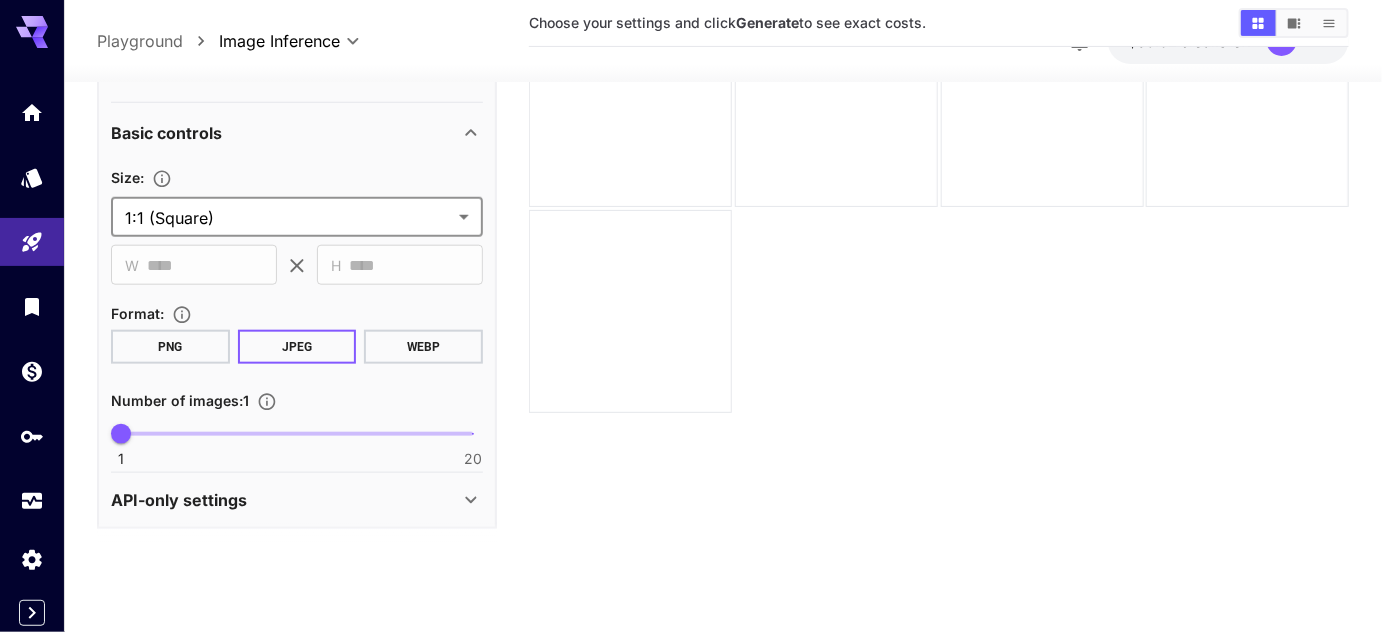 click on "**********" at bounding box center (691, 238) 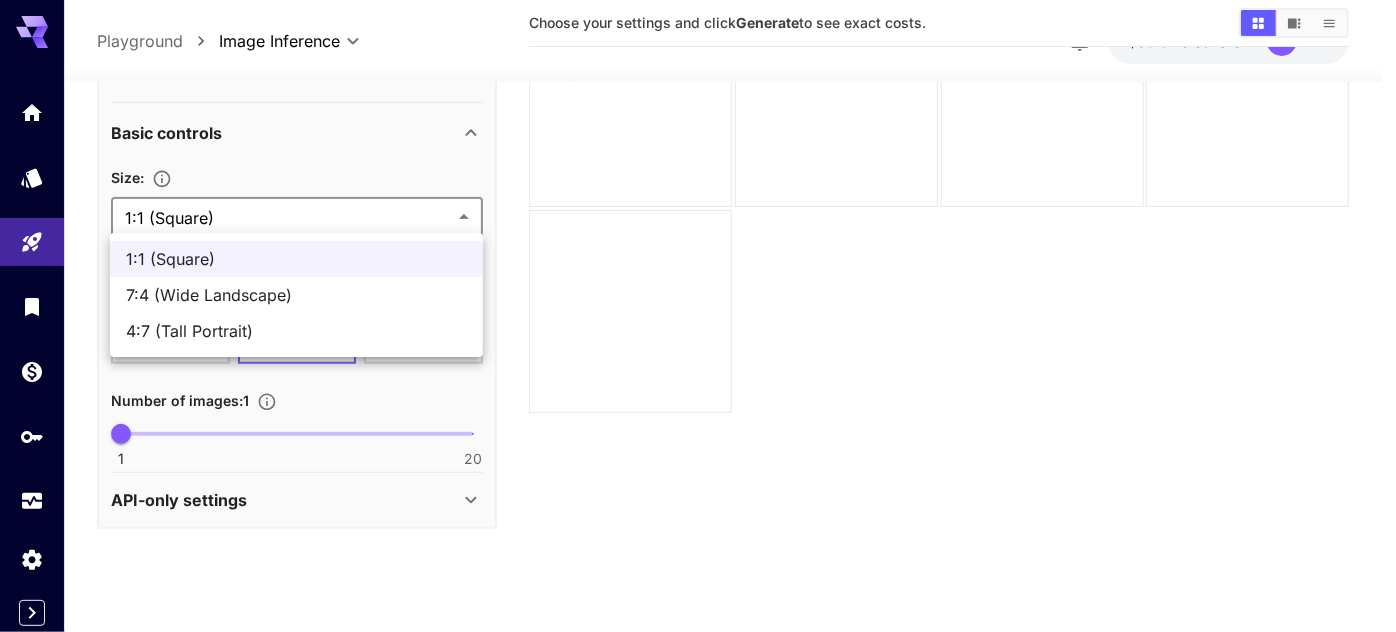 type 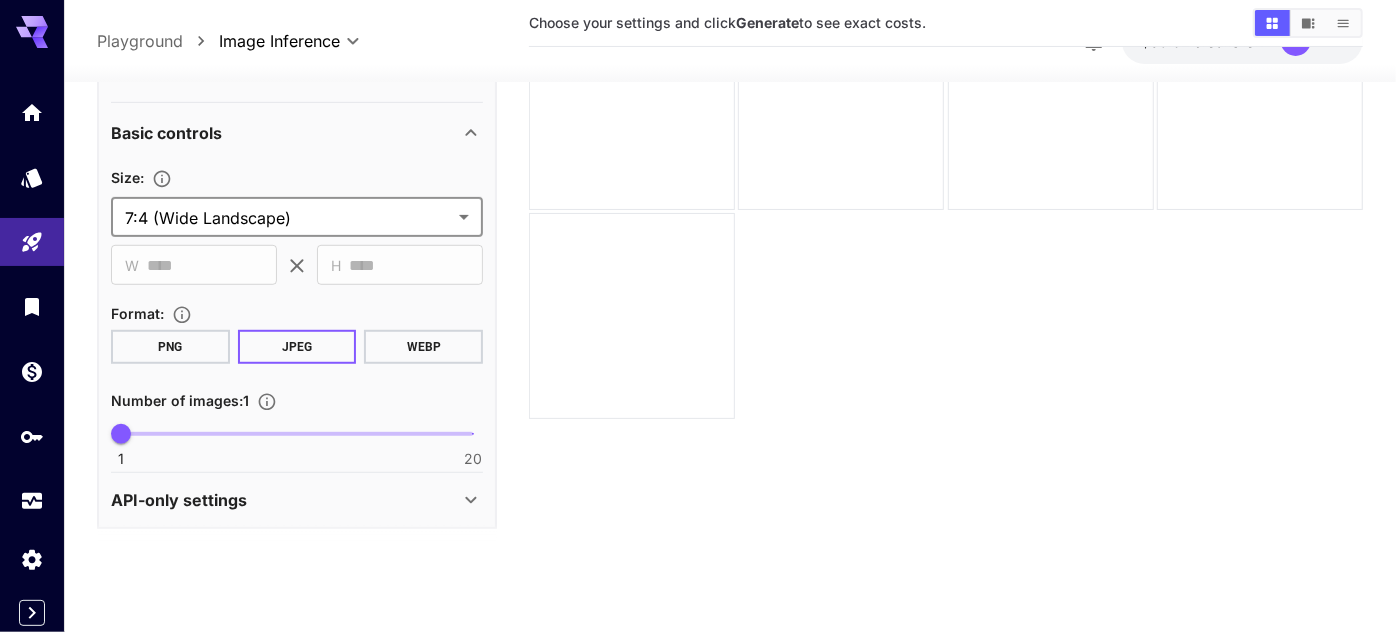 click on "**********" at bounding box center (698, 238) 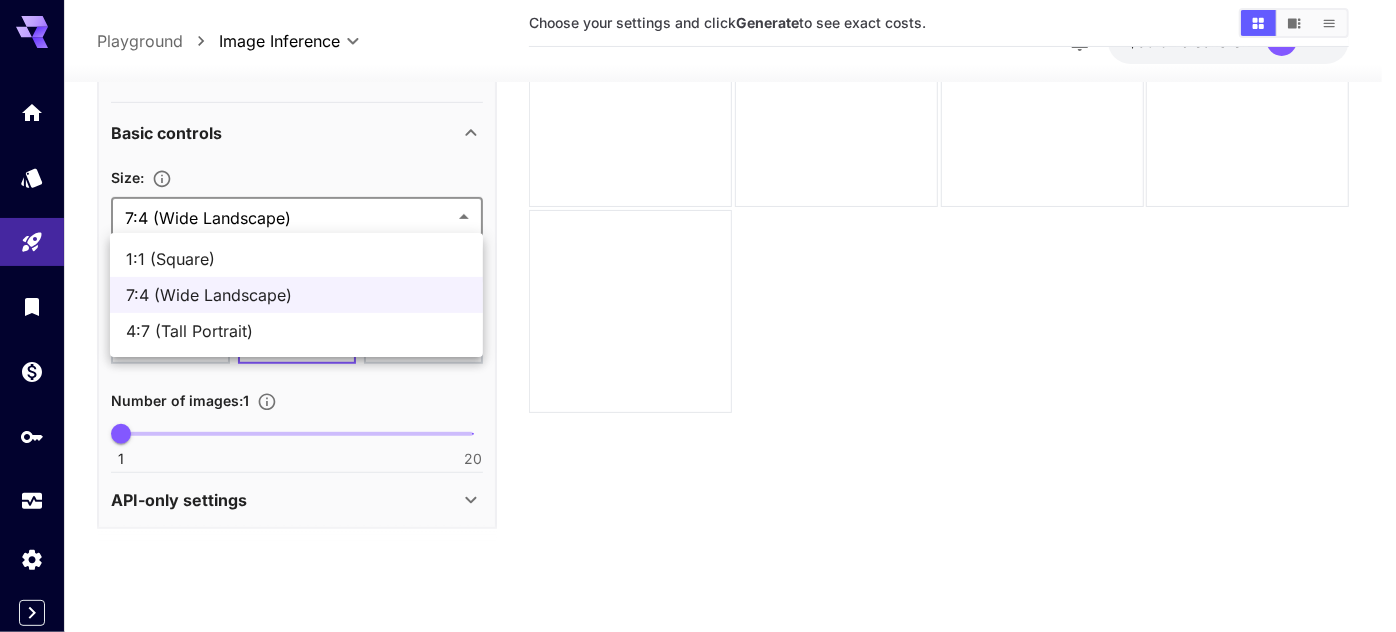click on "4:7 (Tall Portrait)" at bounding box center (296, 331) 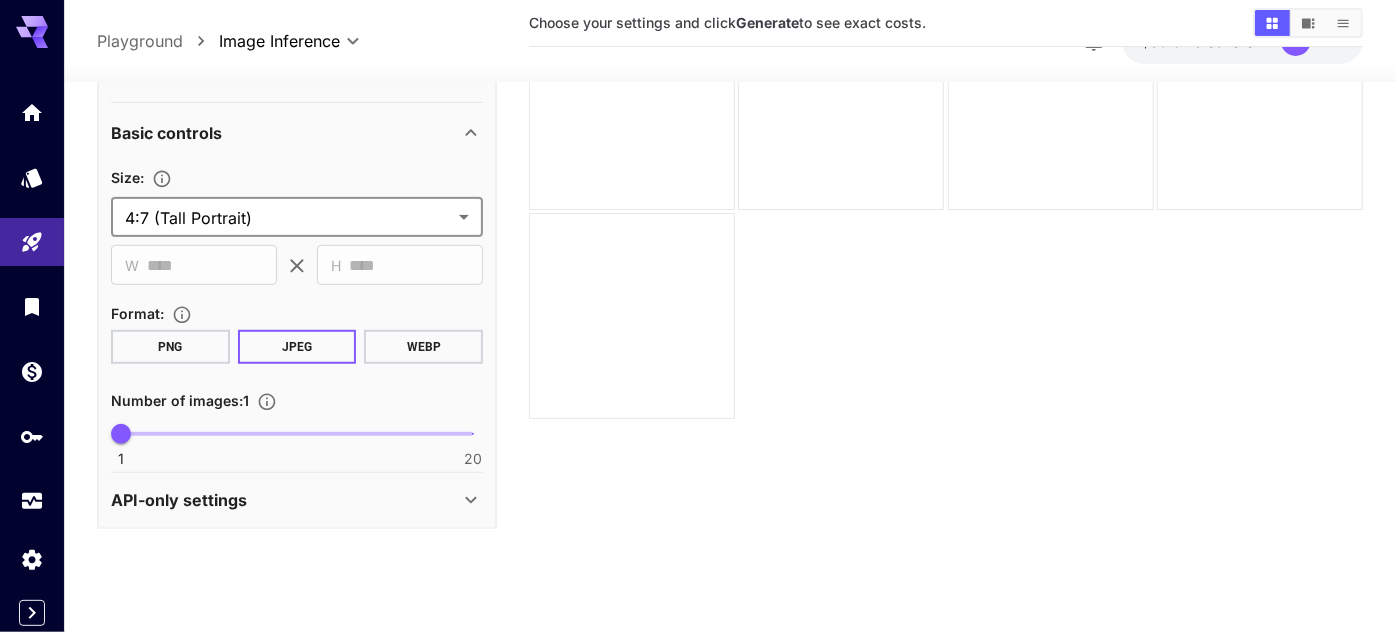 click on "**********" at bounding box center (698, 238) 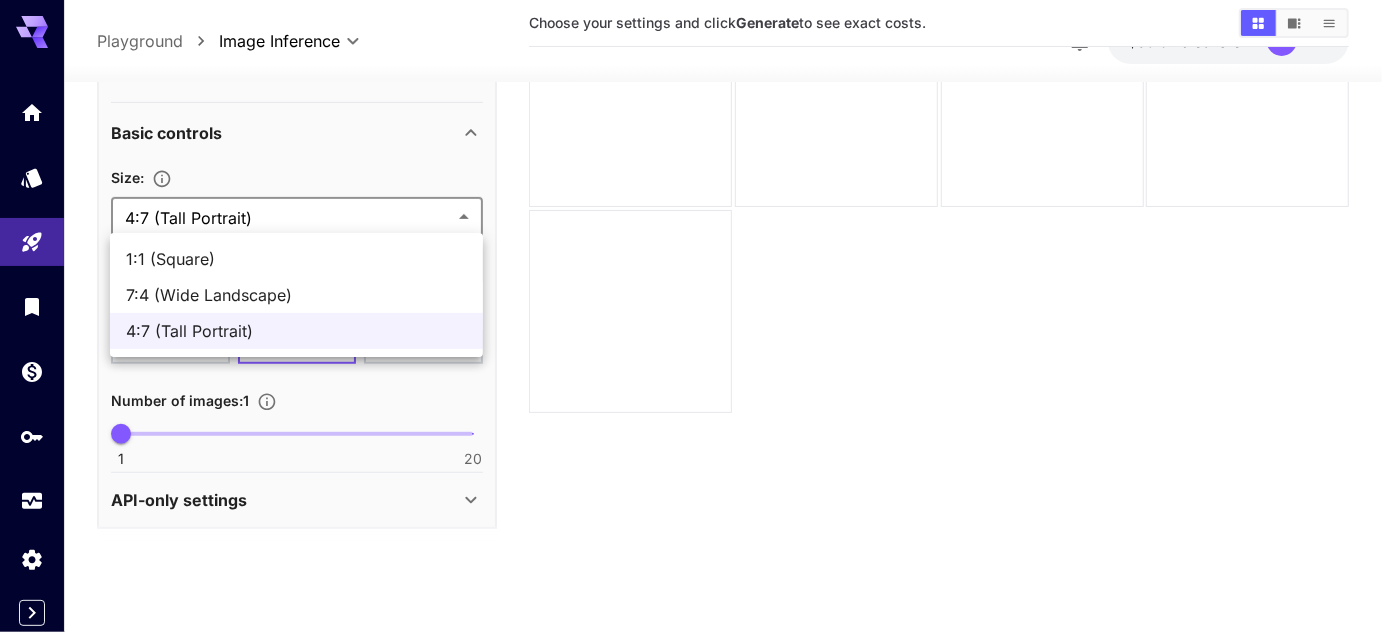 click at bounding box center [698, 316] 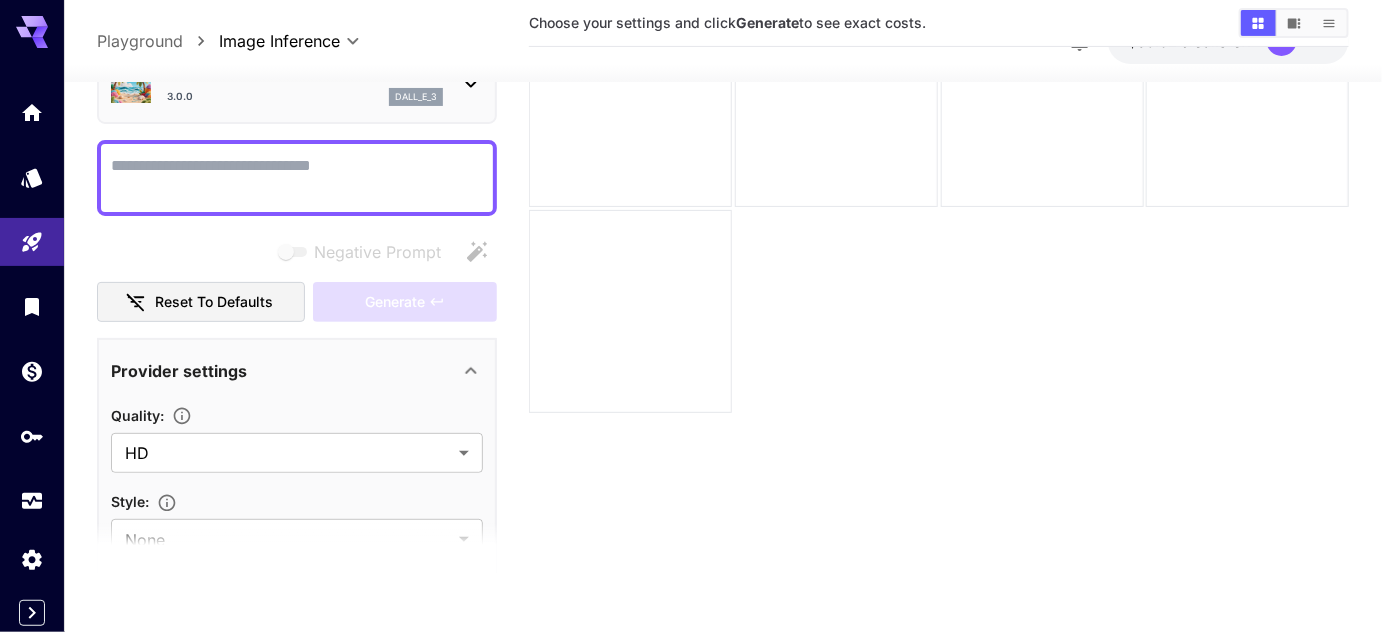 scroll, scrollTop: 0, scrollLeft: 0, axis: both 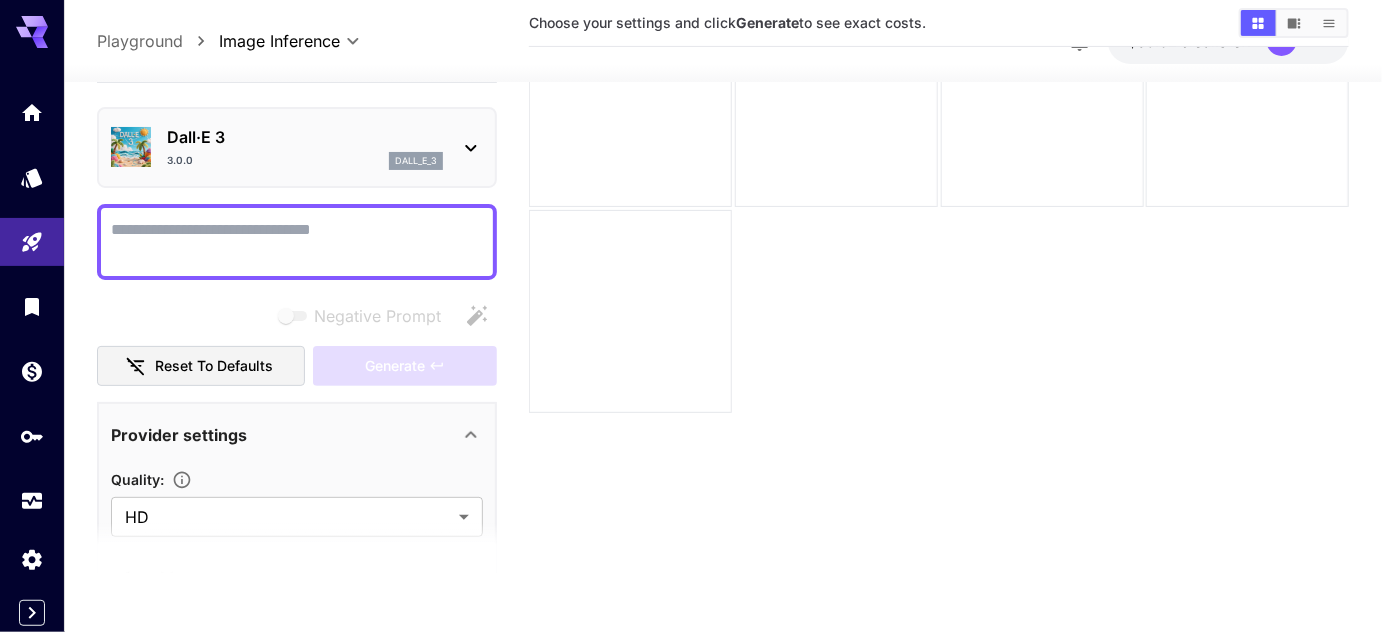 click on "Dall·E 3" at bounding box center [305, 137] 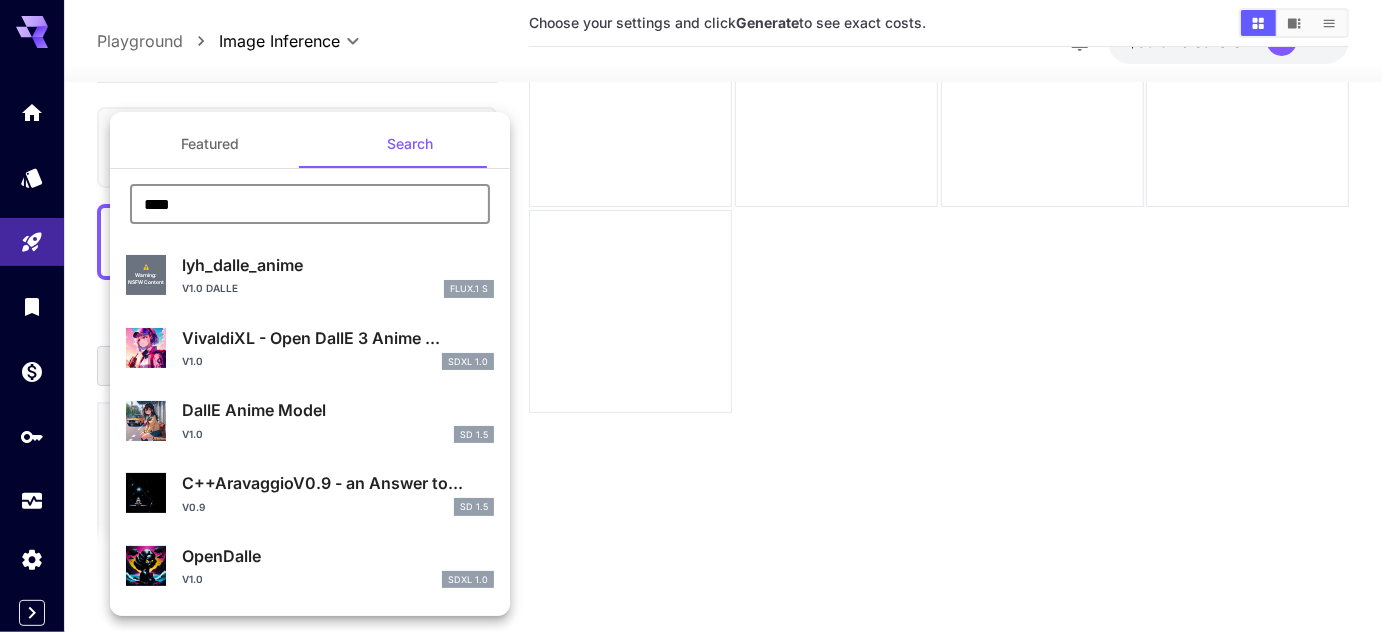drag, startPoint x: 210, startPoint y: 210, endPoint x: 100, endPoint y: 211, distance: 110.00455 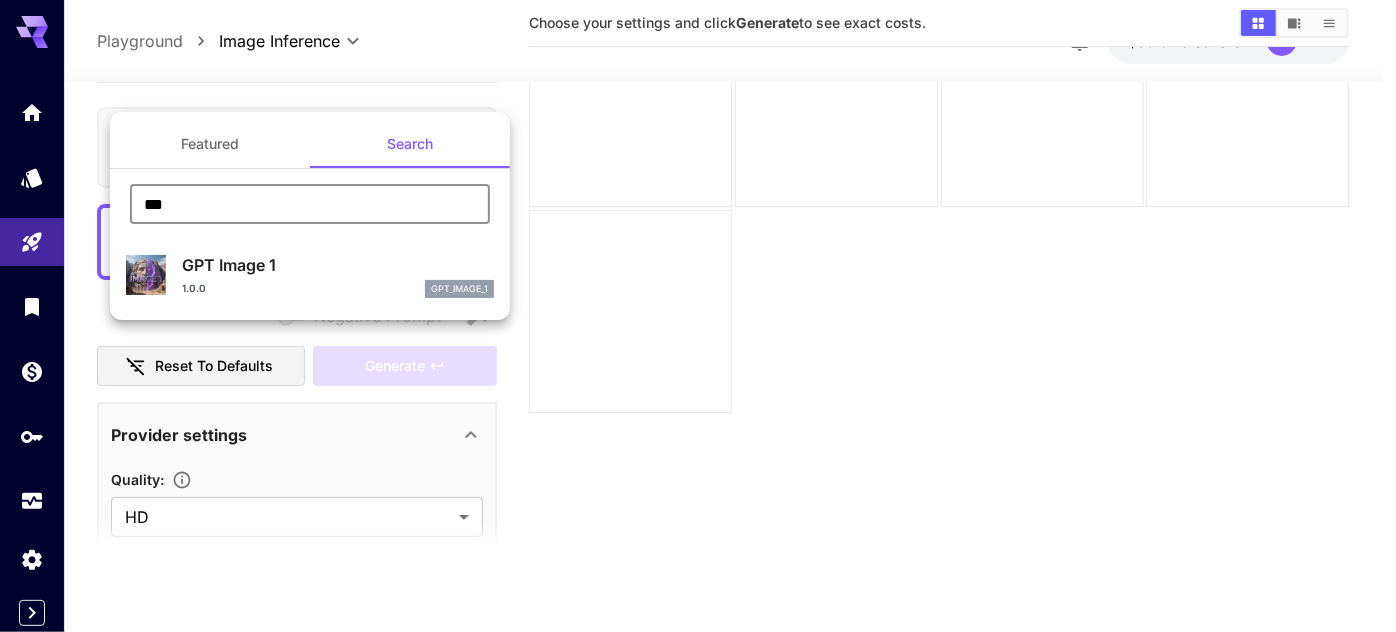 type on "***" 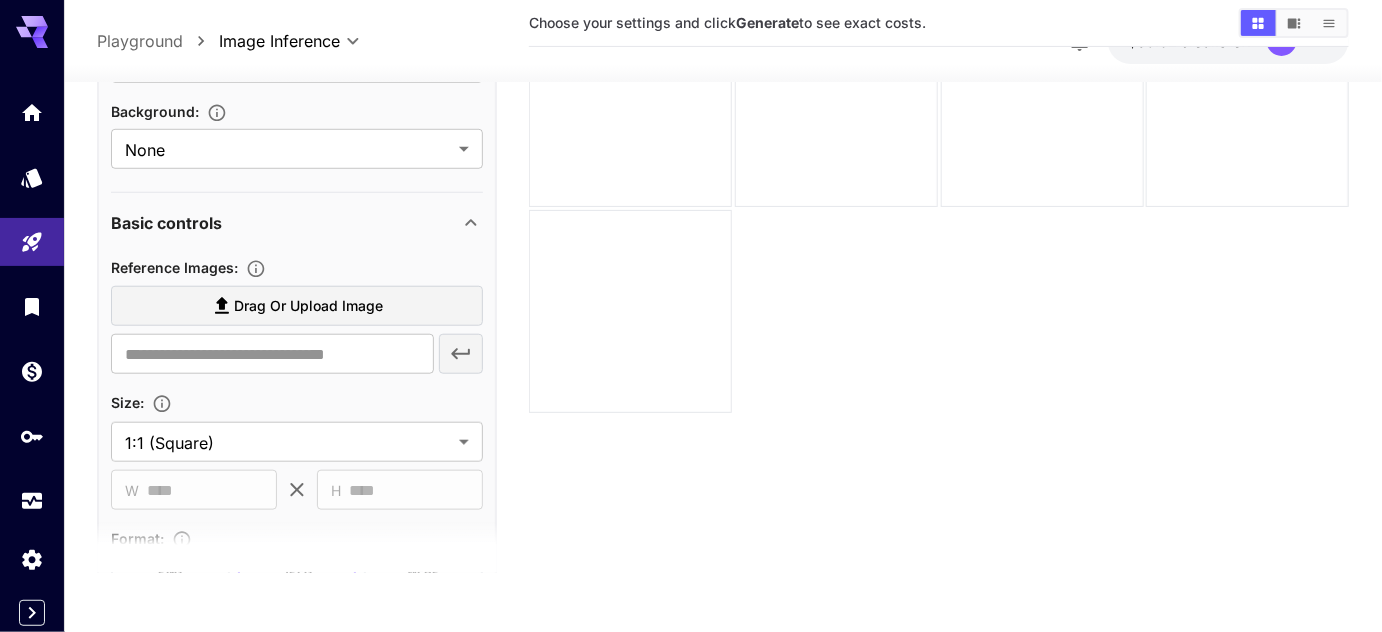 scroll, scrollTop: 605, scrollLeft: 0, axis: vertical 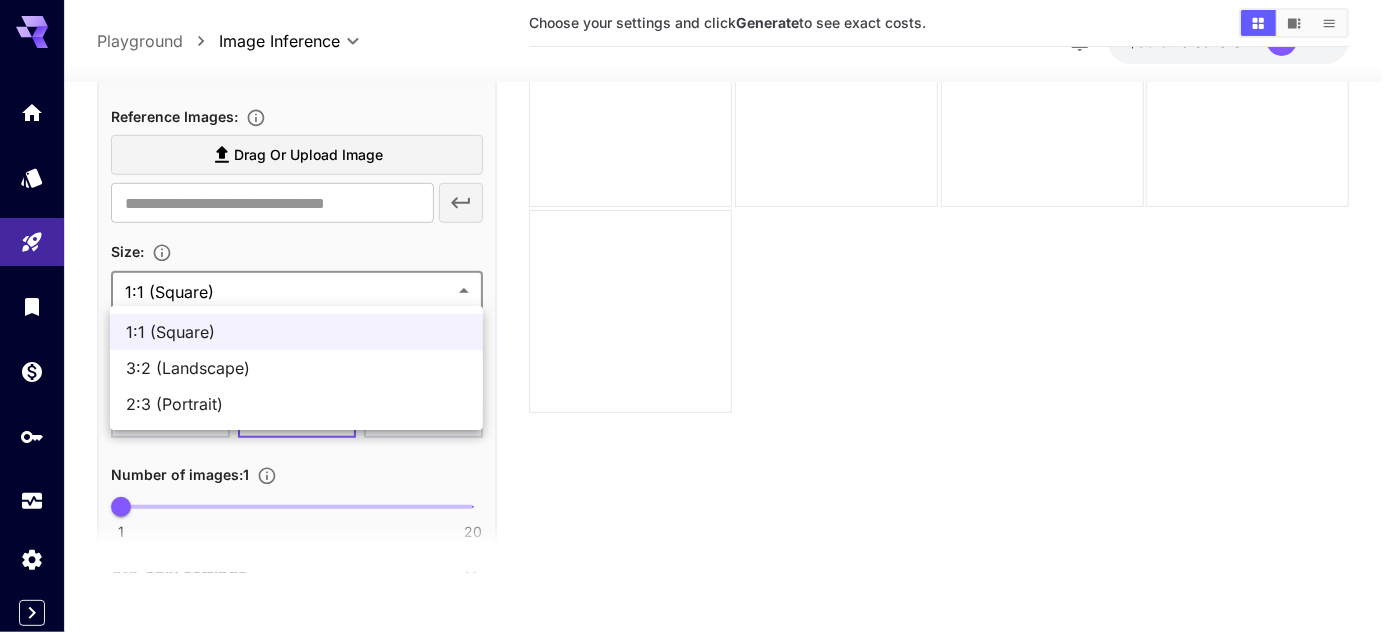 click on "**********" at bounding box center [698, 238] 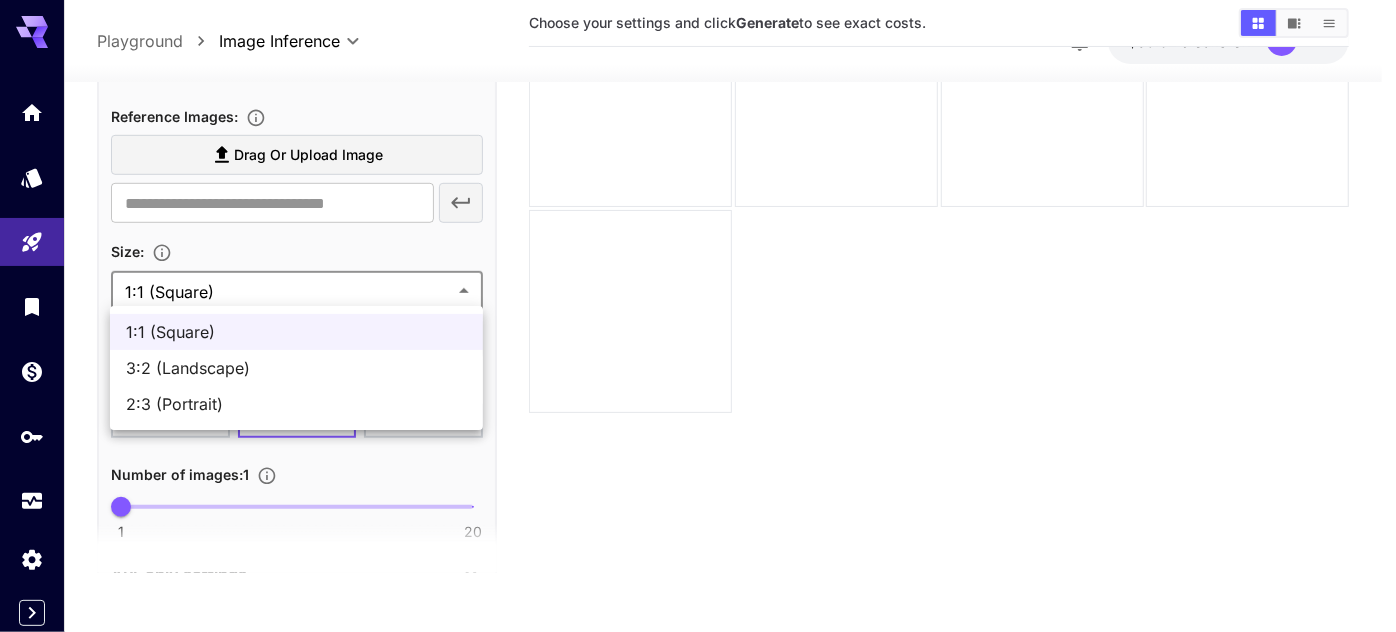 click on "3:2 (Landscape)" at bounding box center (296, 368) 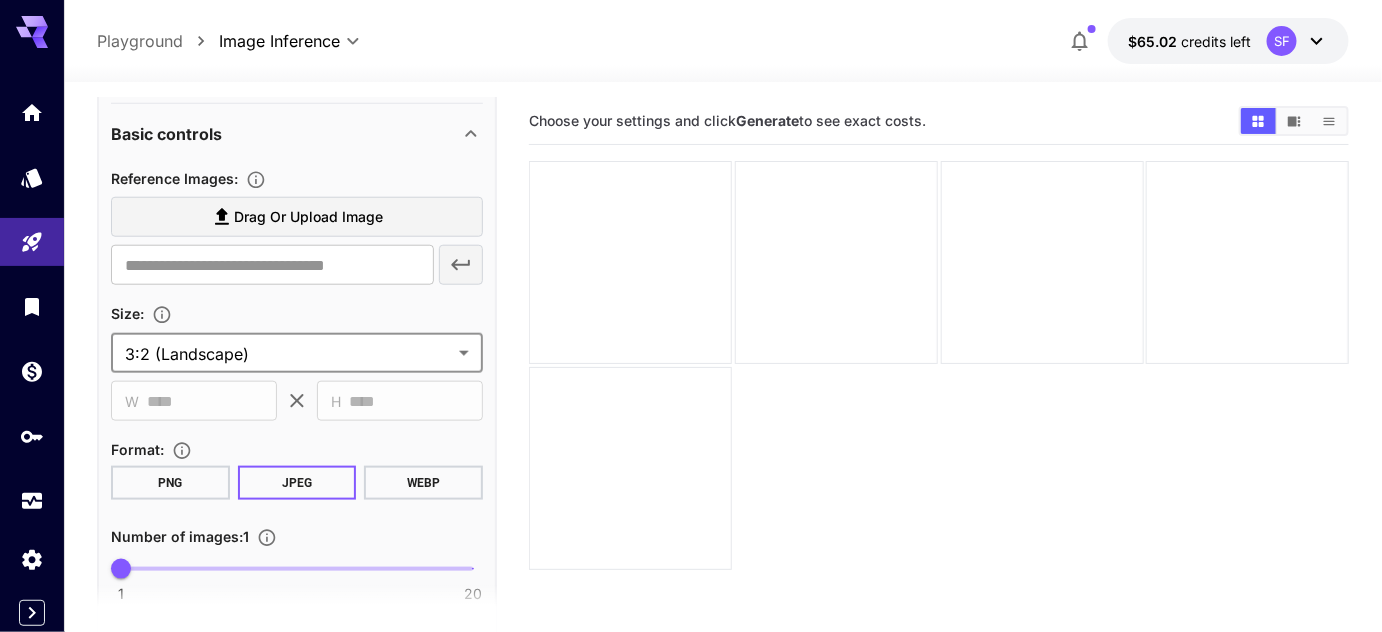 scroll, scrollTop: 0, scrollLeft: 0, axis: both 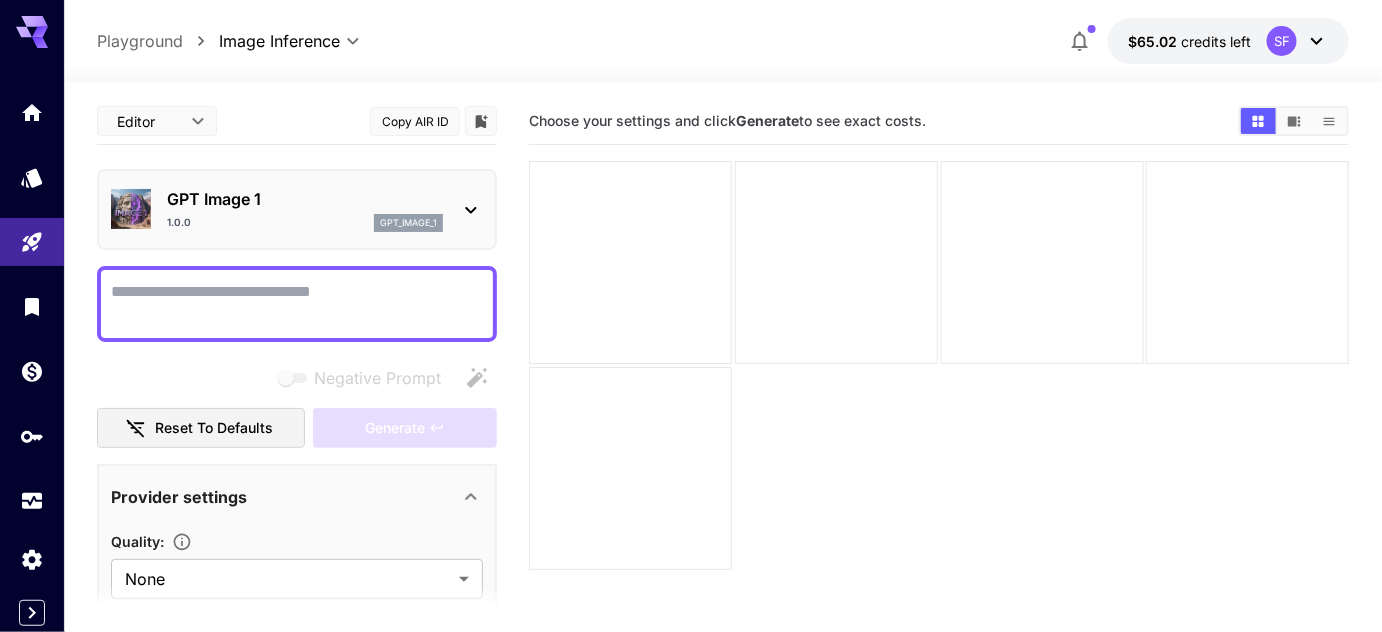 click on "GPT Image 1" at bounding box center [305, 199] 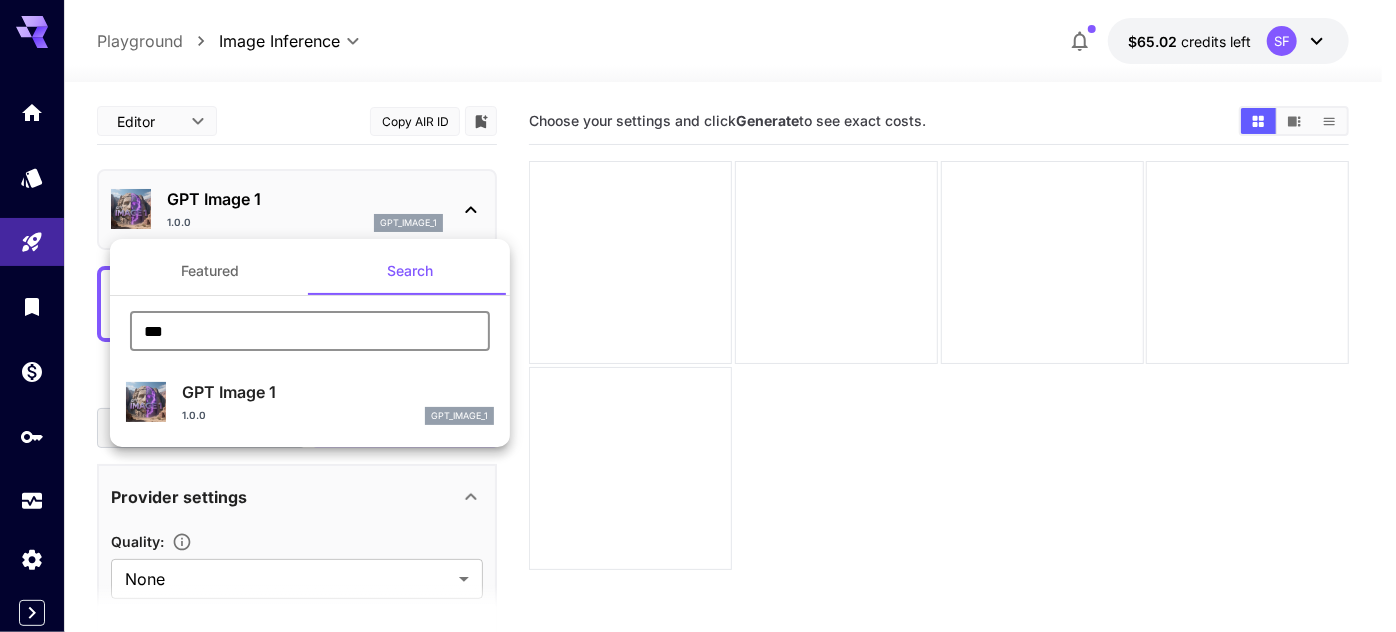 drag, startPoint x: 192, startPoint y: 330, endPoint x: 138, endPoint y: 319, distance: 55.108982 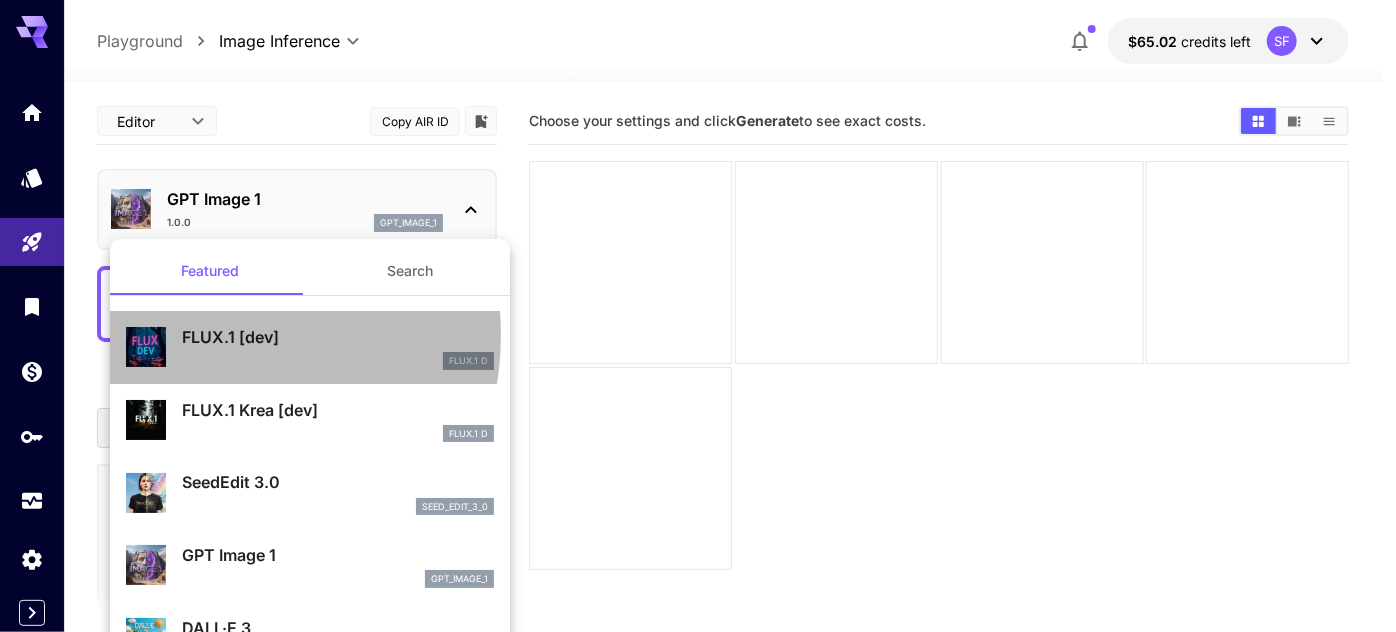 click on "FLUX.1 [dev]" at bounding box center [338, 337] 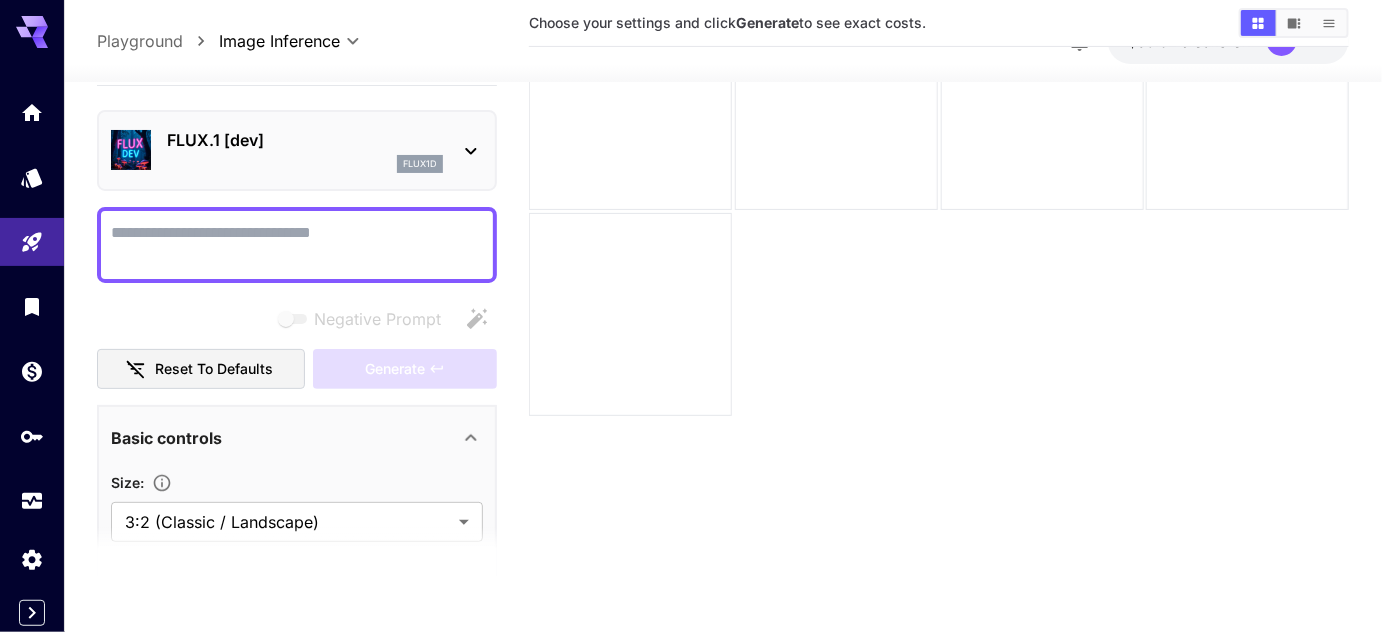 scroll, scrollTop: 157, scrollLeft: 0, axis: vertical 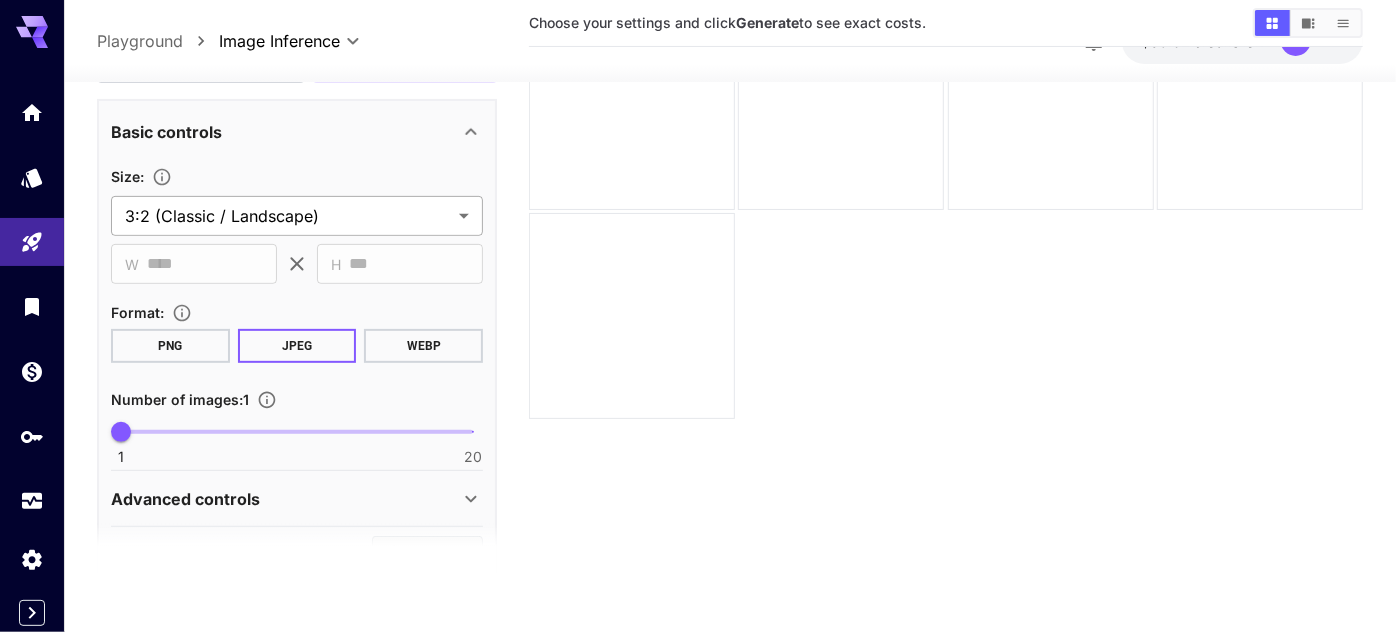 click on "**********" at bounding box center (698, 238) 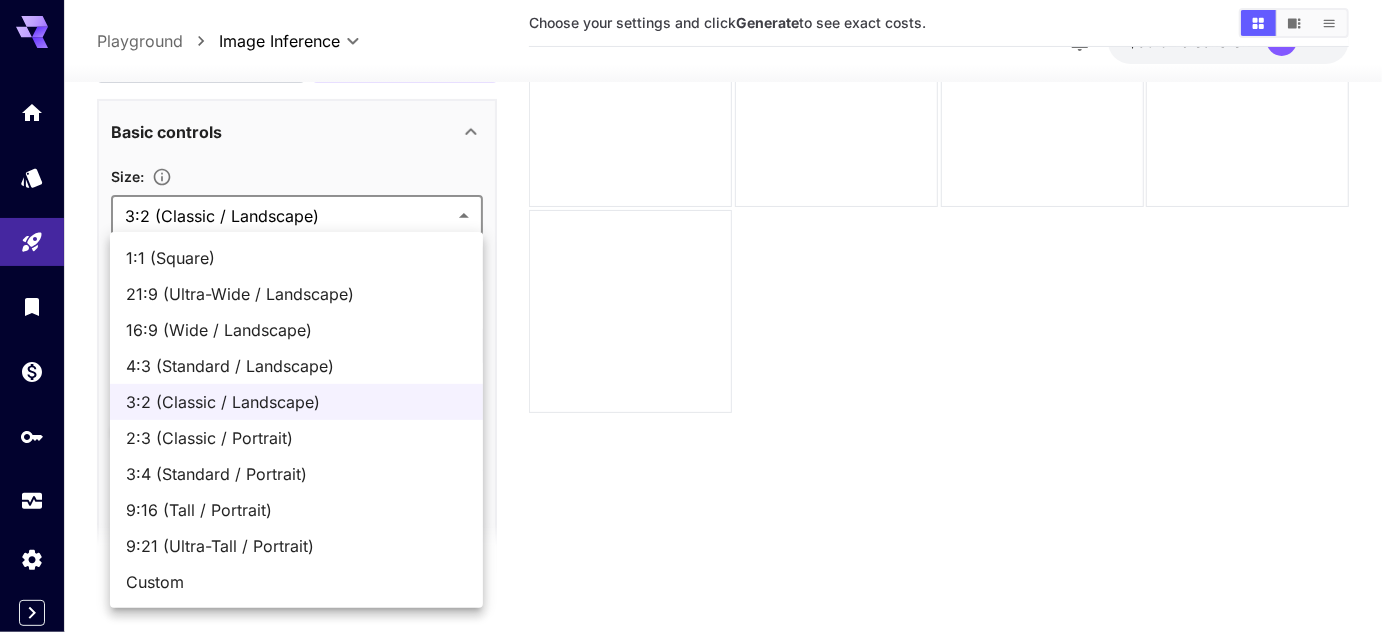 click at bounding box center (698, 316) 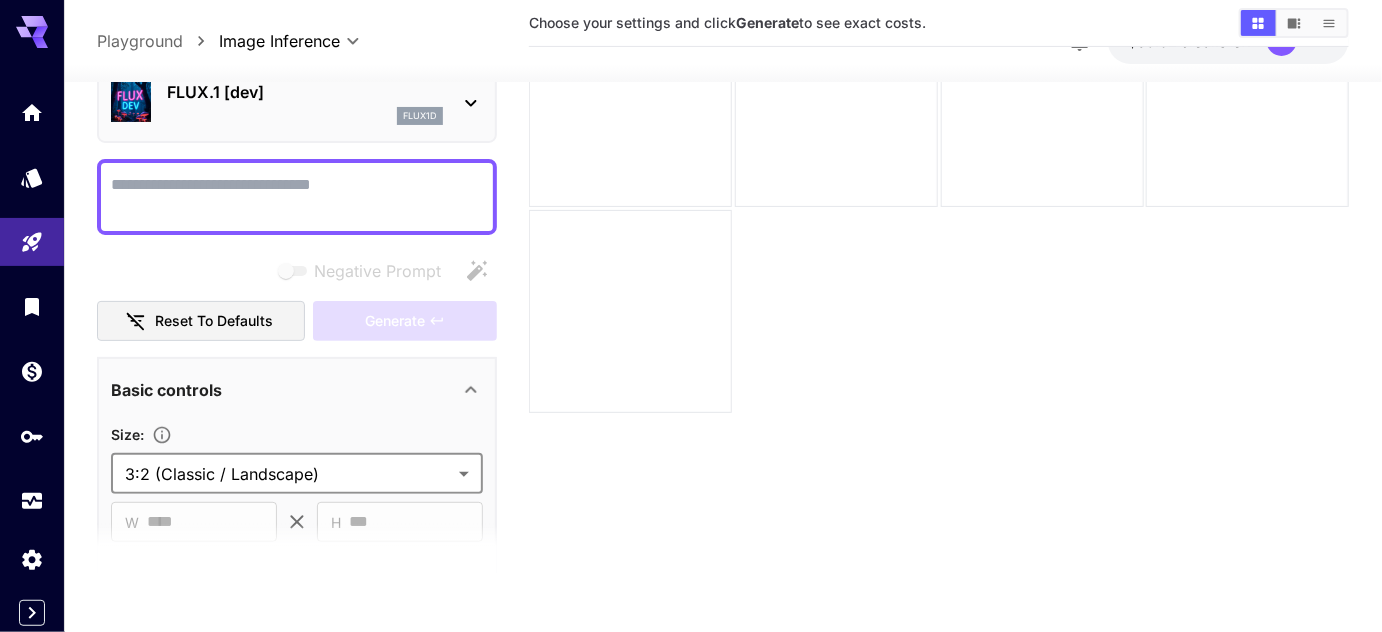 scroll, scrollTop: 303, scrollLeft: 0, axis: vertical 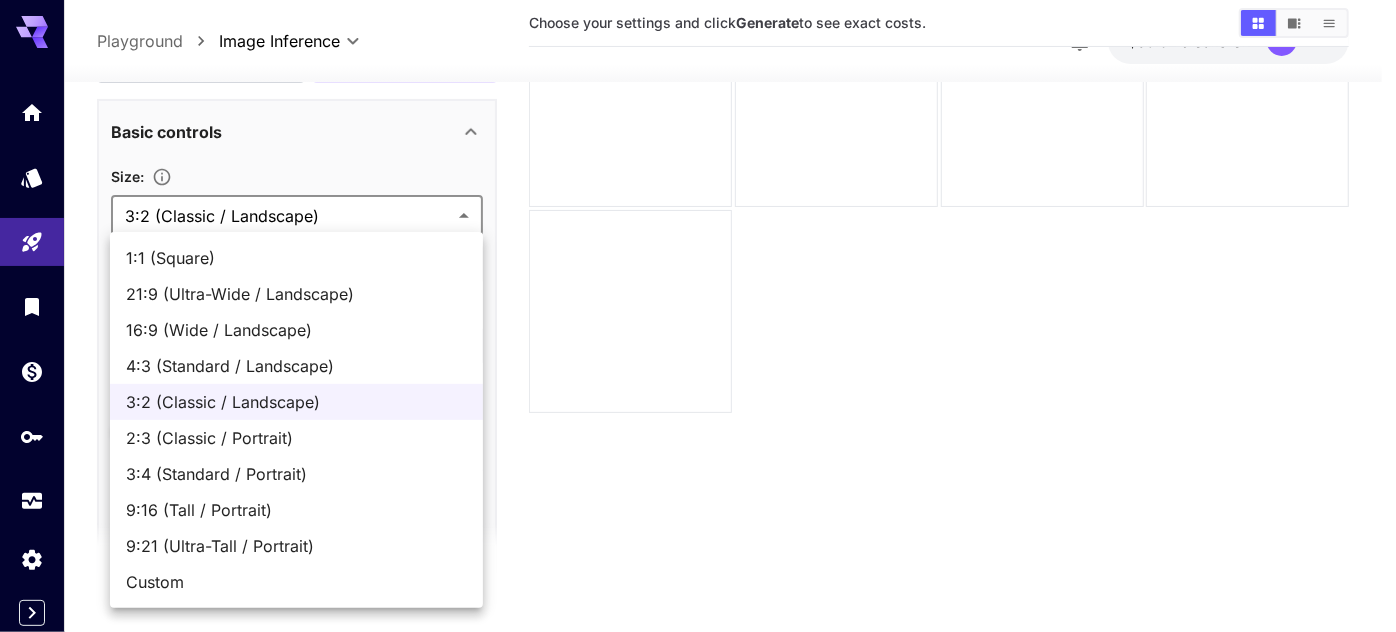 click on "**********" at bounding box center (698, 238) 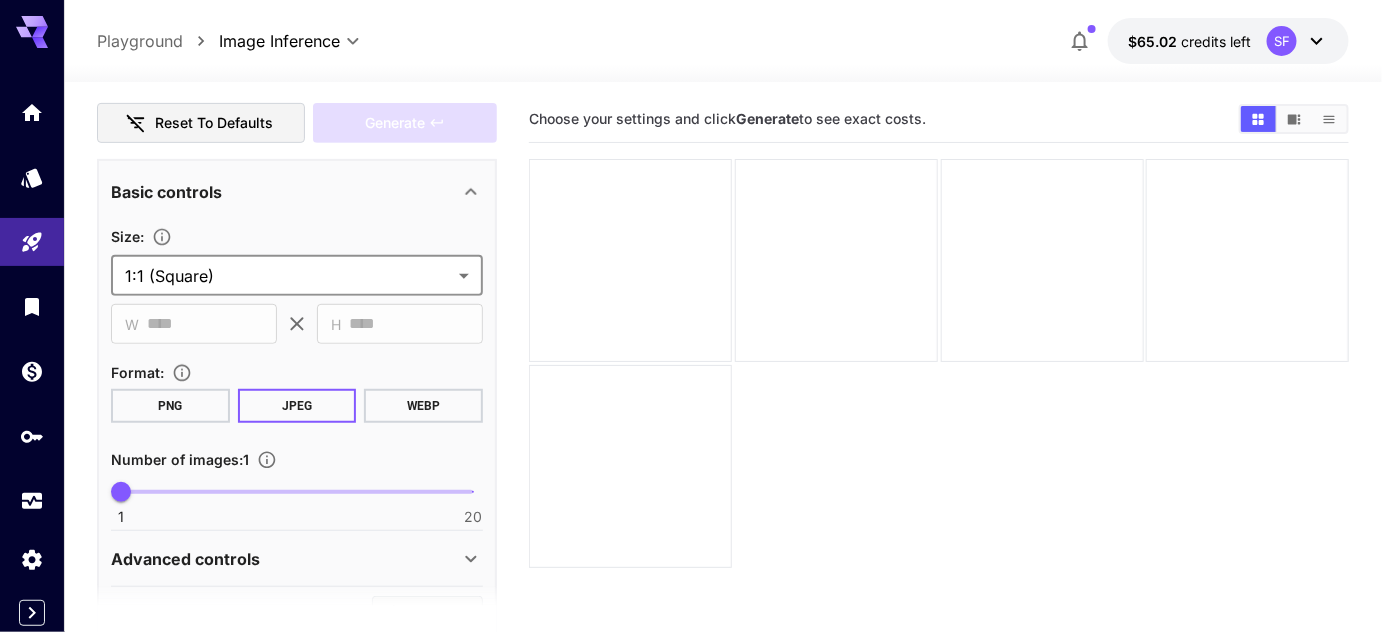 scroll, scrollTop: 0, scrollLeft: 0, axis: both 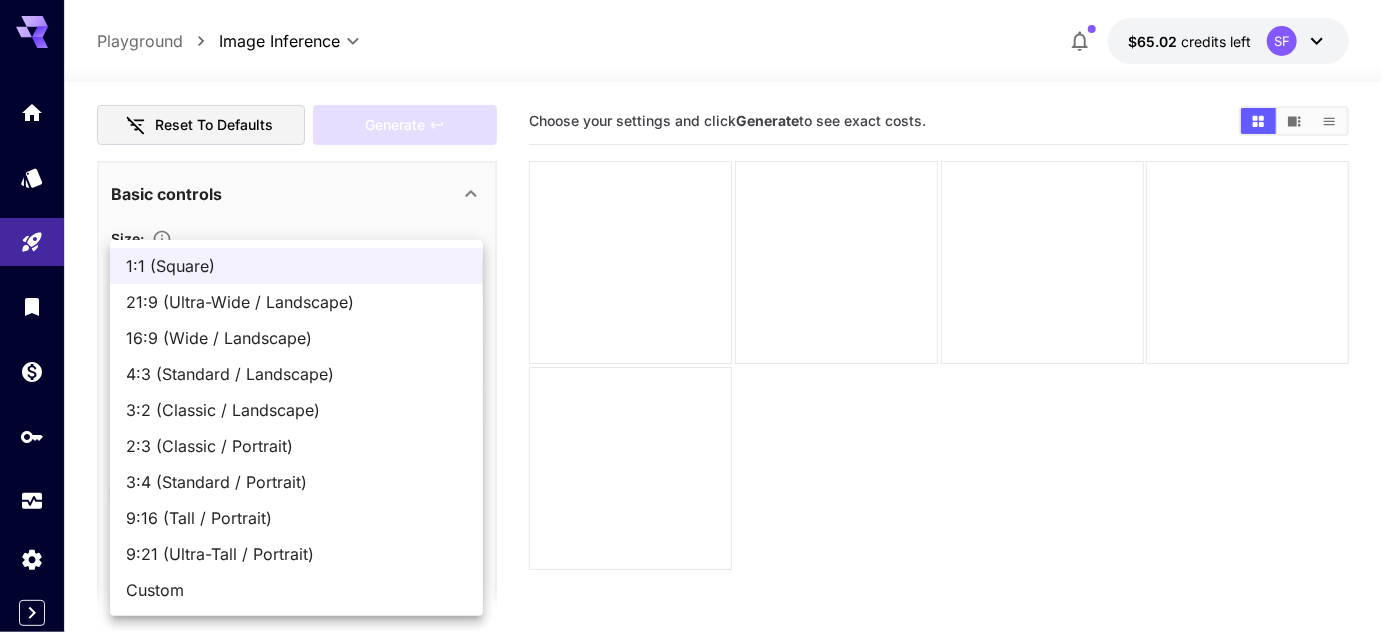 click on "**********" at bounding box center [698, 395] 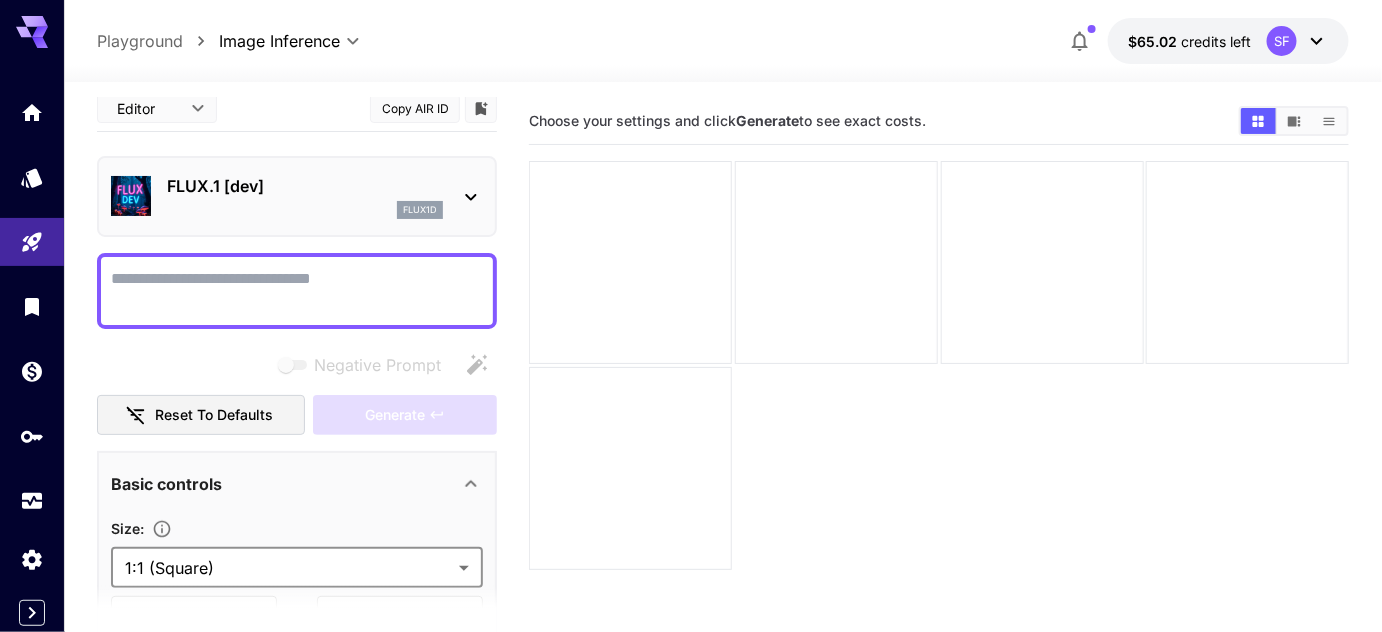 scroll, scrollTop: 0, scrollLeft: 0, axis: both 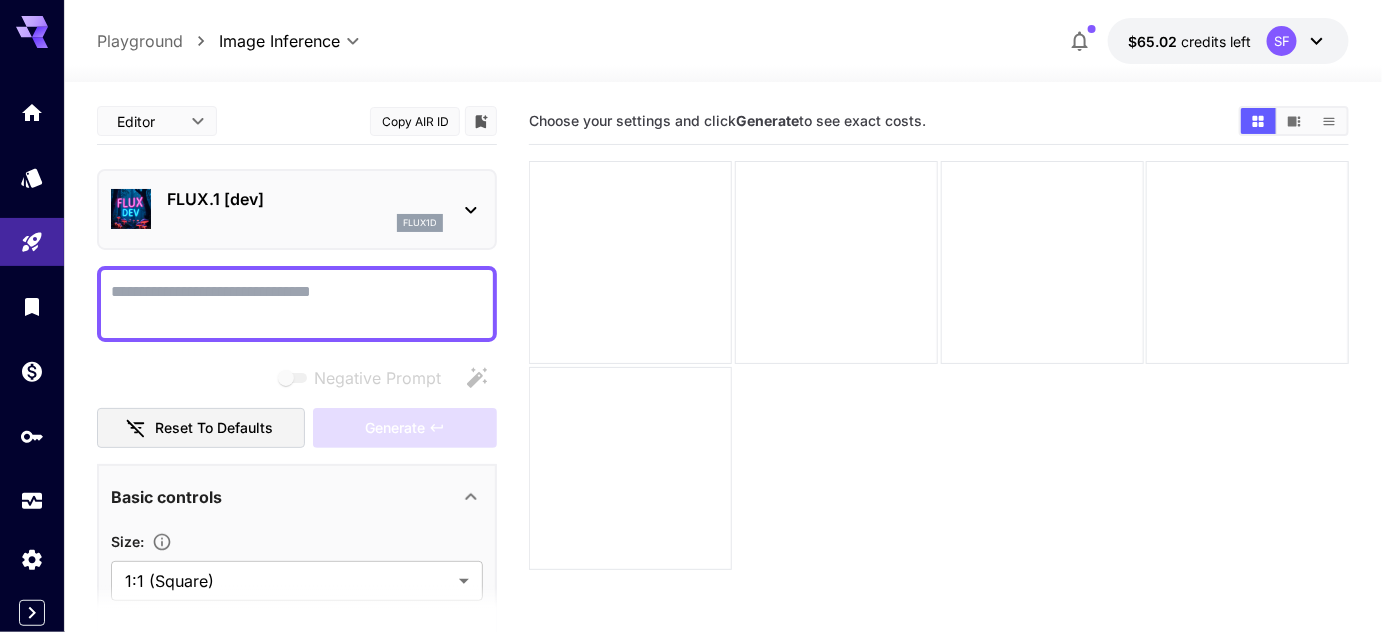 click on "FLUX.1 [dev]" at bounding box center (305, 199) 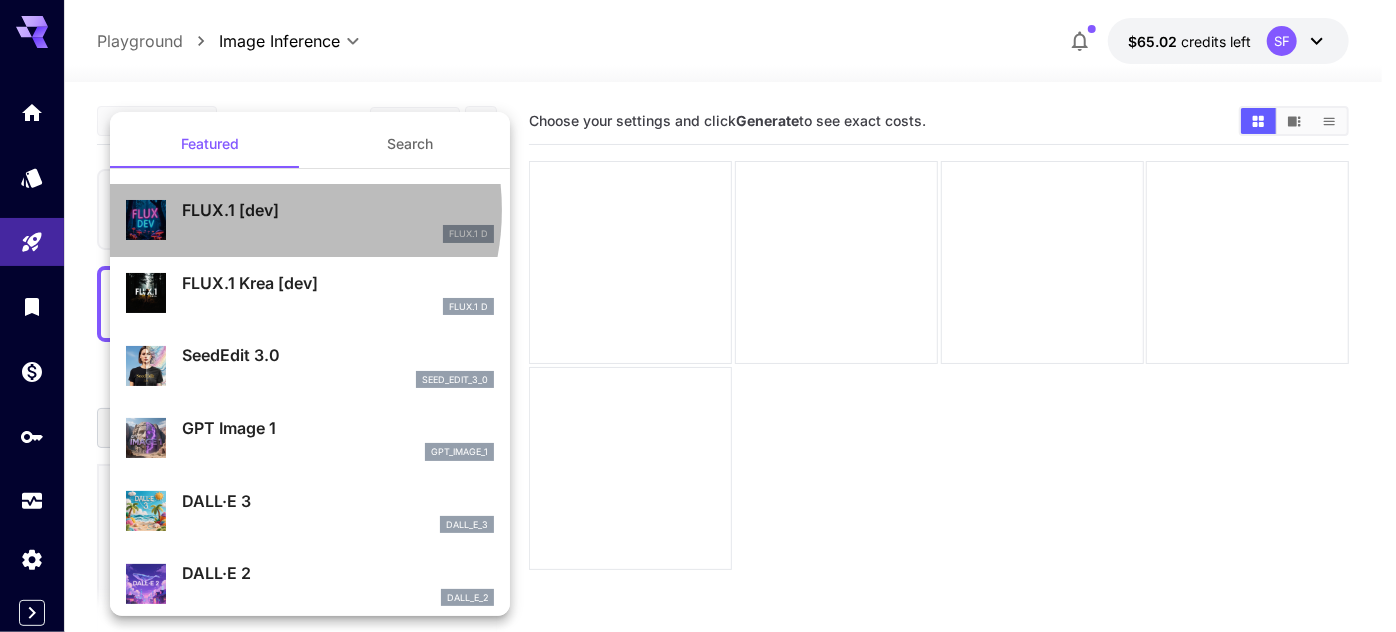 click on "FLUX.1 [dev]" at bounding box center [338, 210] 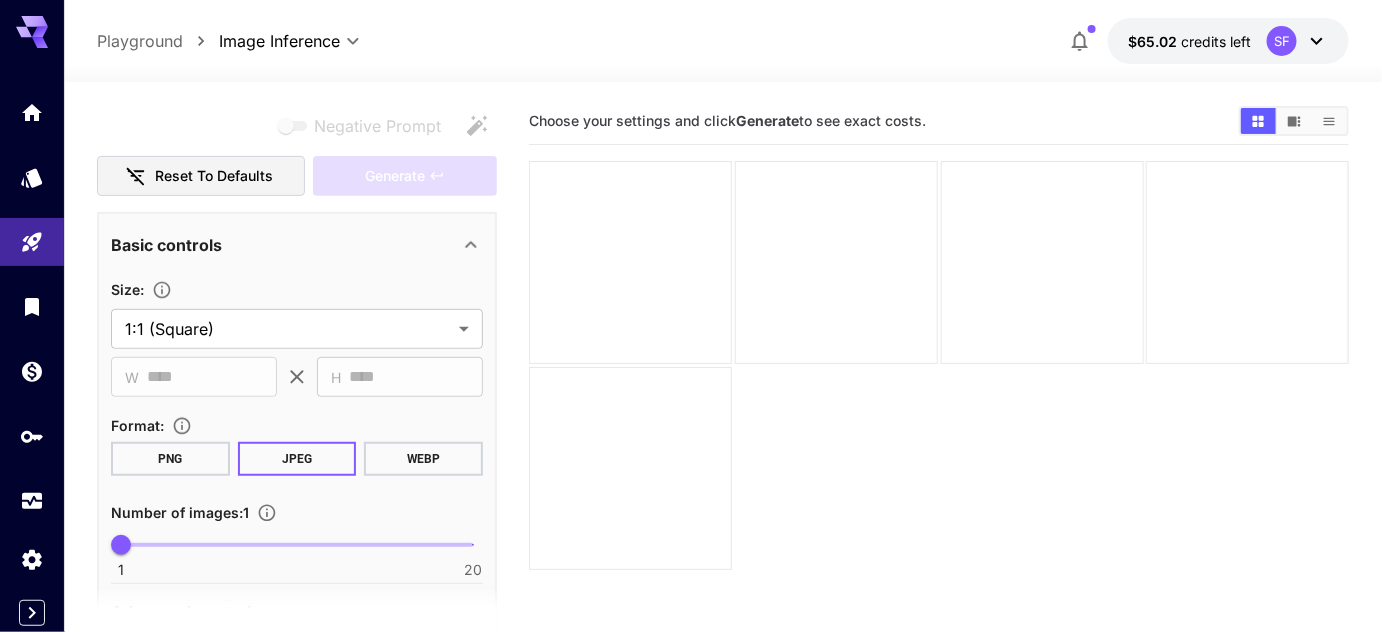 scroll, scrollTop: 0, scrollLeft: 0, axis: both 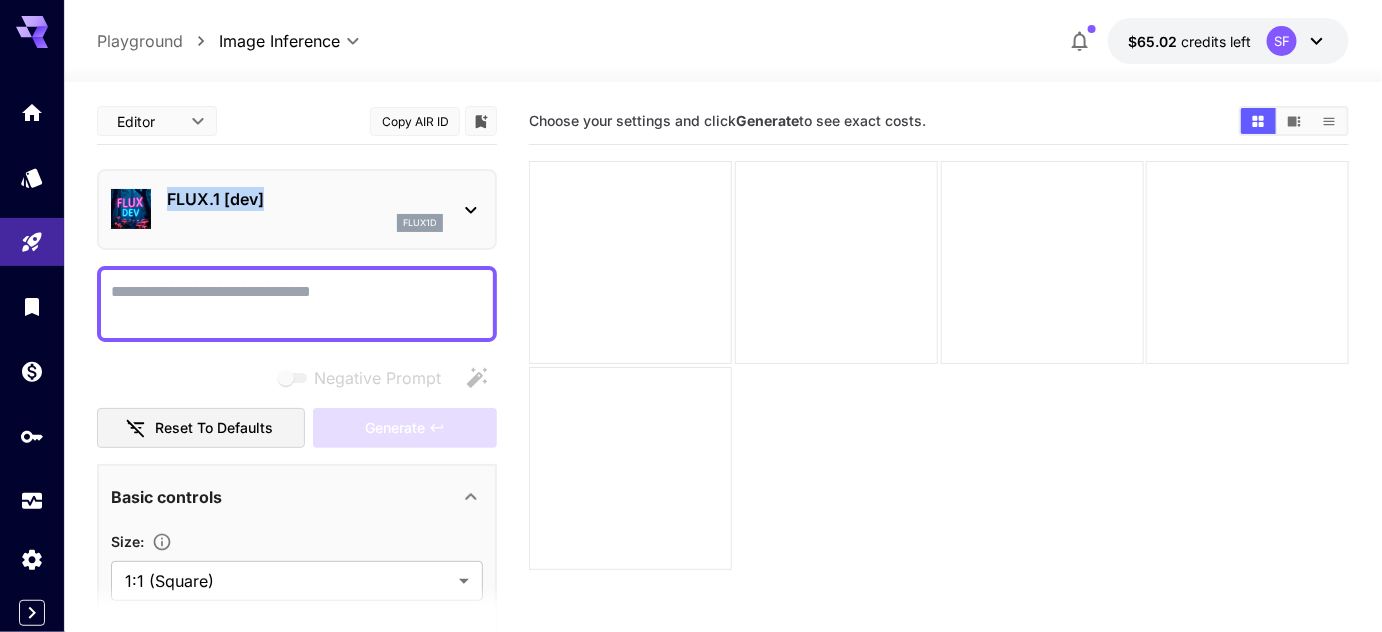 drag, startPoint x: 258, startPoint y: 196, endPoint x: 163, endPoint y: 194, distance: 95.02105 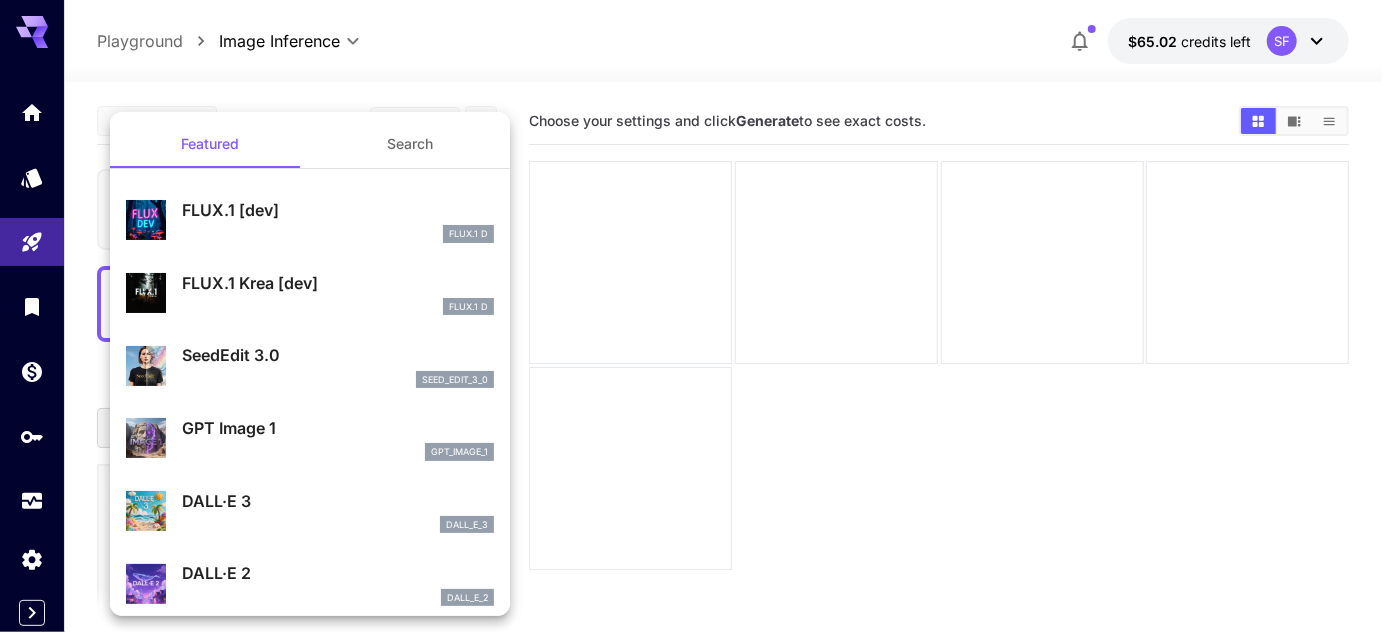 copy on "FLUX.1 [dev]" 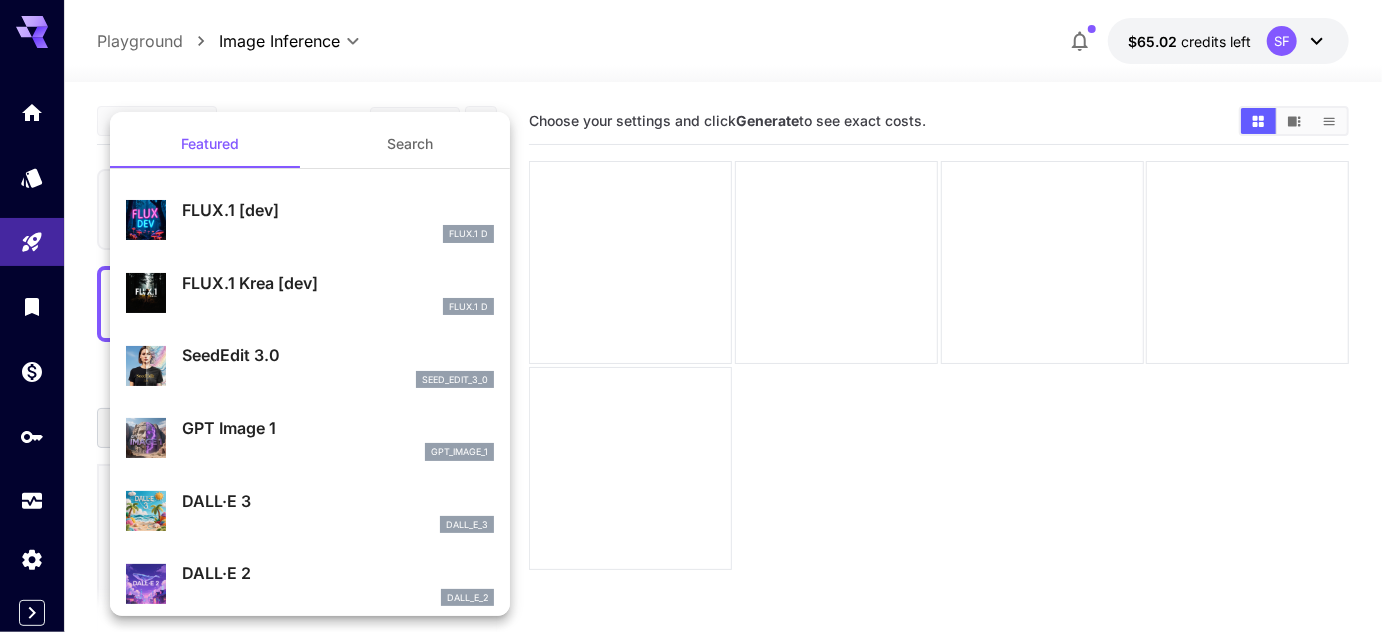 click at bounding box center [698, 316] 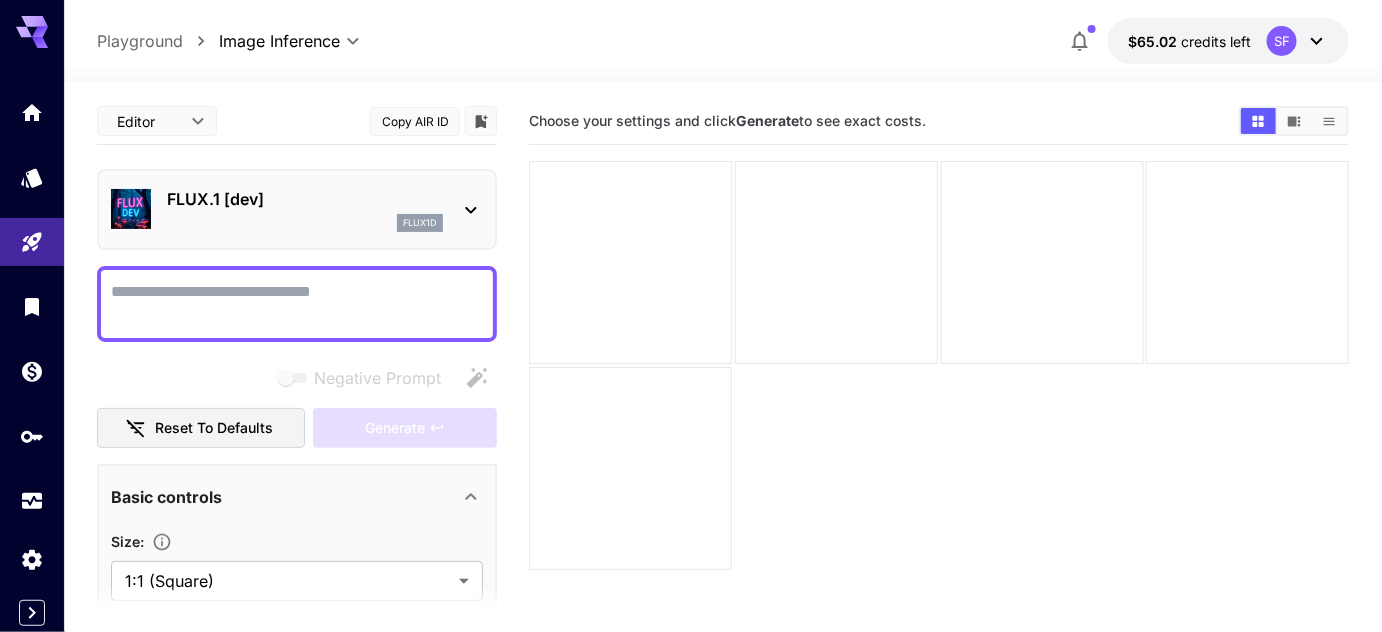 scroll, scrollTop: 151, scrollLeft: 0, axis: vertical 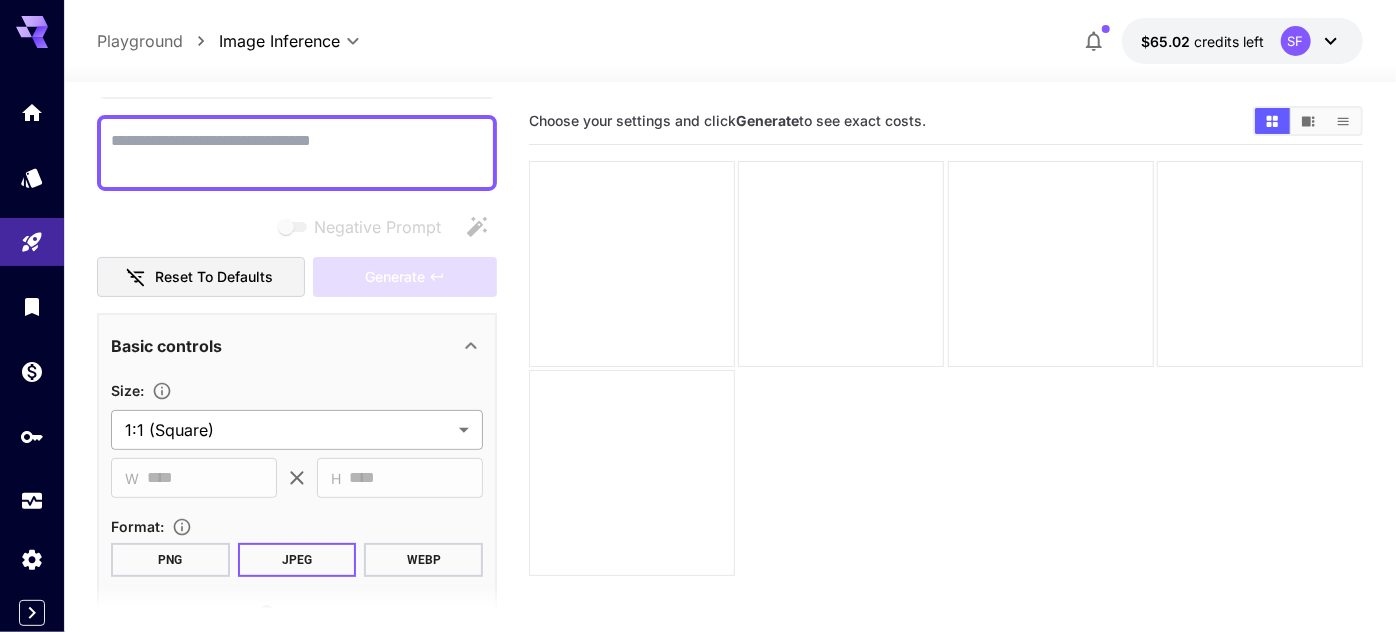 click on "**********" at bounding box center [698, 395] 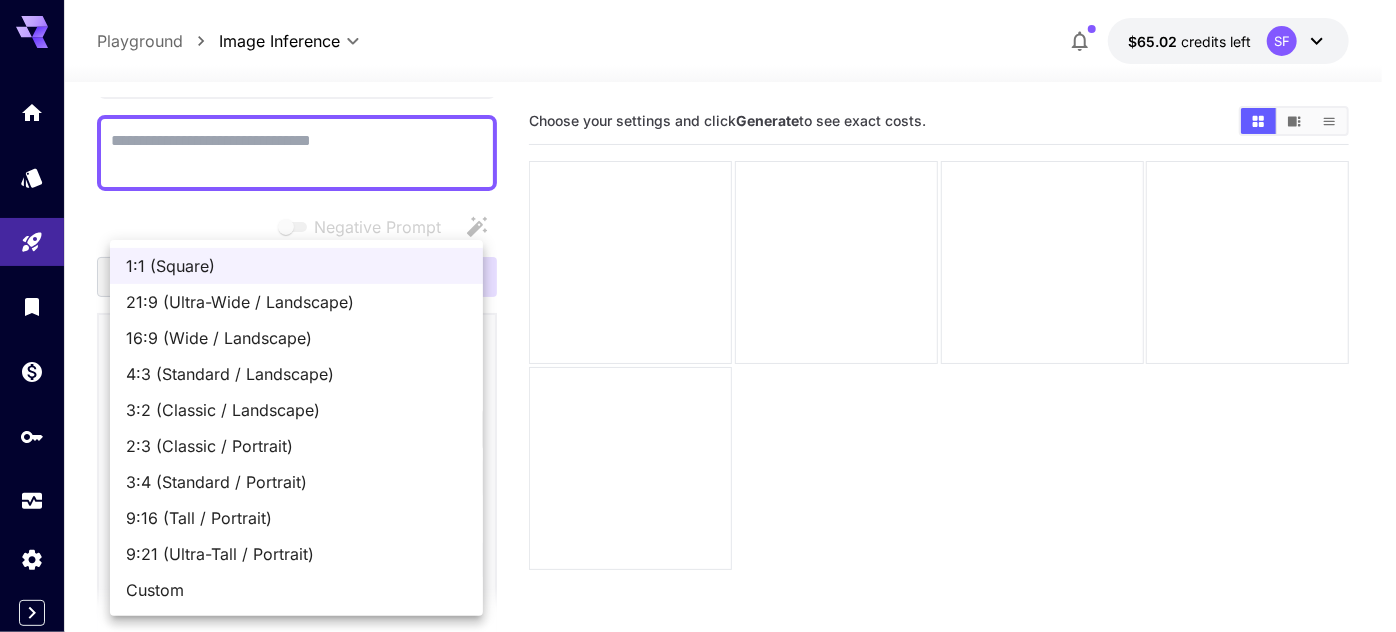 click on "9:21 (Ultra-Tall / Portrait)" at bounding box center [296, 554] 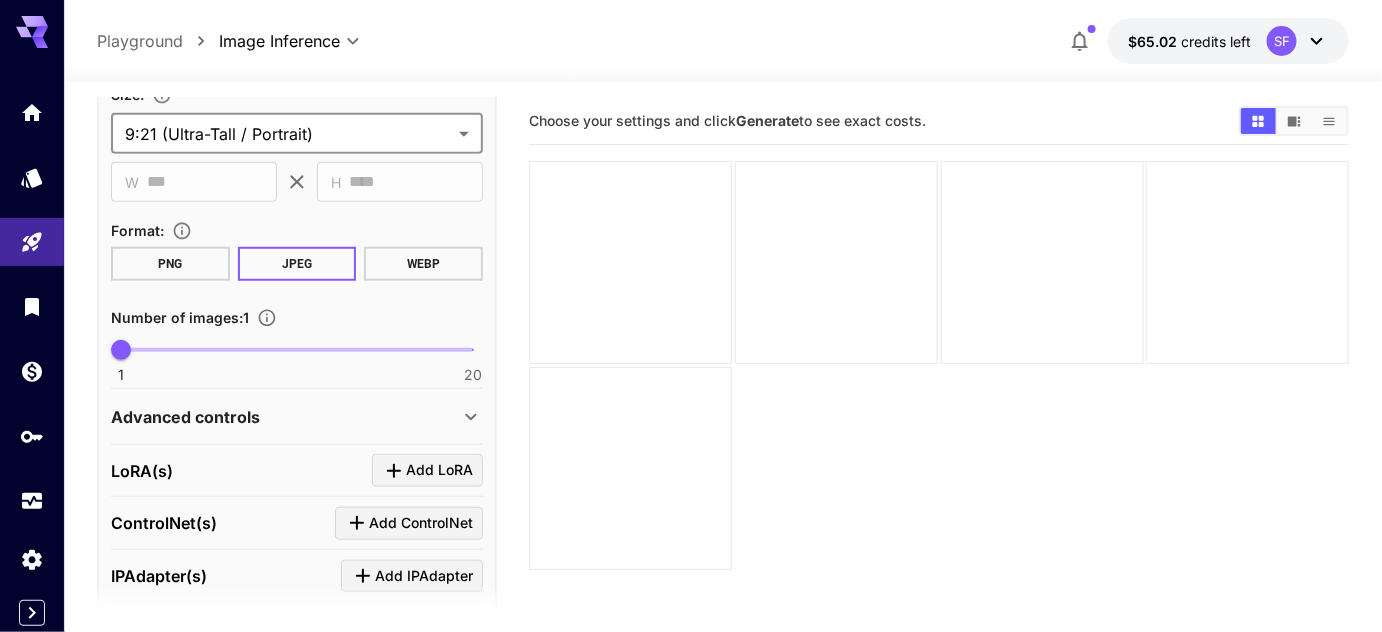 scroll, scrollTop: 454, scrollLeft: 0, axis: vertical 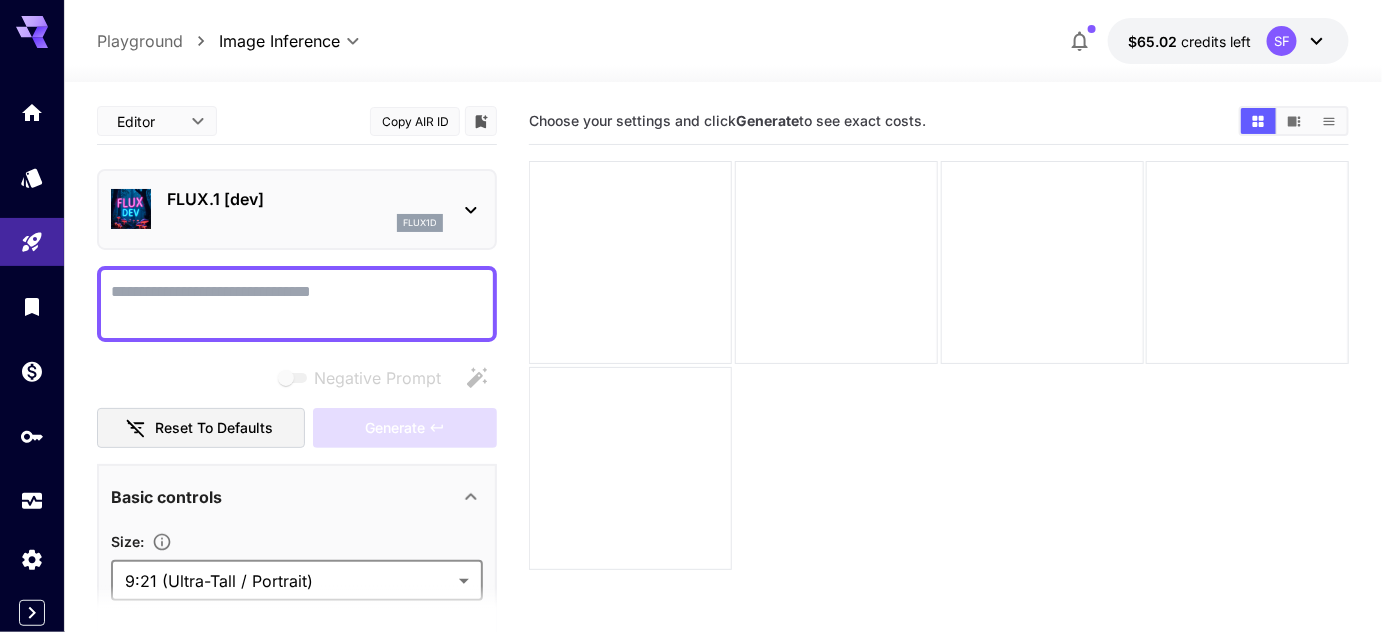 click on "FLUX.1 [dev]" at bounding box center [305, 199] 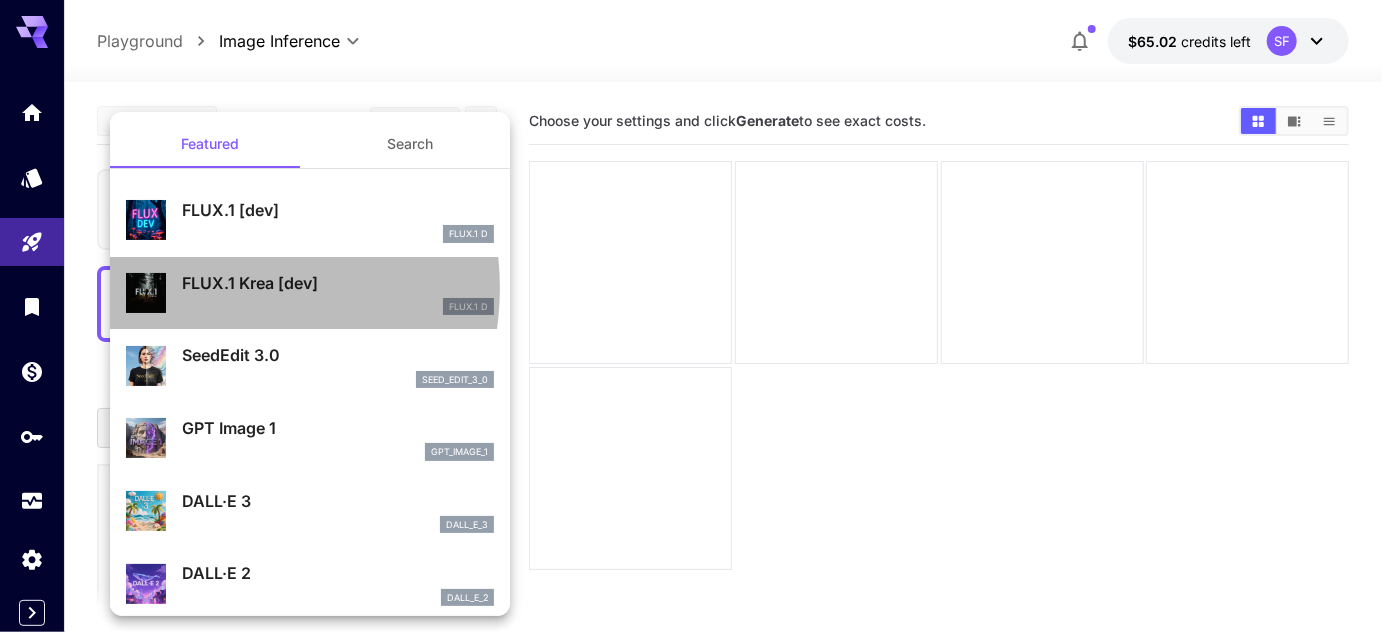 click on "FLUX.1 Krea [dev]" at bounding box center (338, 283) 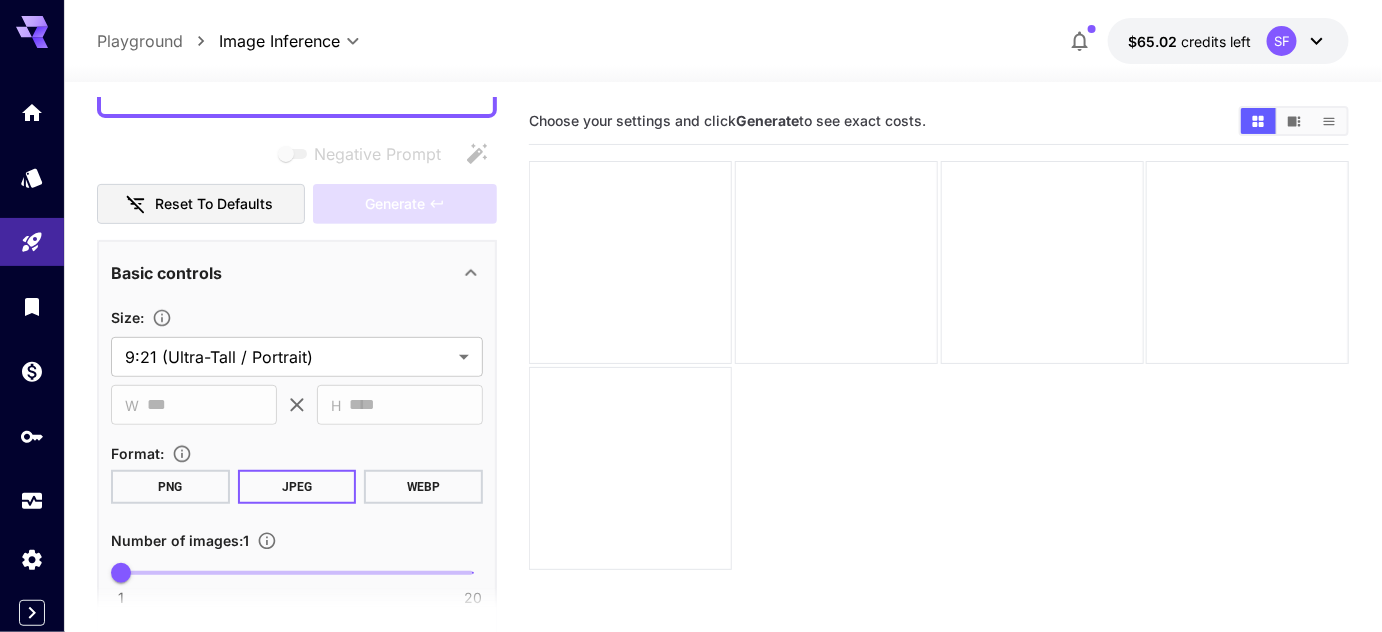 scroll, scrollTop: 303, scrollLeft: 0, axis: vertical 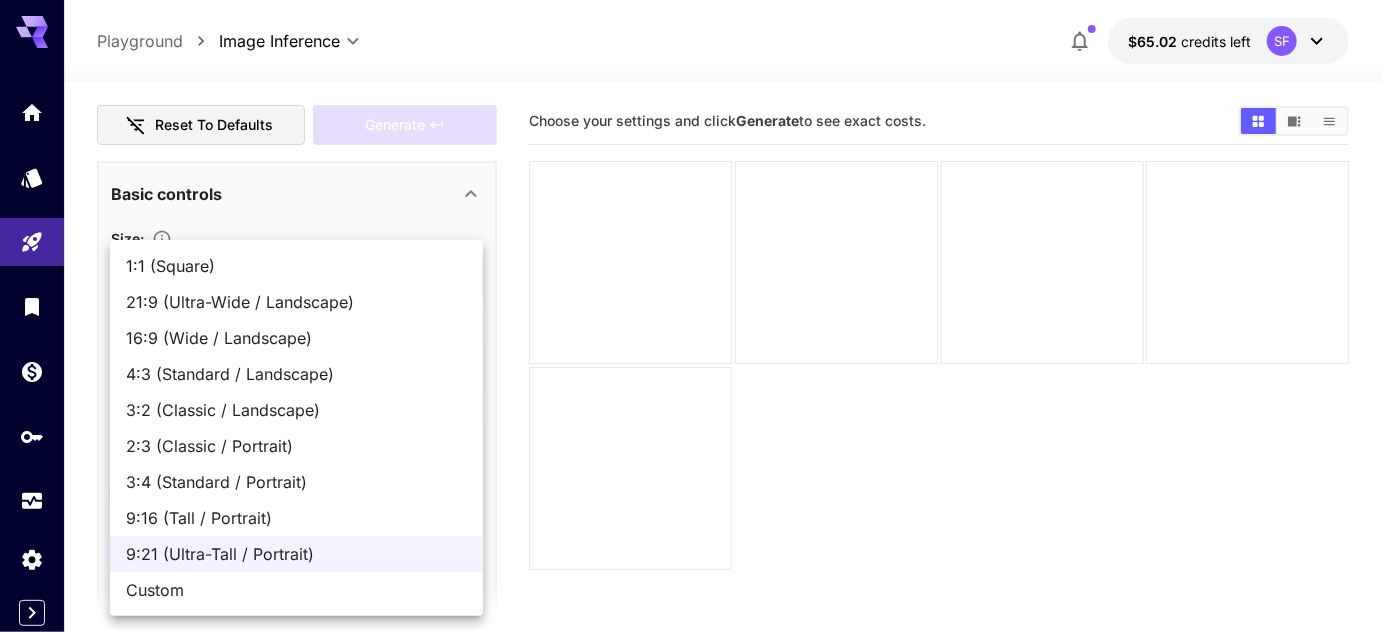 click on "**********" at bounding box center (698, 395) 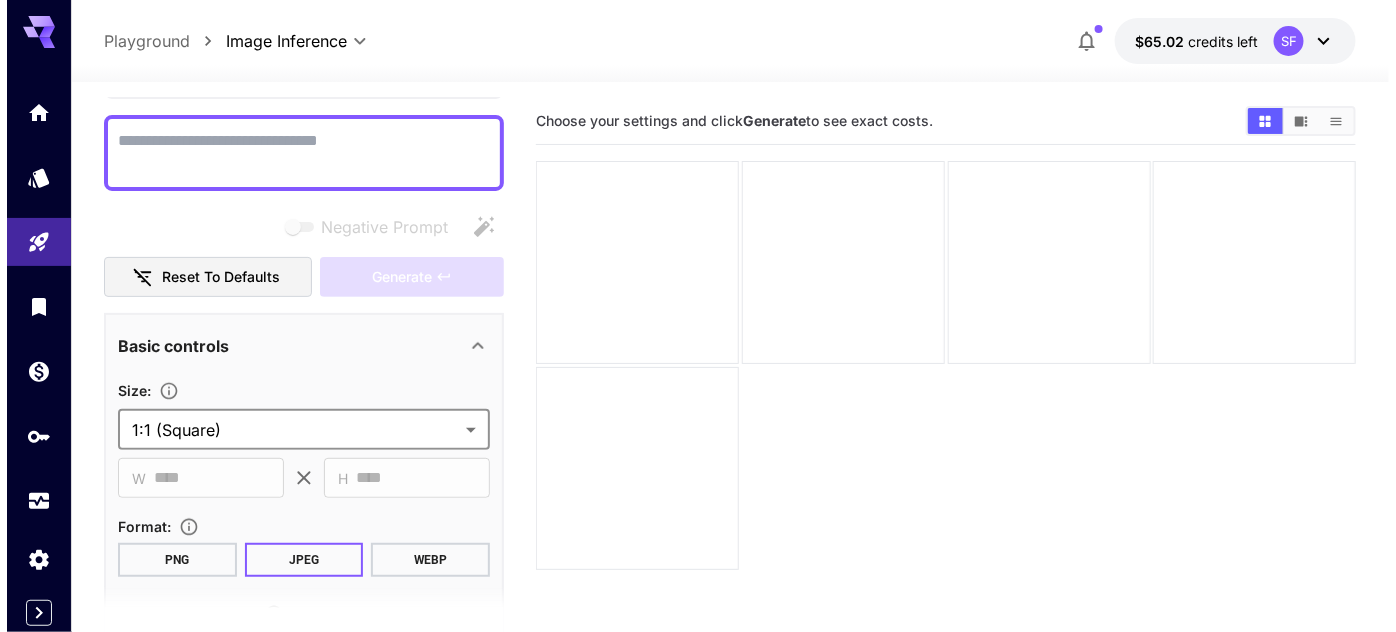 scroll, scrollTop: 0, scrollLeft: 0, axis: both 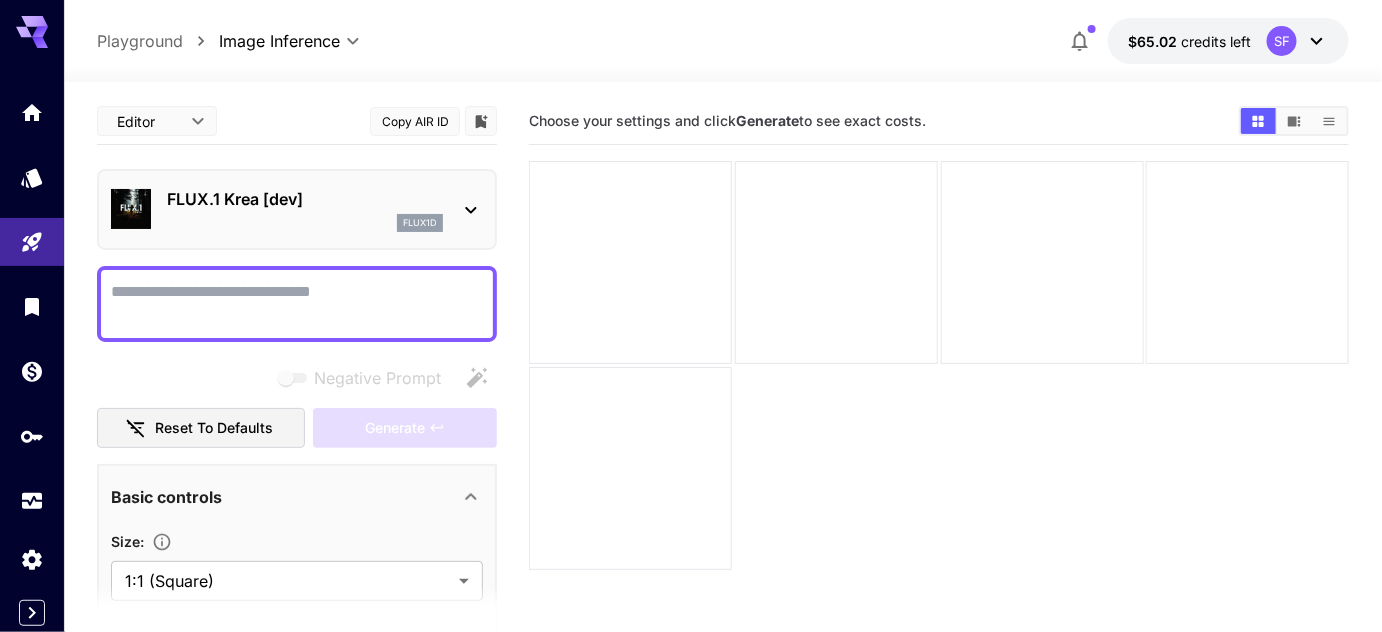 click on "FLUX.1 Krea [dev]" at bounding box center [305, 199] 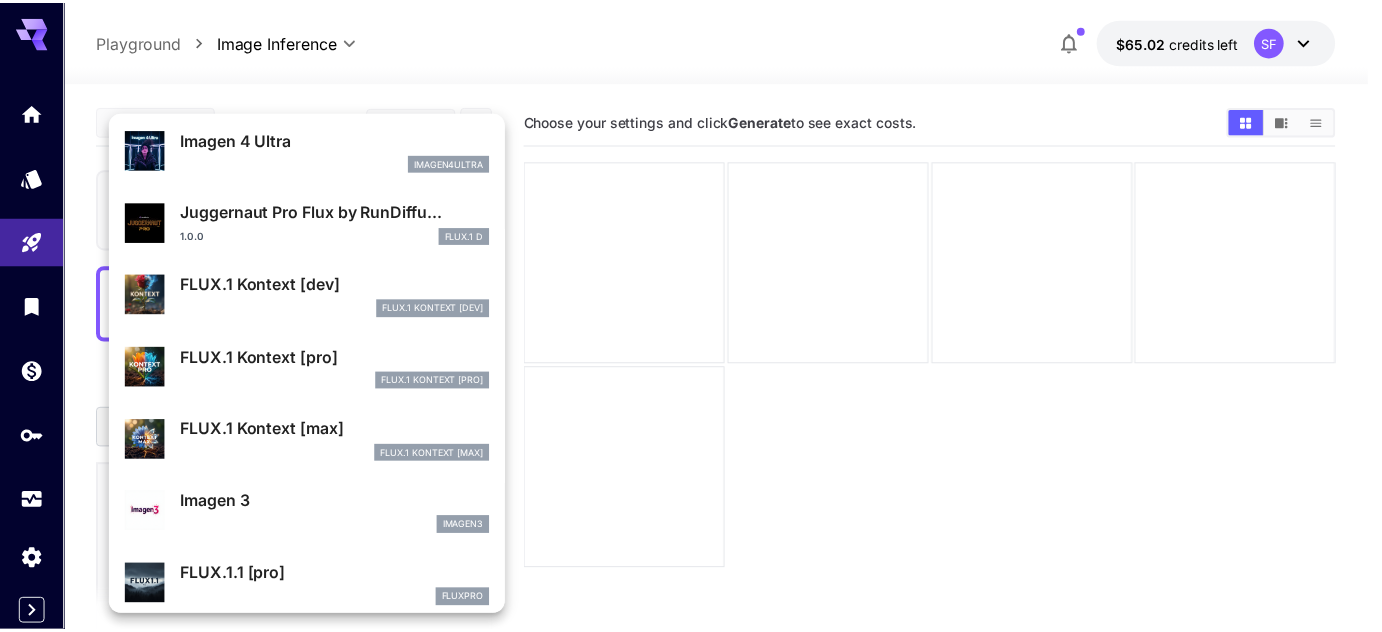 scroll, scrollTop: 608, scrollLeft: 0, axis: vertical 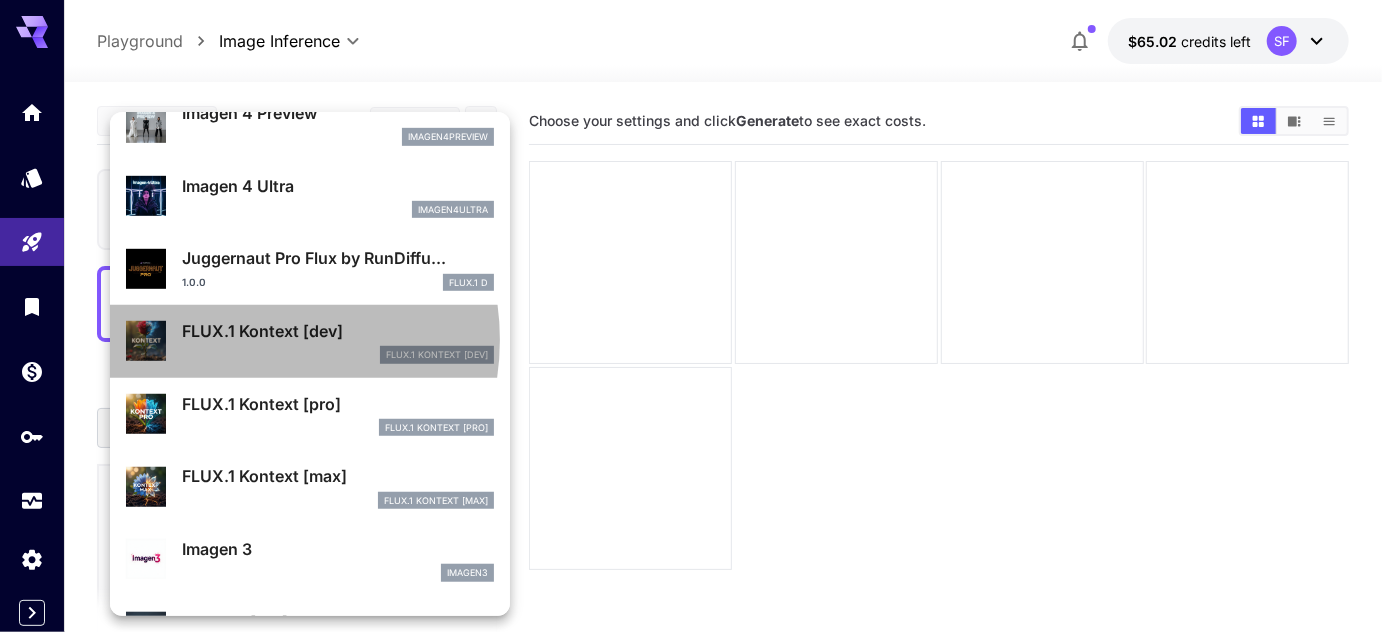 click on "FLUX.1 Kontext [dev]" at bounding box center (338, 331) 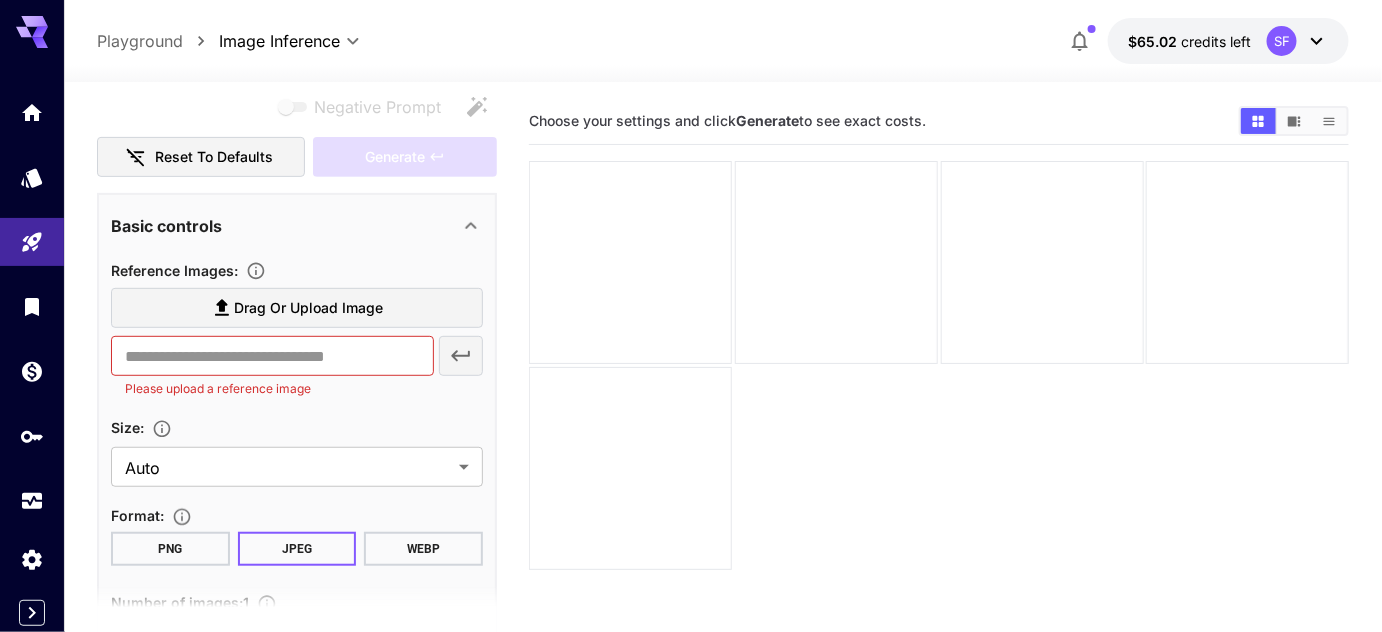 scroll, scrollTop: 423, scrollLeft: 0, axis: vertical 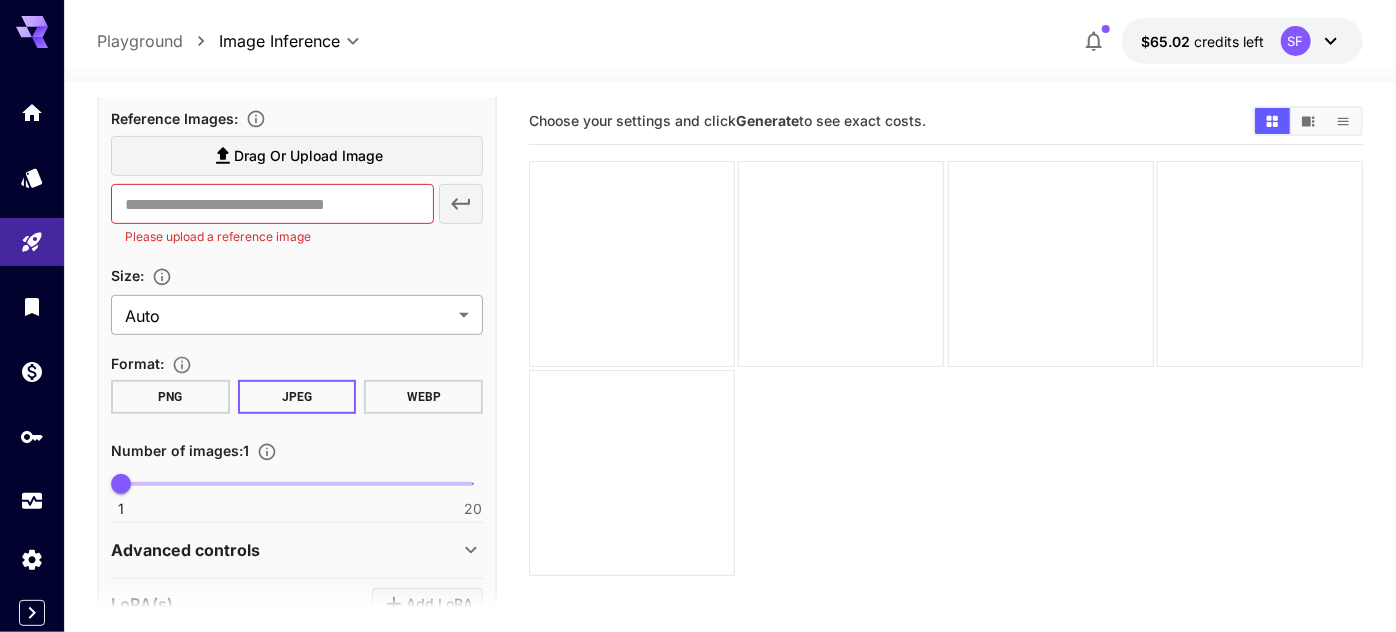 click on "**********" at bounding box center (698, 395) 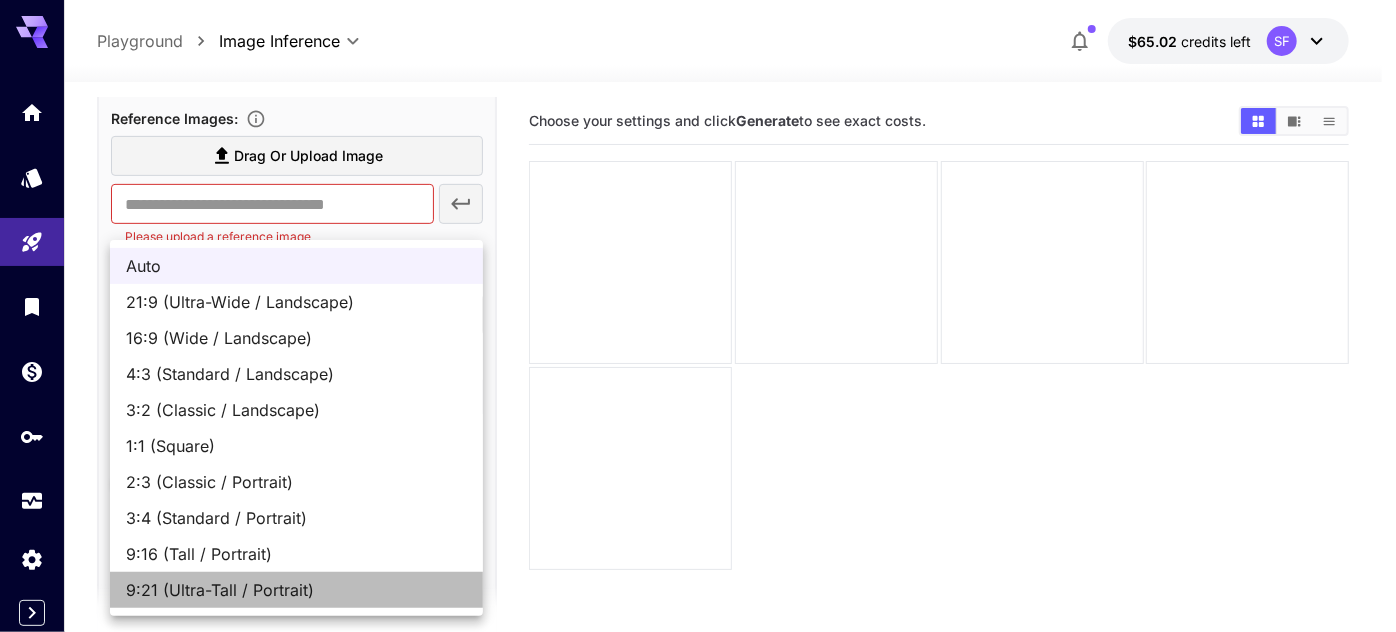 click on "9:21 (Ultra-Tall / Portrait)" at bounding box center (296, 590) 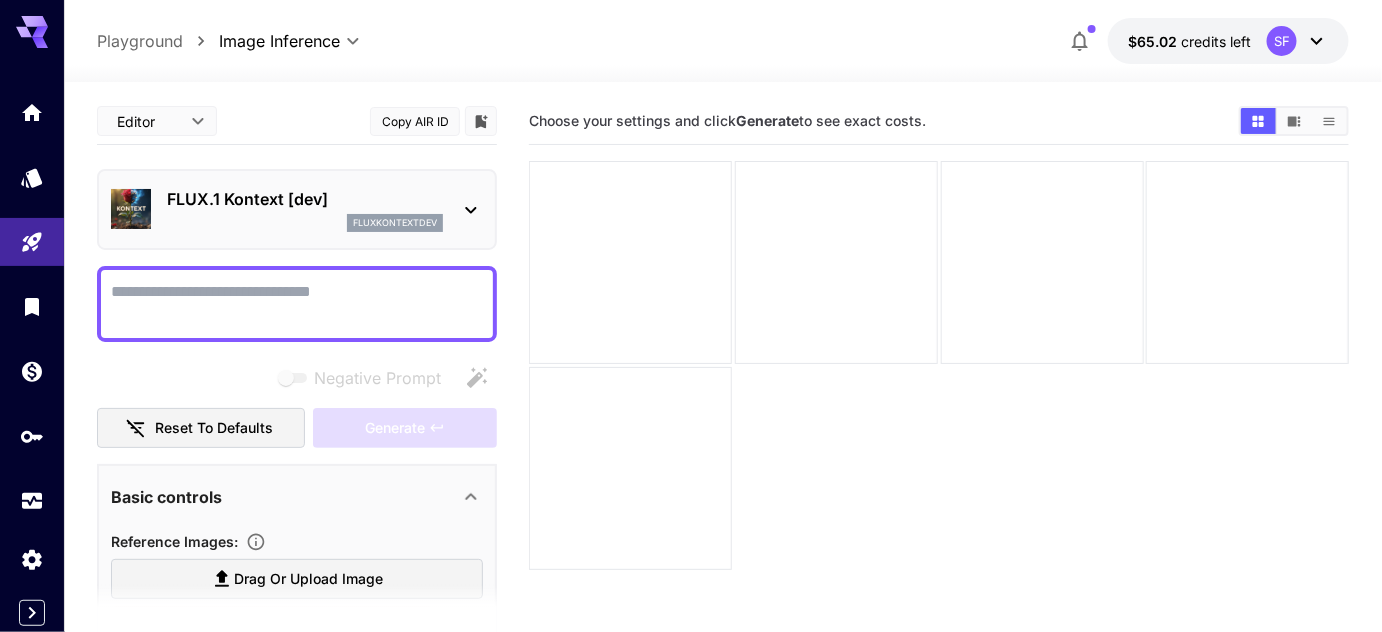 scroll, scrollTop: 303, scrollLeft: 0, axis: vertical 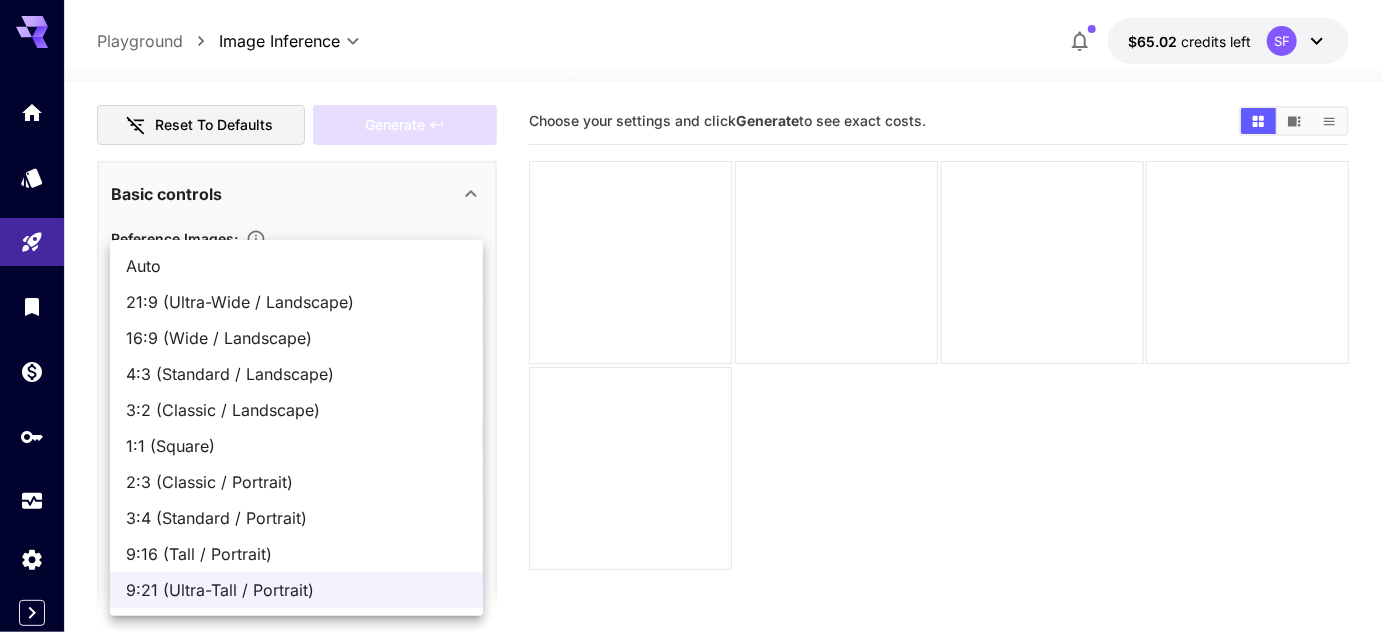 click on "**********" at bounding box center [698, 395] 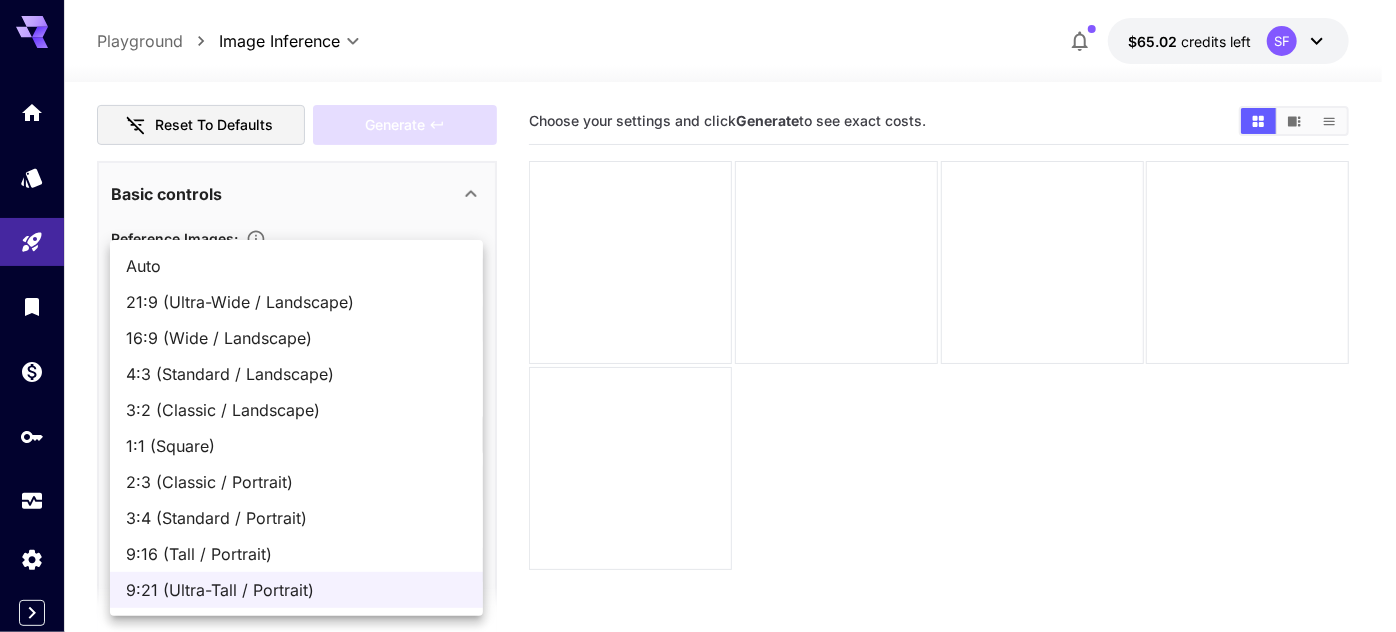 click on "1:1 (Square)" at bounding box center [296, 446] 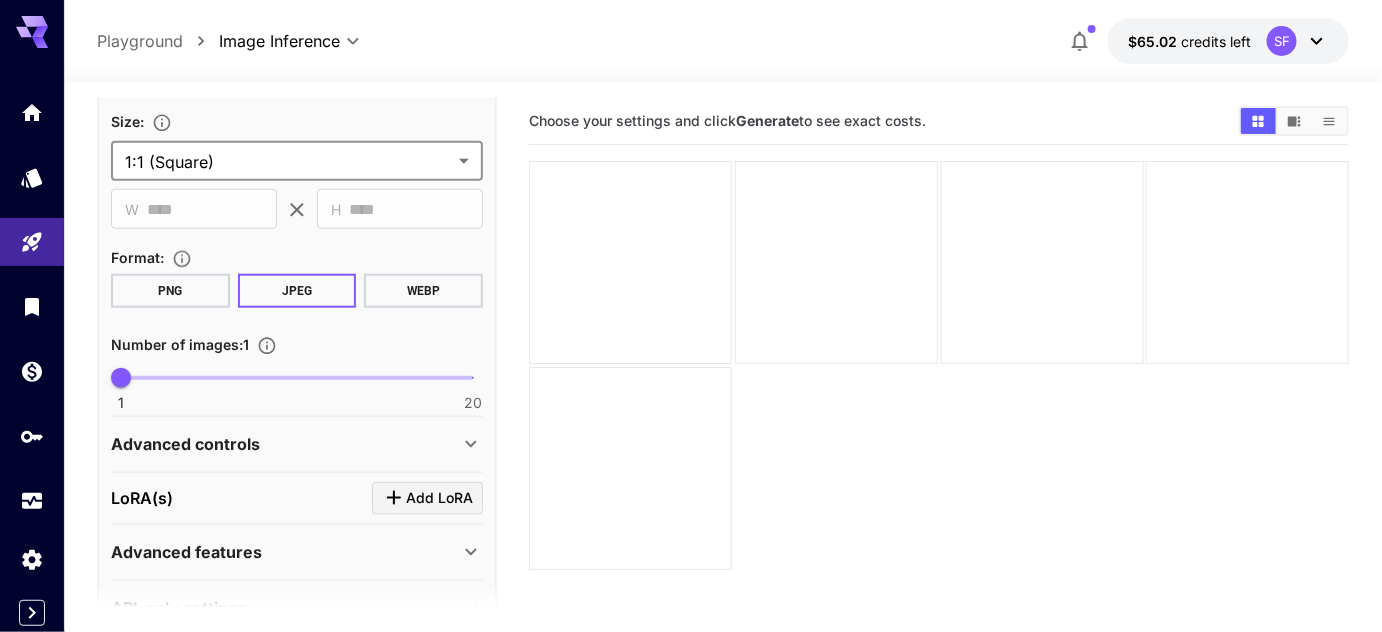 scroll, scrollTop: 605, scrollLeft: 0, axis: vertical 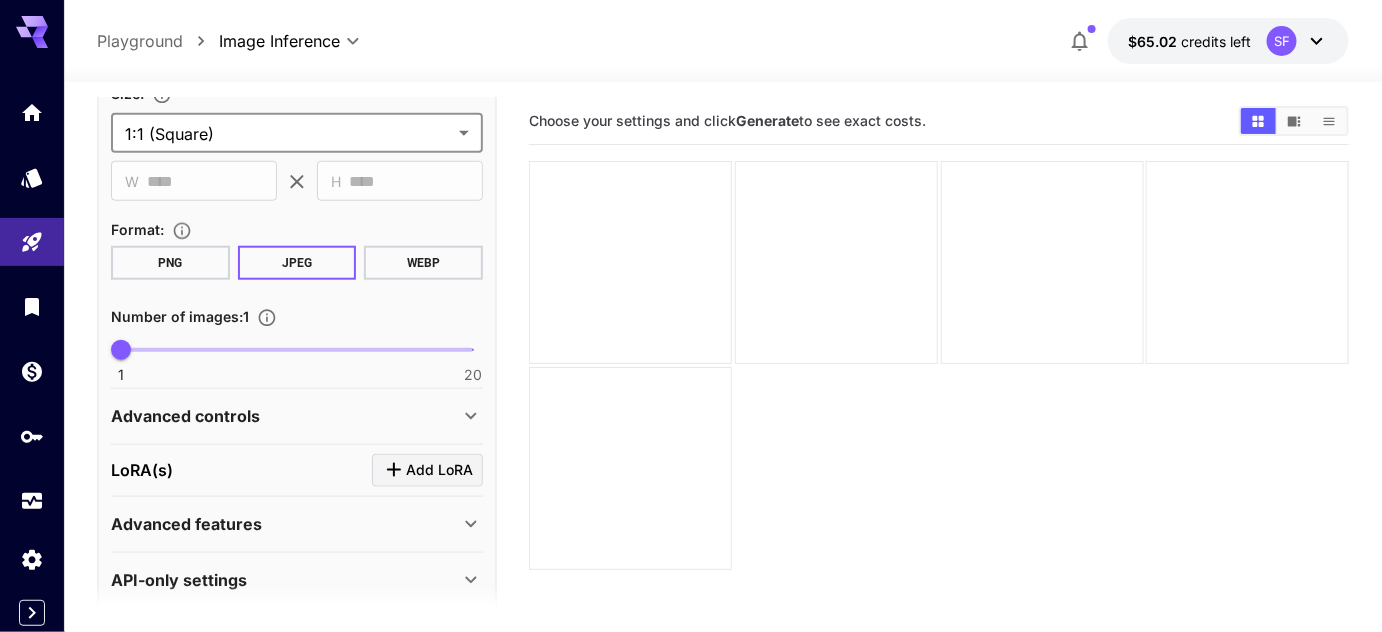 click on "**********" at bounding box center [691, 395] 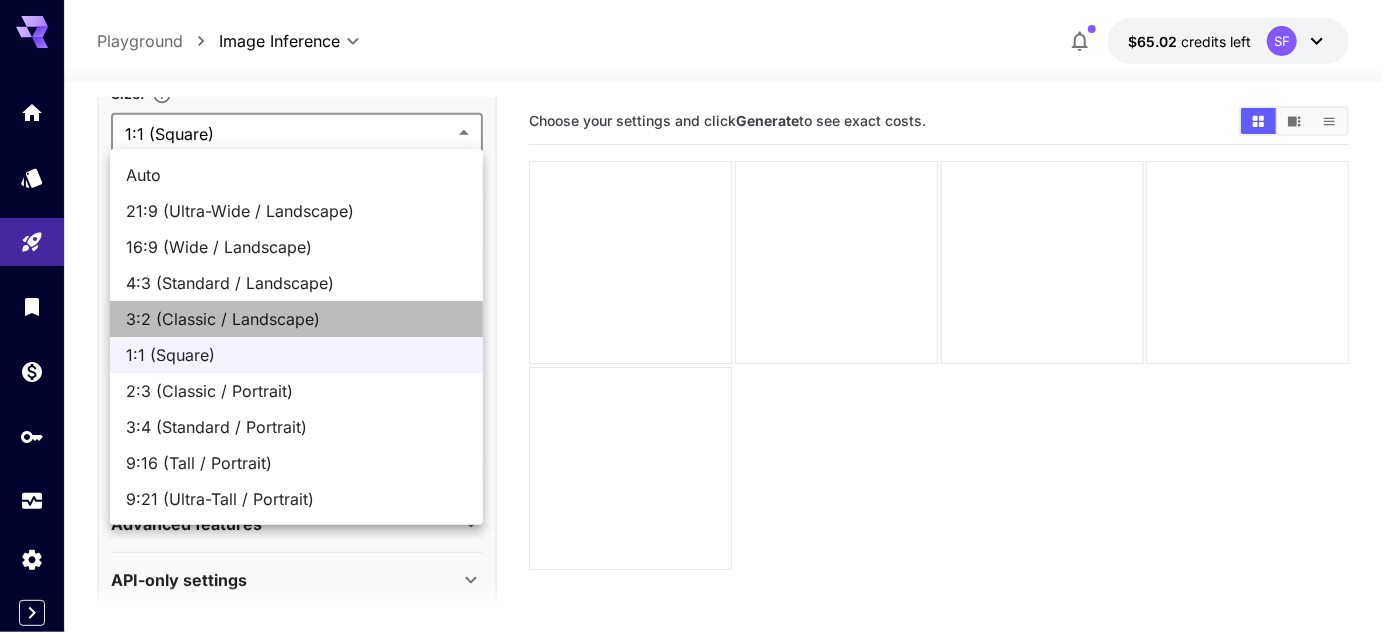 click on "3:2 (Classic / Landscape)" at bounding box center [296, 319] 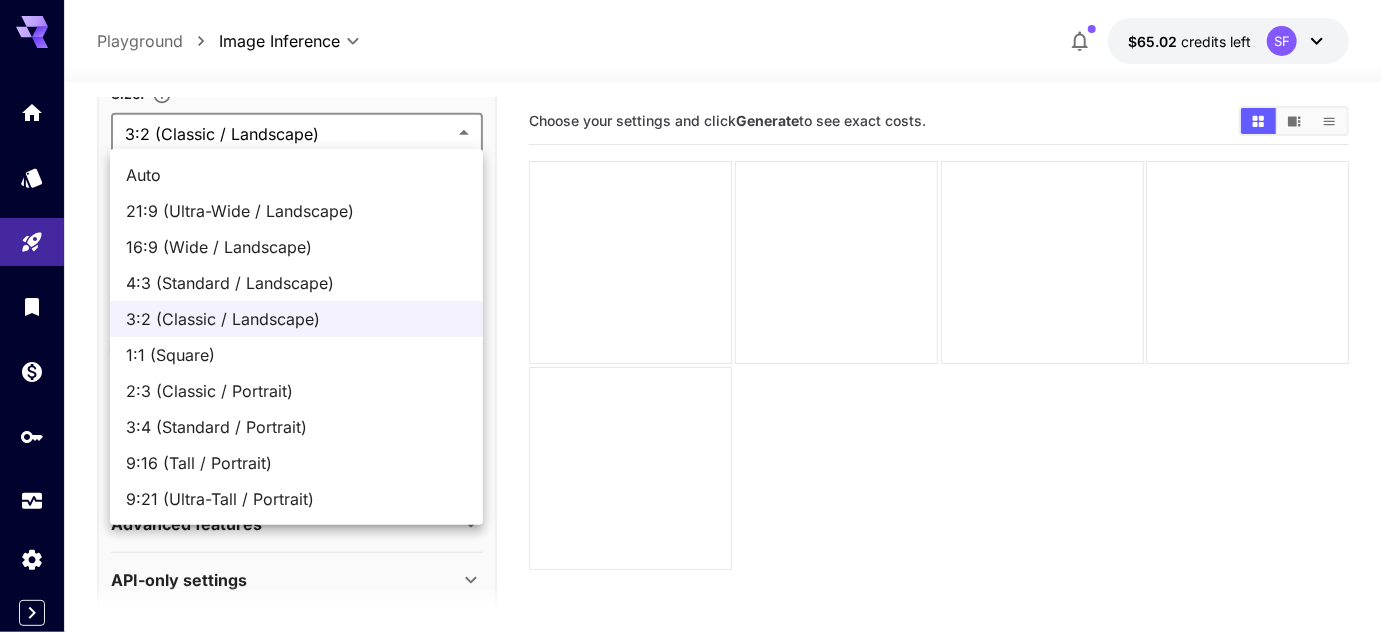 click on "**********" at bounding box center [698, 395] 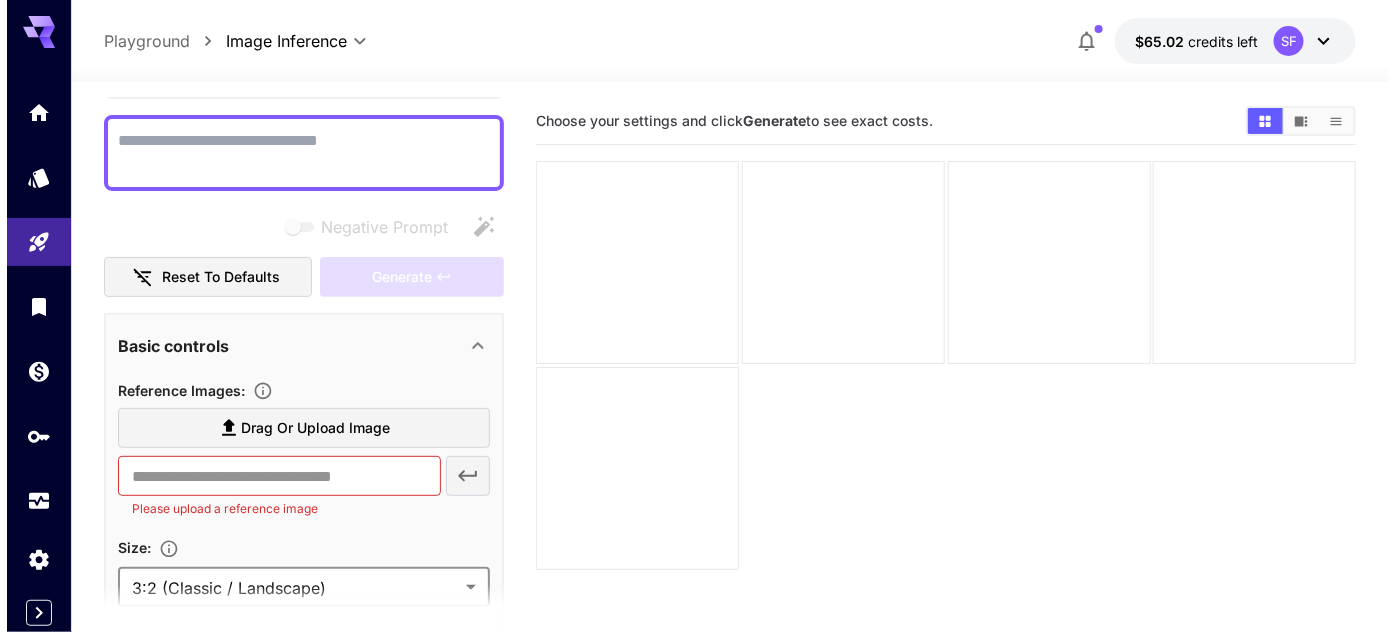 scroll, scrollTop: 0, scrollLeft: 0, axis: both 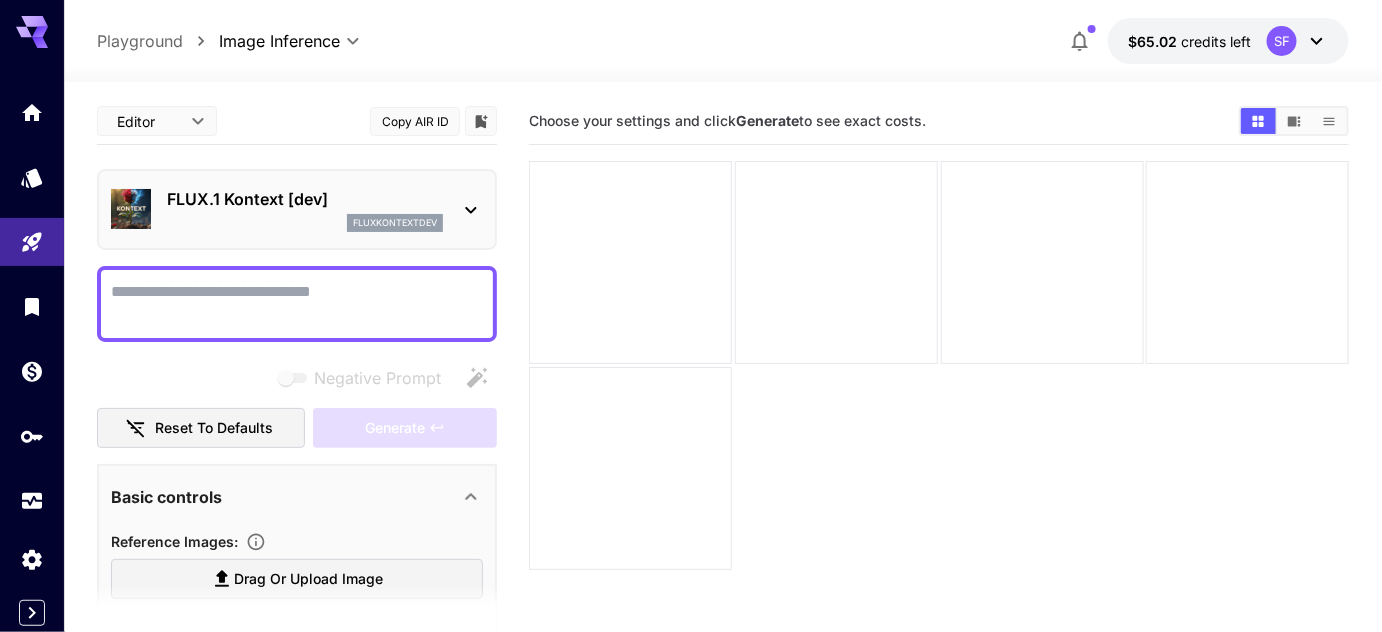 click on "FLUX.1 Kontext [dev]" at bounding box center [305, 199] 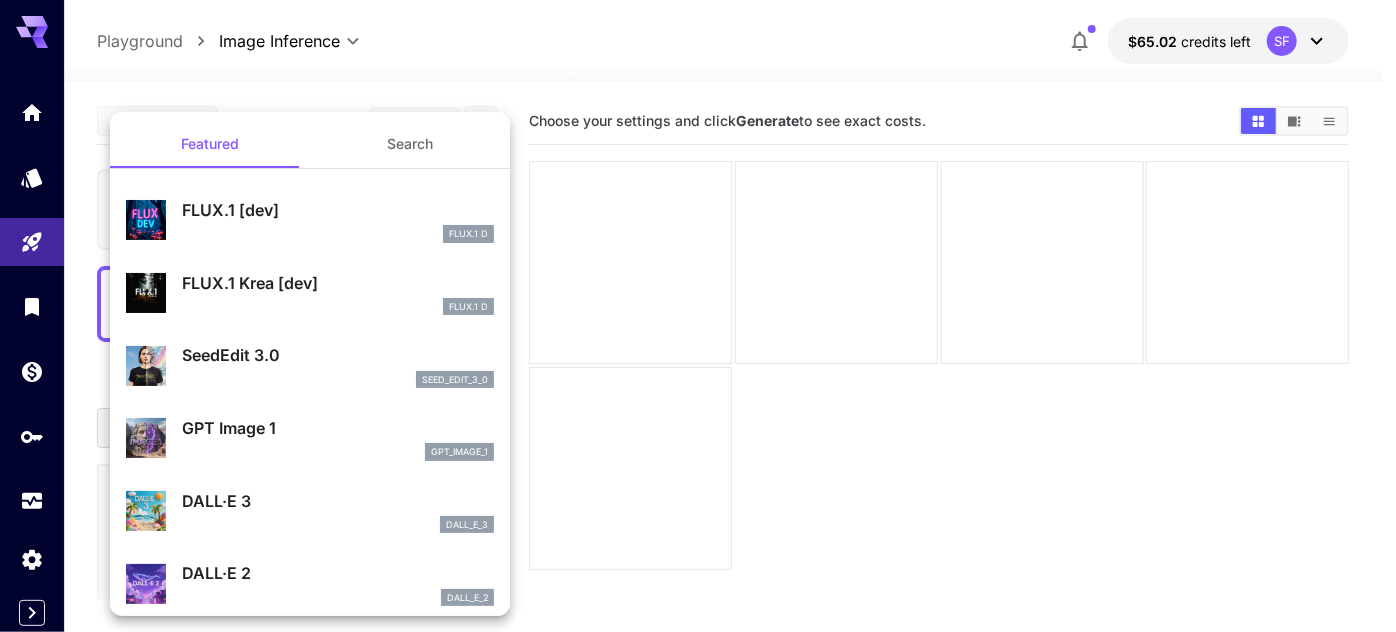 click at bounding box center [698, 316] 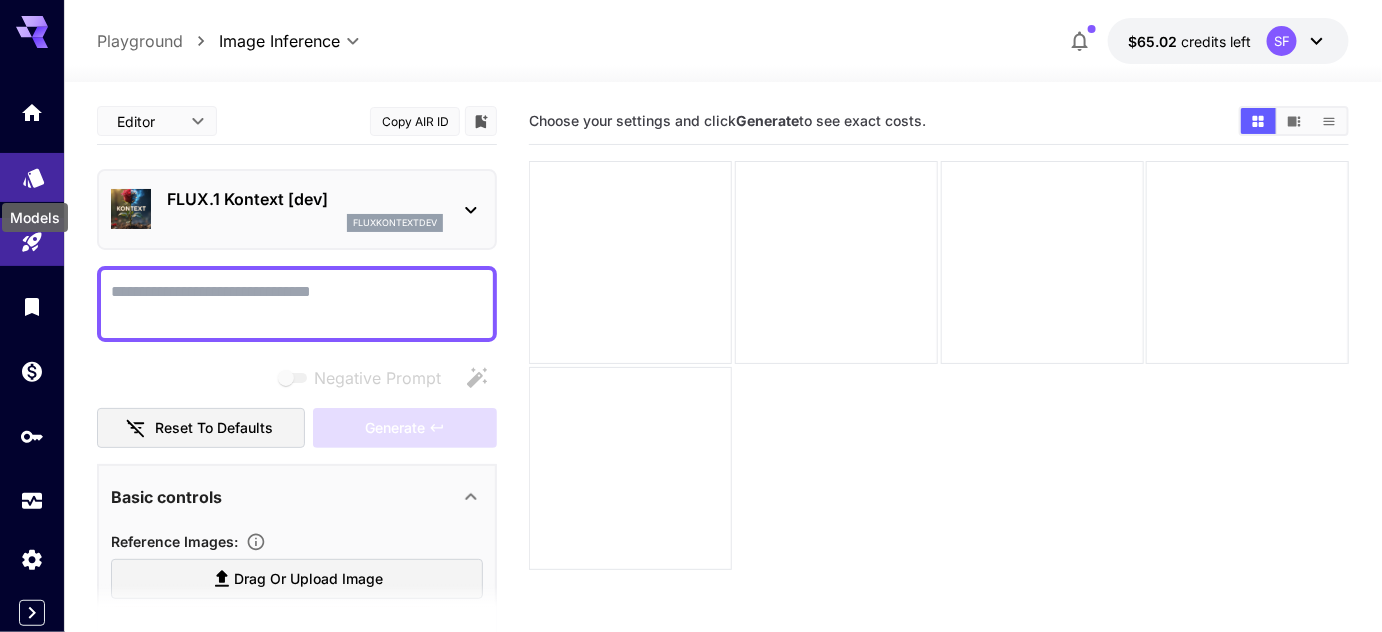 click 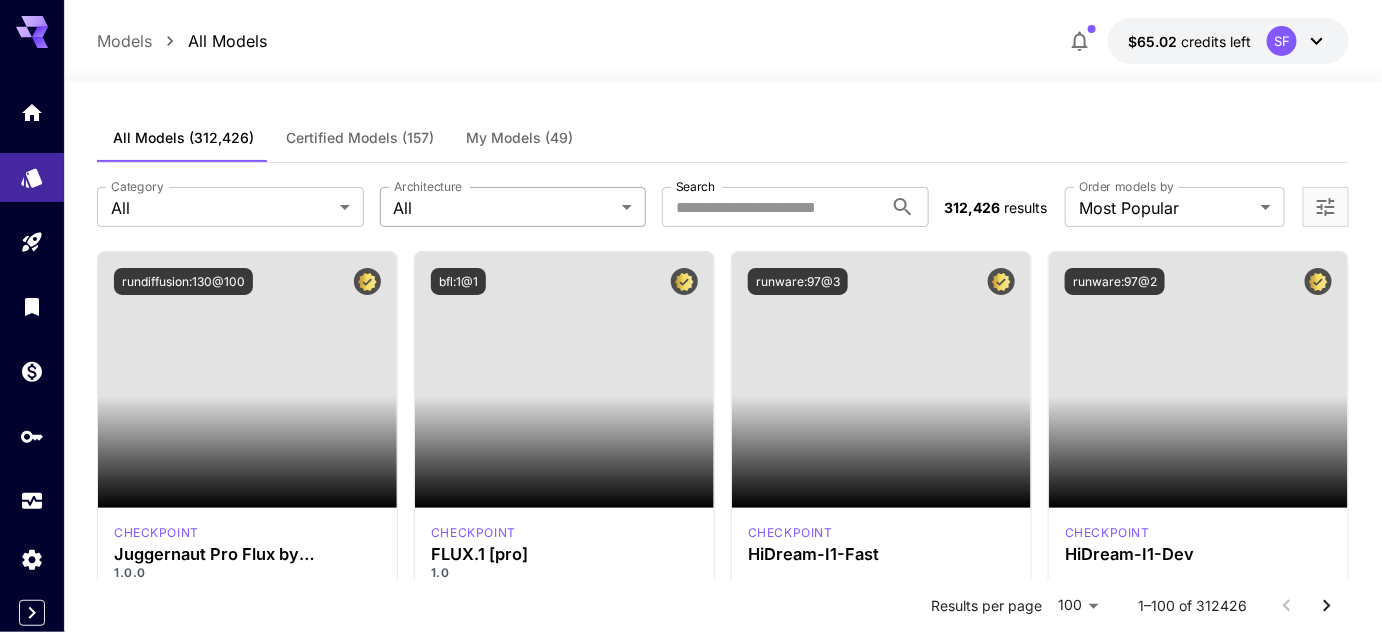 click on "**********" at bounding box center (691, 9553) 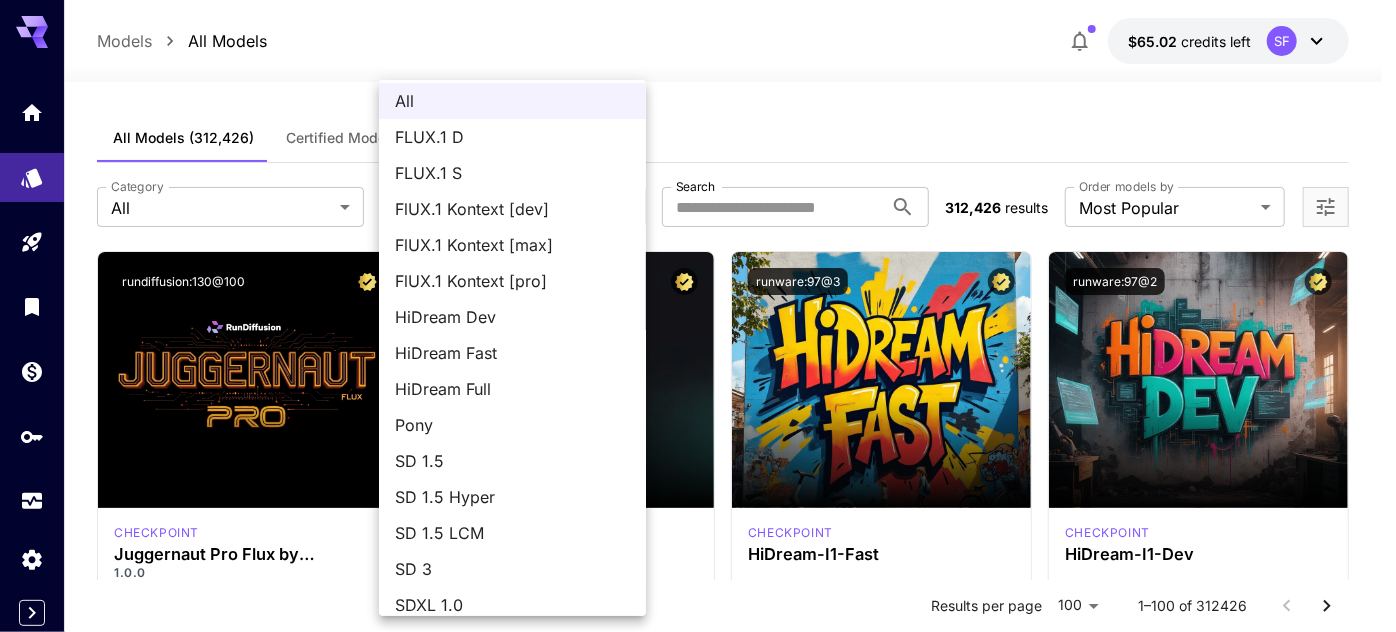 scroll, scrollTop: 0, scrollLeft: 0, axis: both 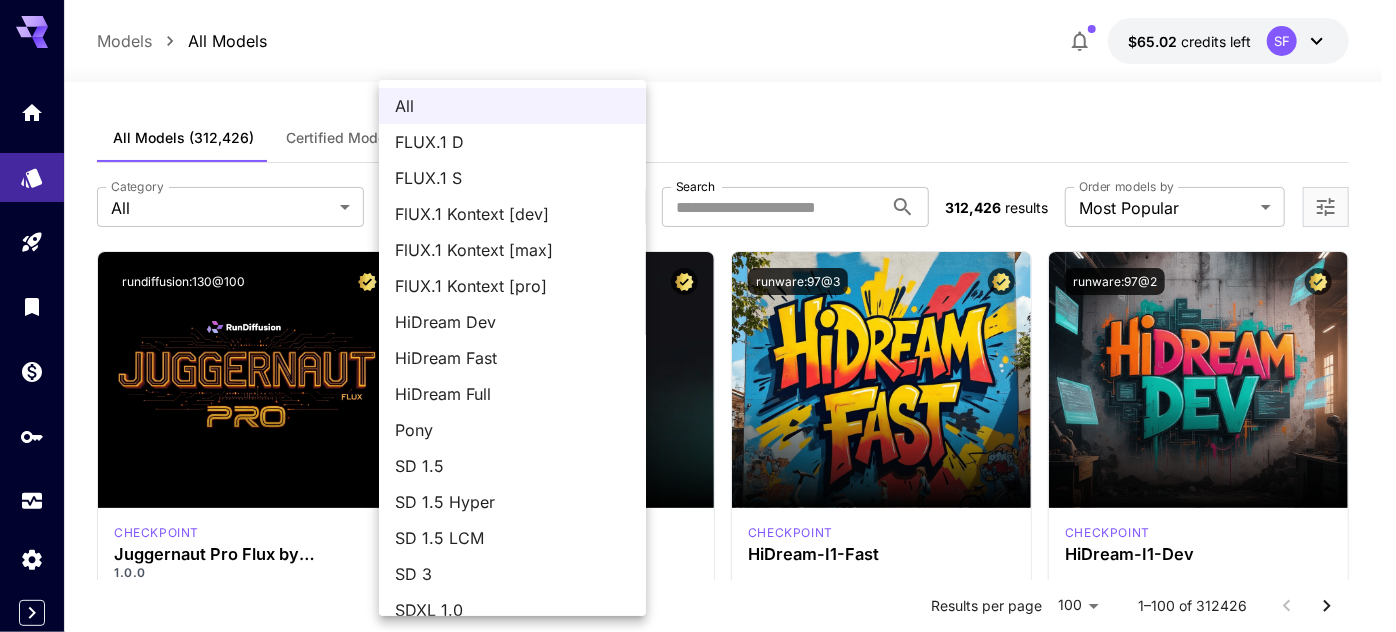click on "FlUX.1 Kontext [dev]" at bounding box center [512, 214] 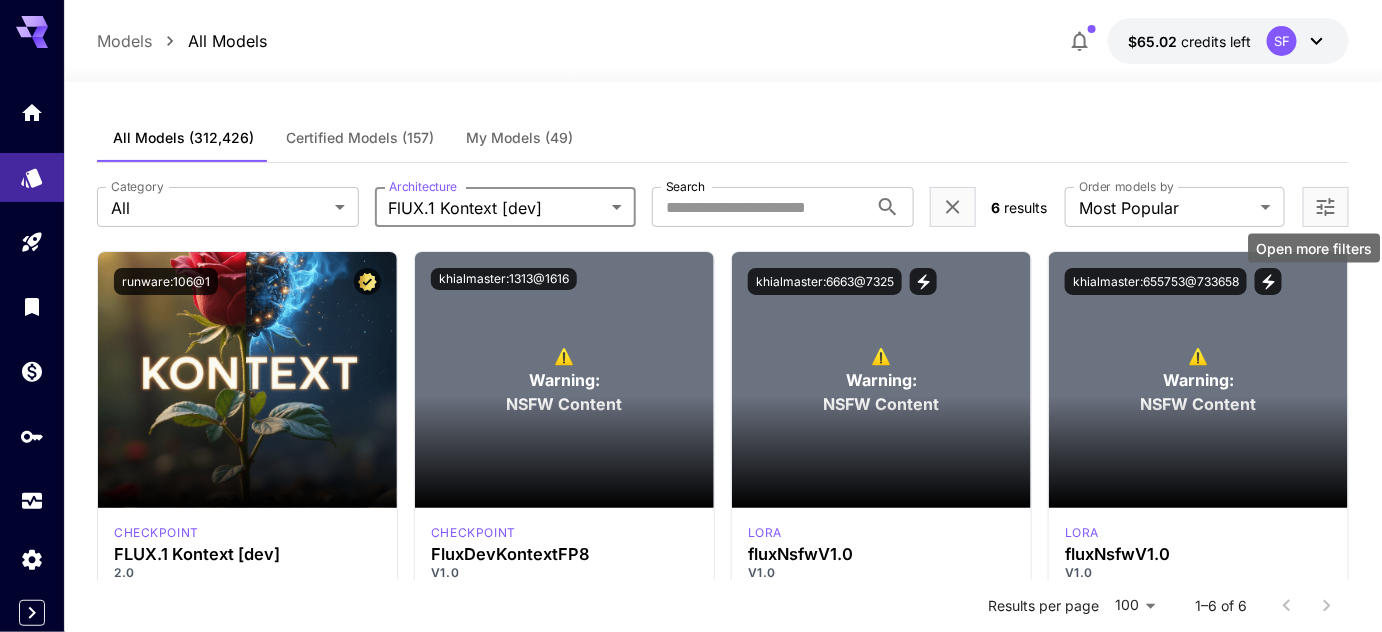 click 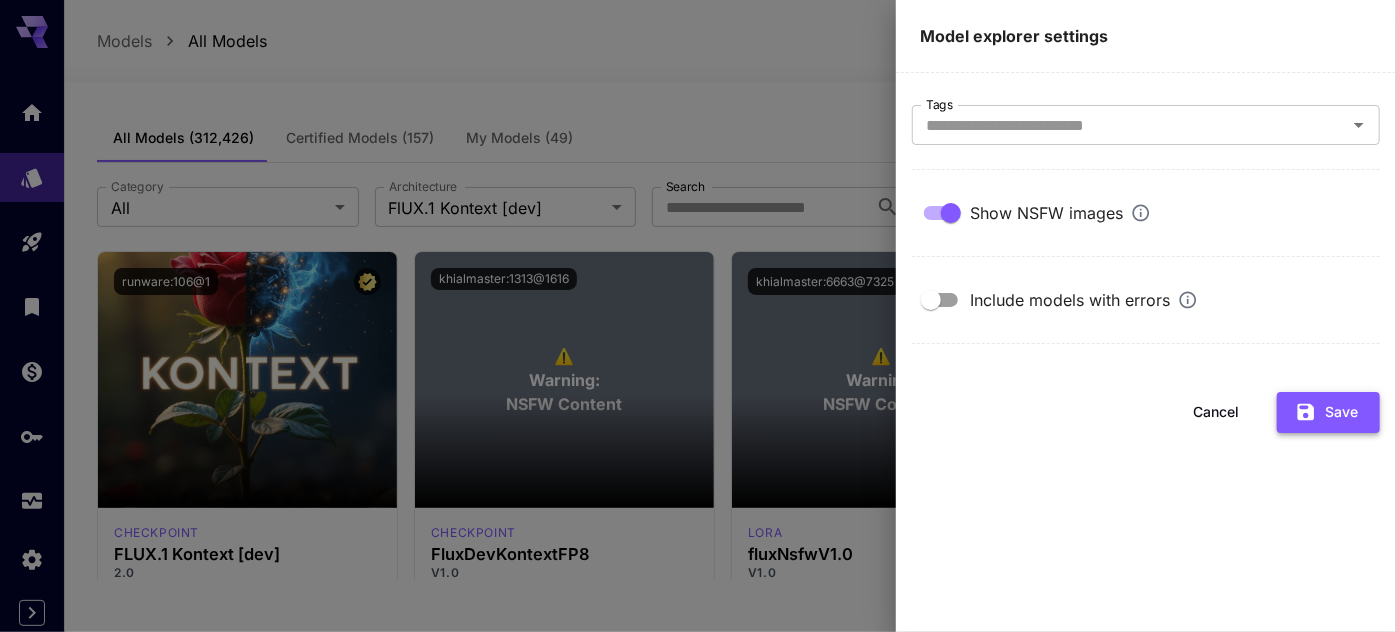 click 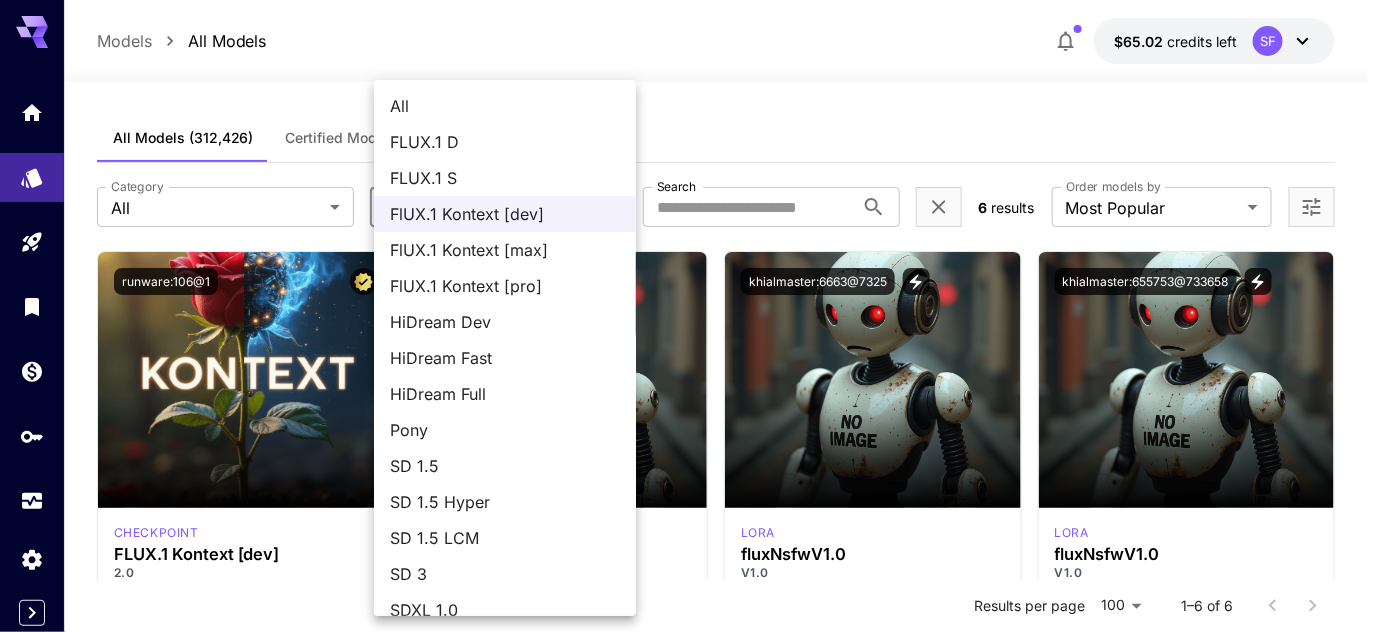 click on "**********" at bounding box center [691, 579] 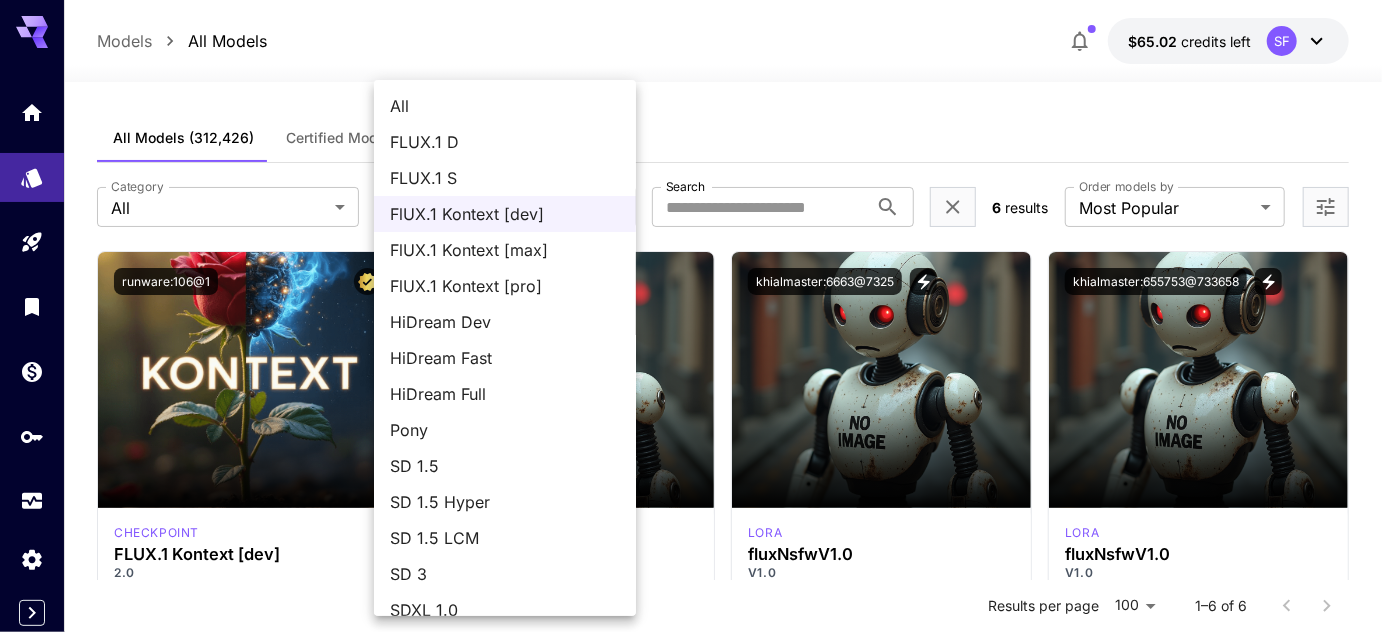 click at bounding box center [698, 316] 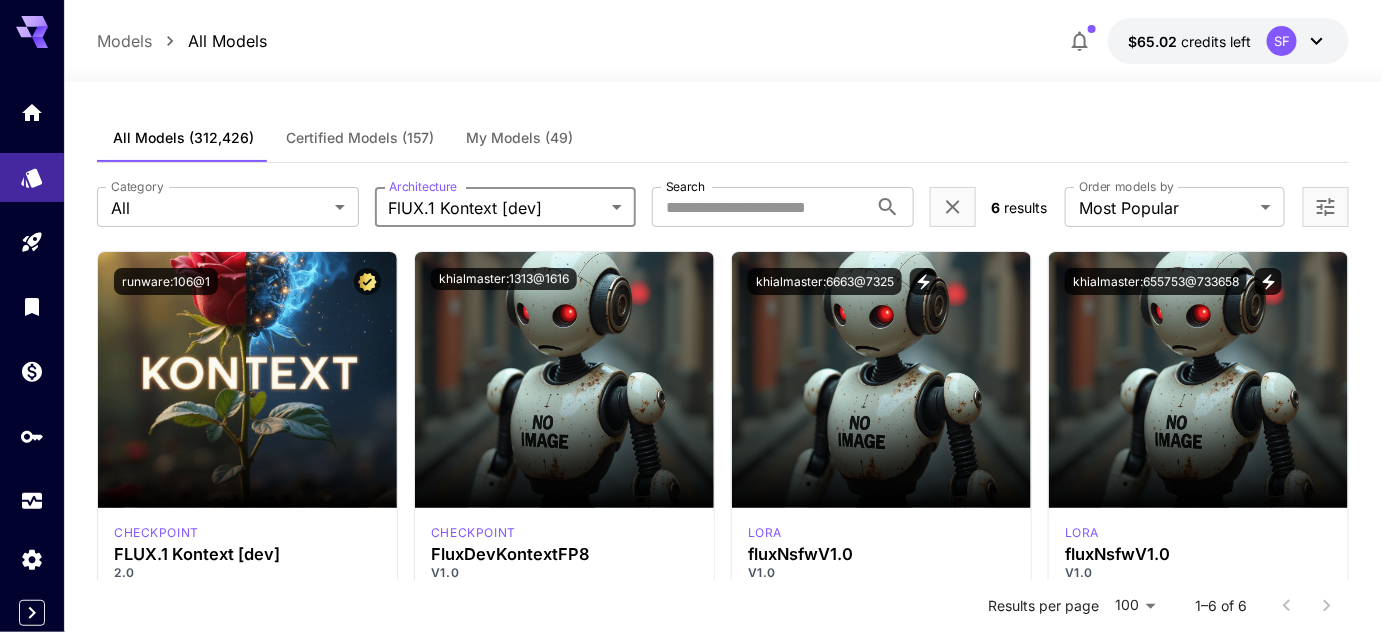 click on "**********" at bounding box center (691, 579) 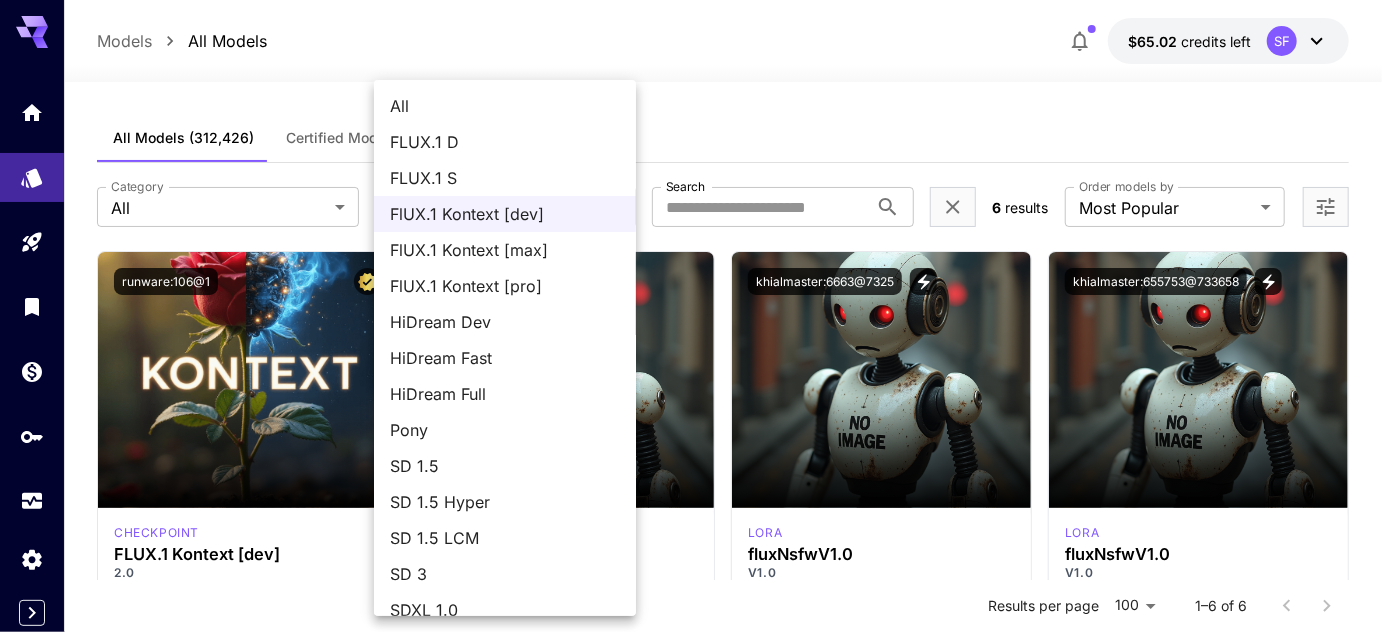 type 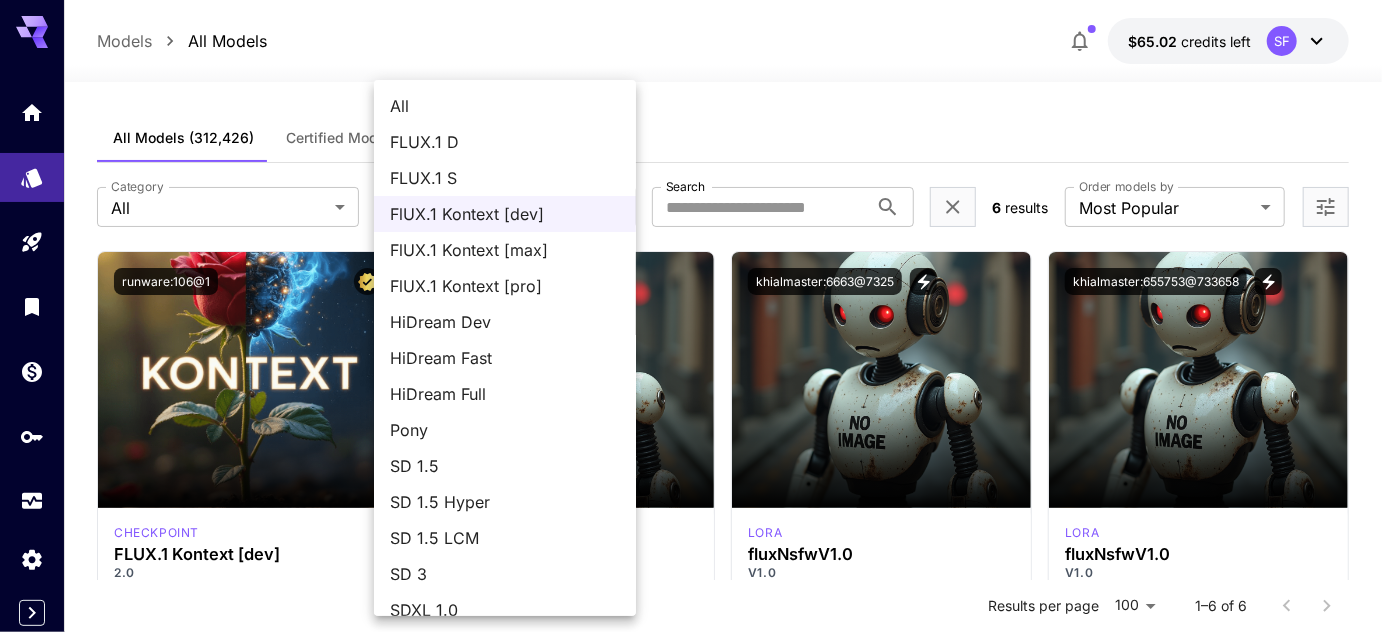 click at bounding box center (698, 316) 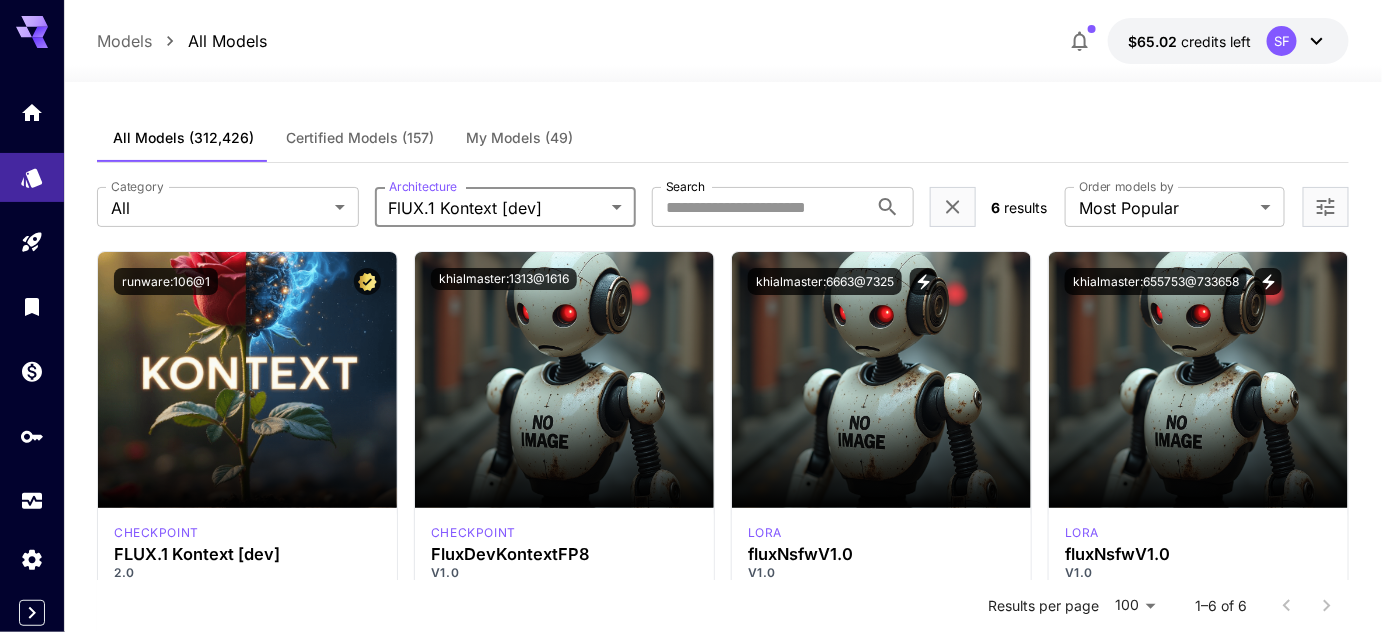 click on "**********" at bounding box center [691, 579] 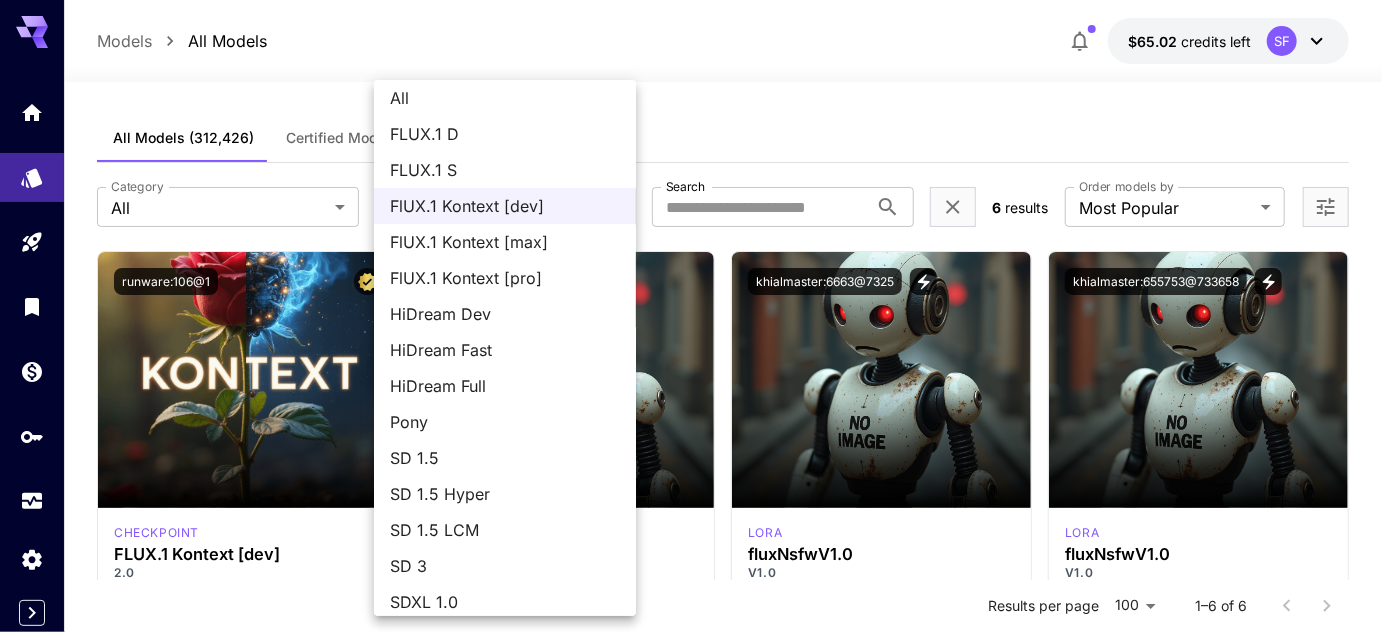 scroll, scrollTop: 0, scrollLeft: 0, axis: both 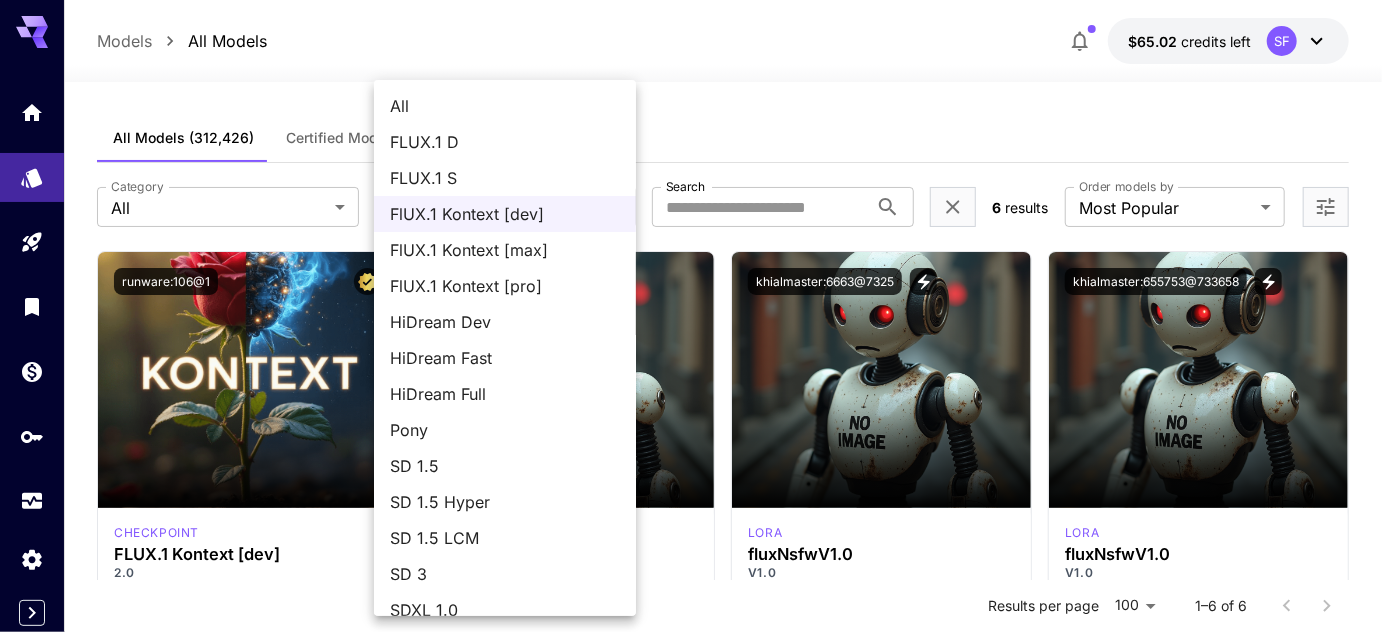click on "FLUX.1 D" at bounding box center [505, 142] 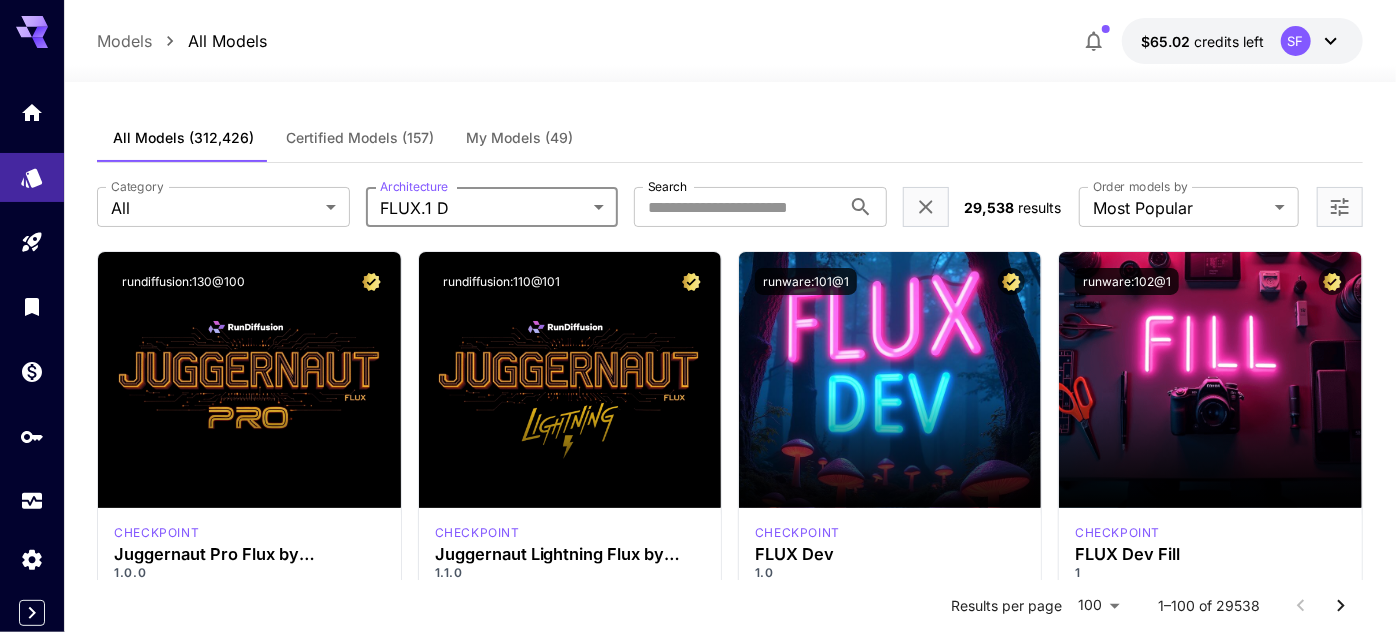click on "**********" at bounding box center [698, 9559] 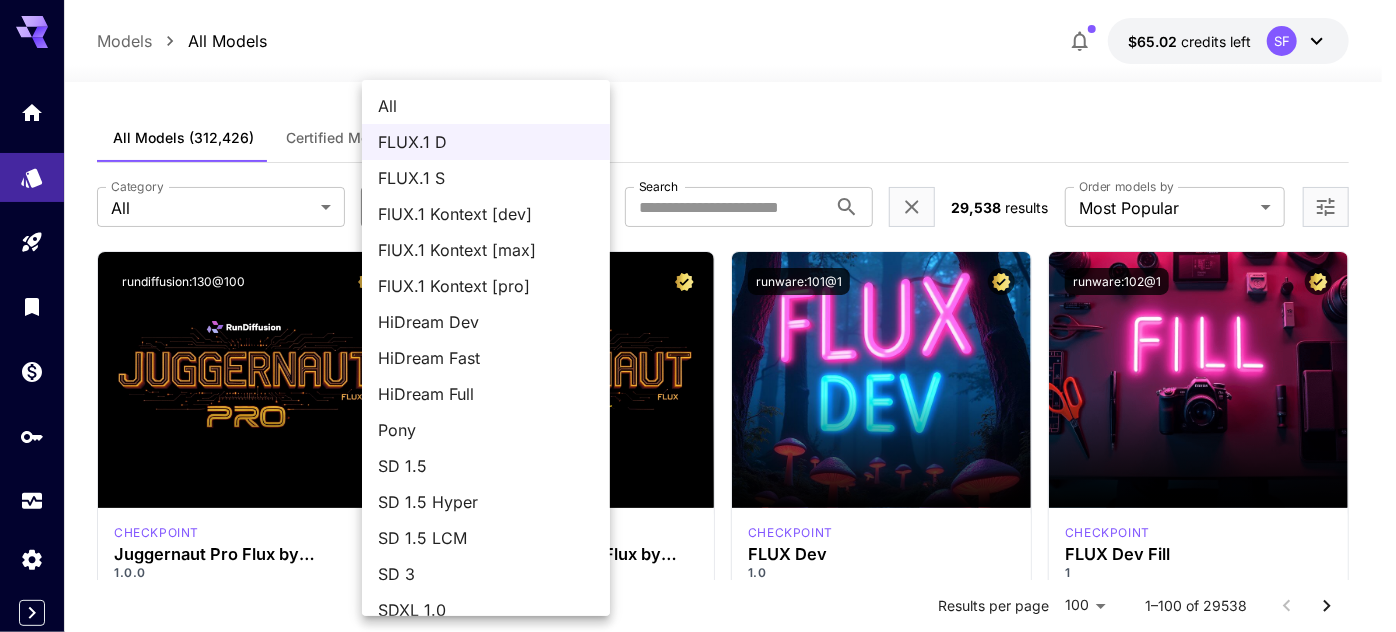scroll, scrollTop: 151, scrollLeft: 0, axis: vertical 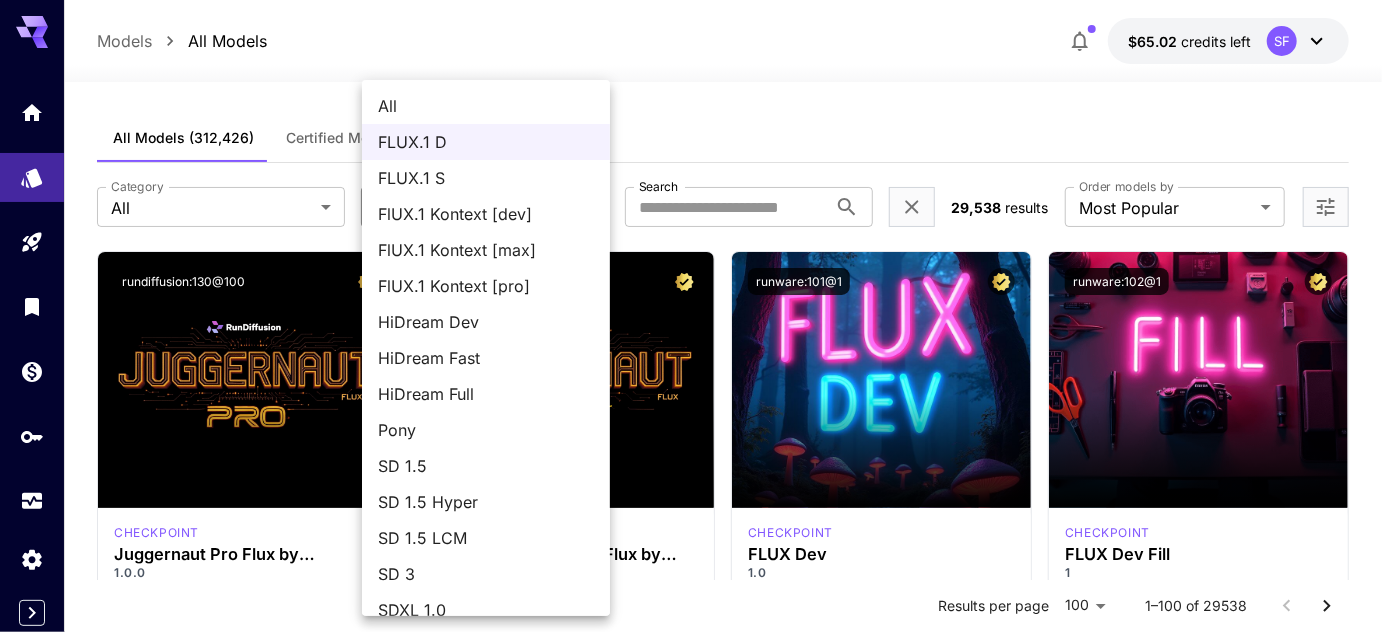 click at bounding box center [698, 316] 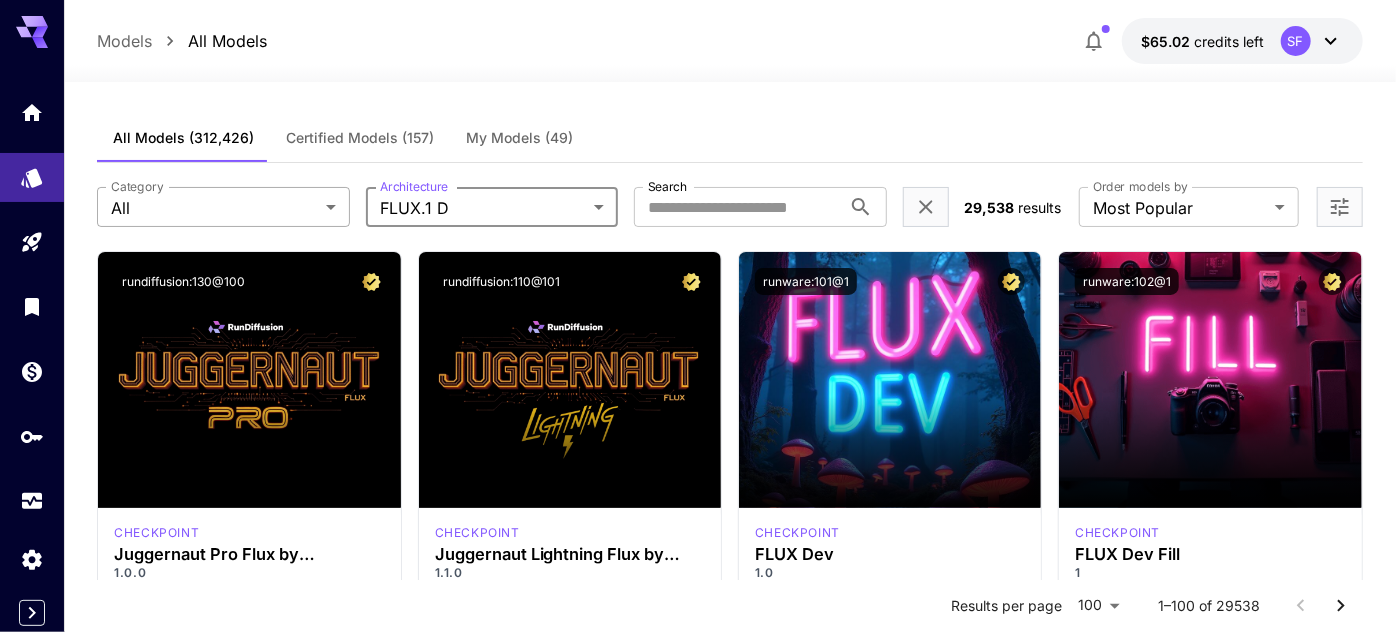 click on "**********" at bounding box center [698, 9559] 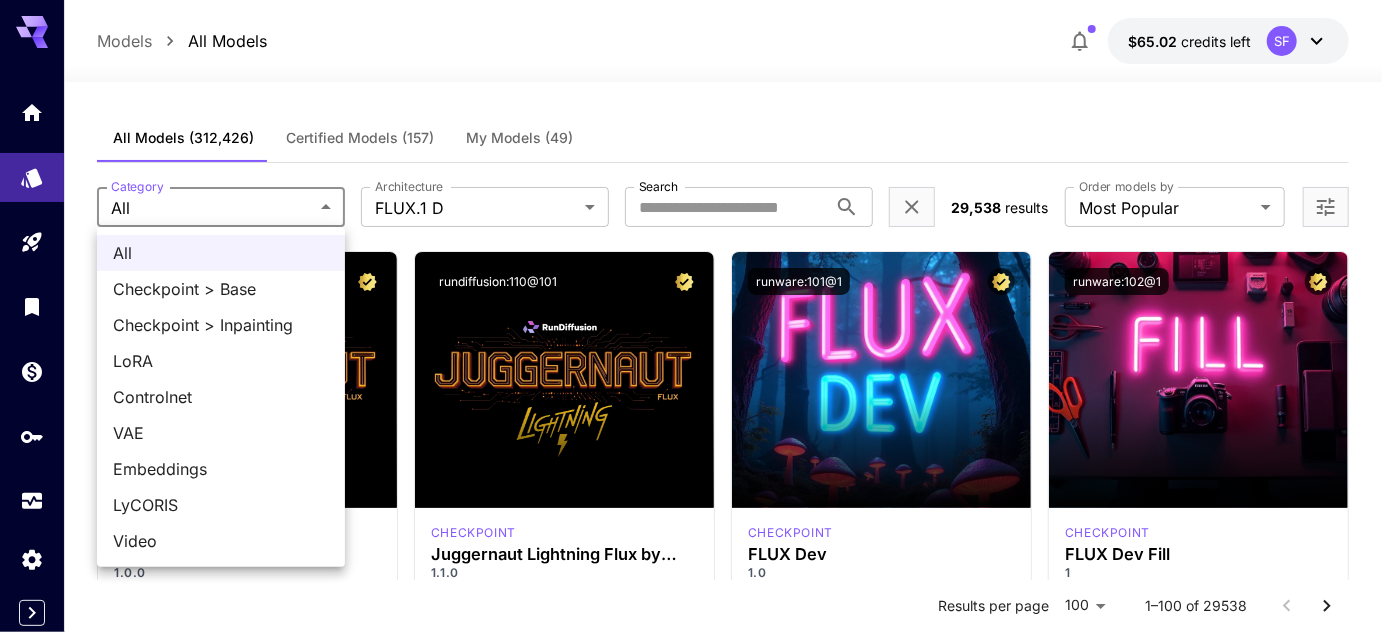 click at bounding box center (698, 316) 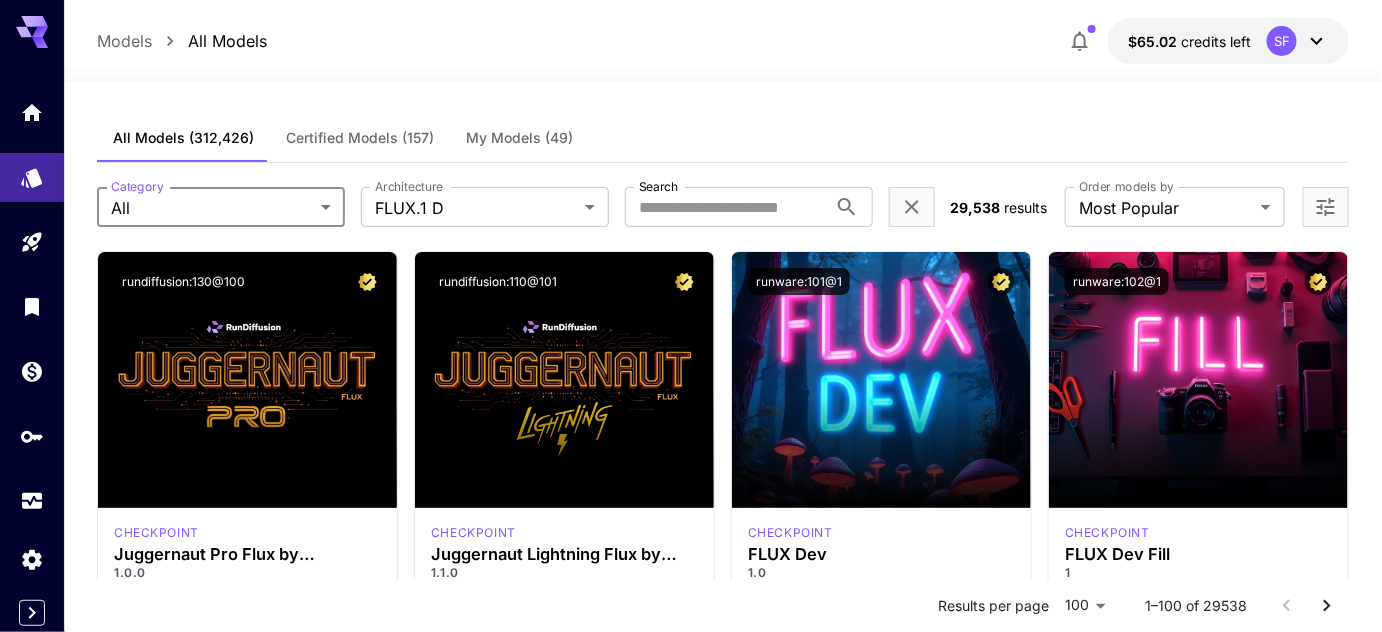click on "Certified Models (157)" at bounding box center (360, 138) 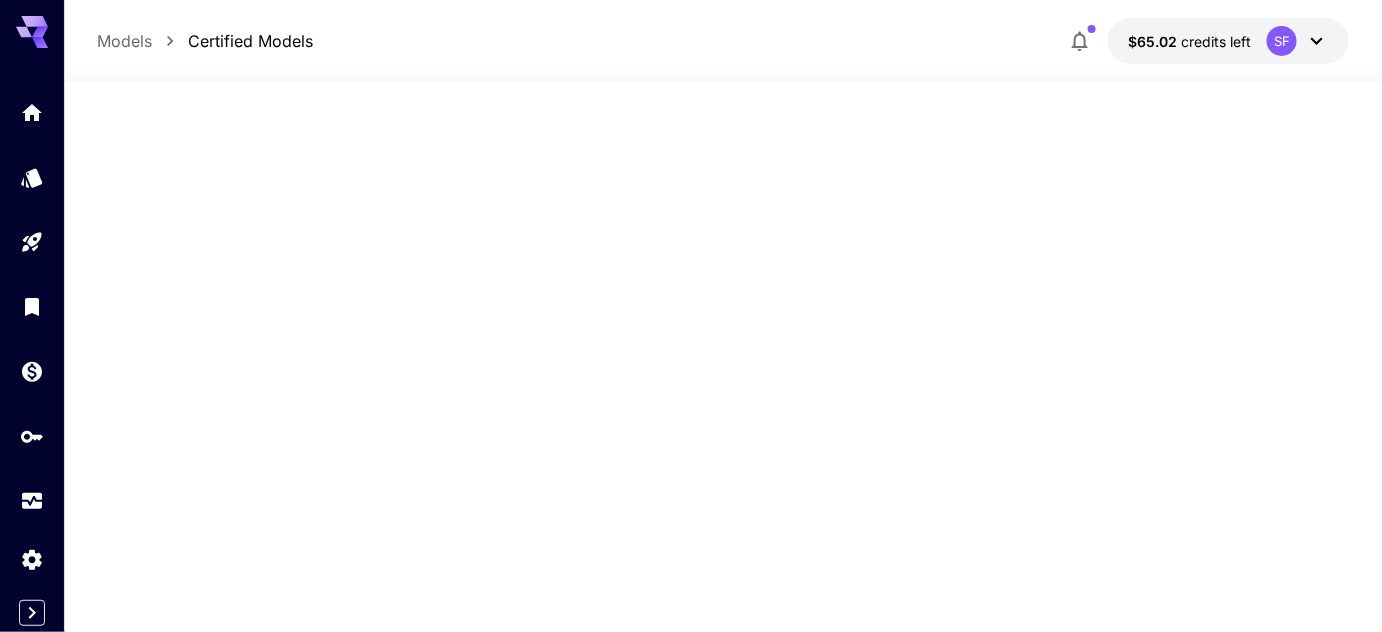 scroll, scrollTop: 0, scrollLeft: 0, axis: both 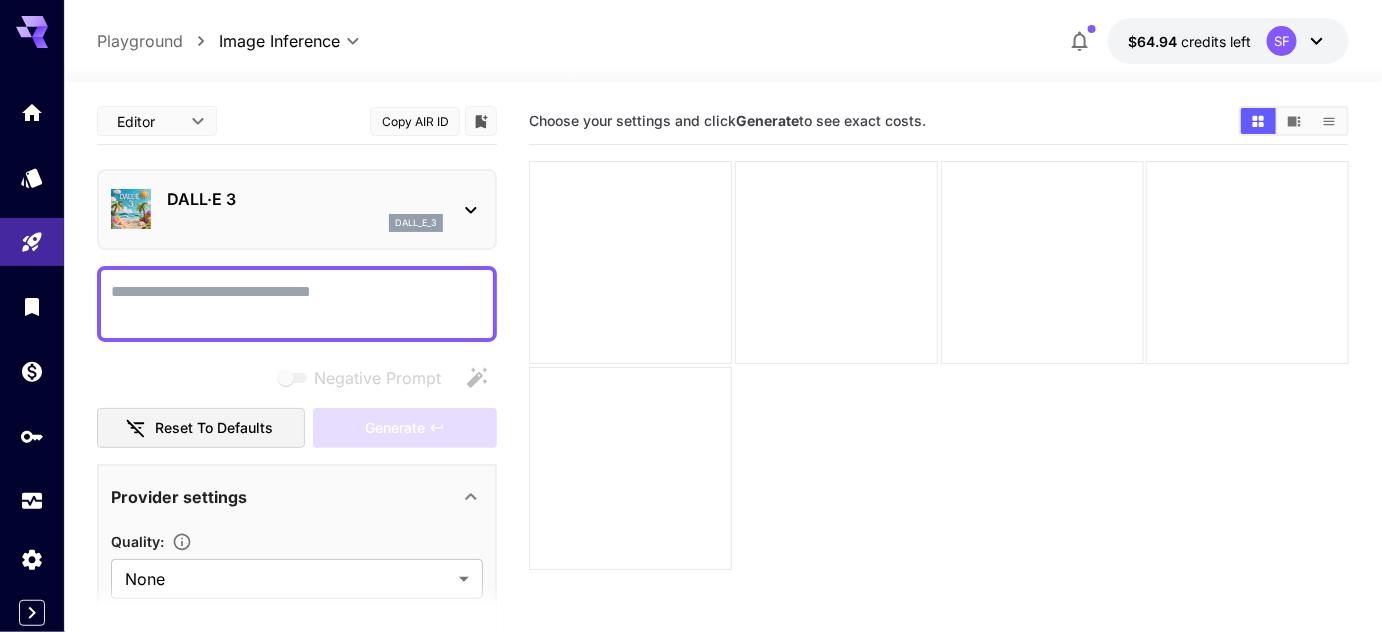 click 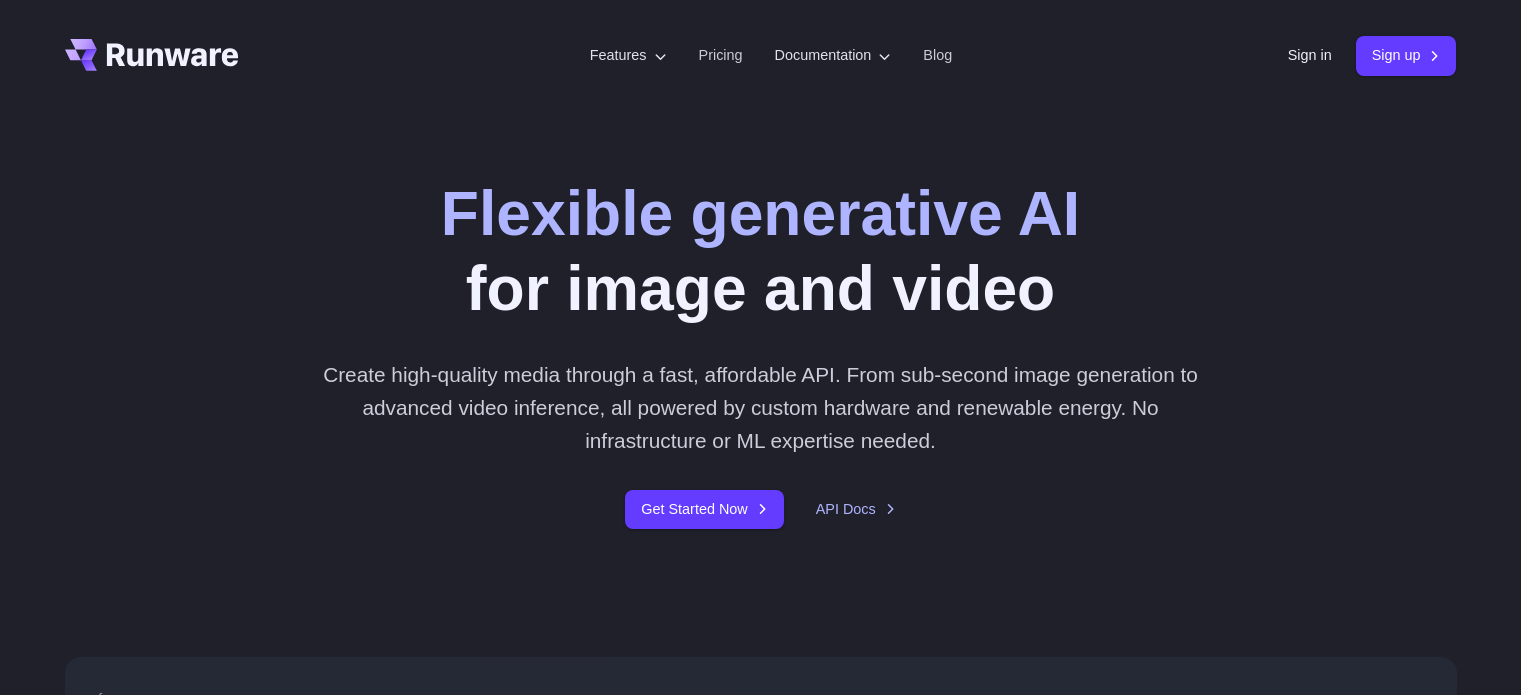 scroll, scrollTop: 0, scrollLeft: 0, axis: both 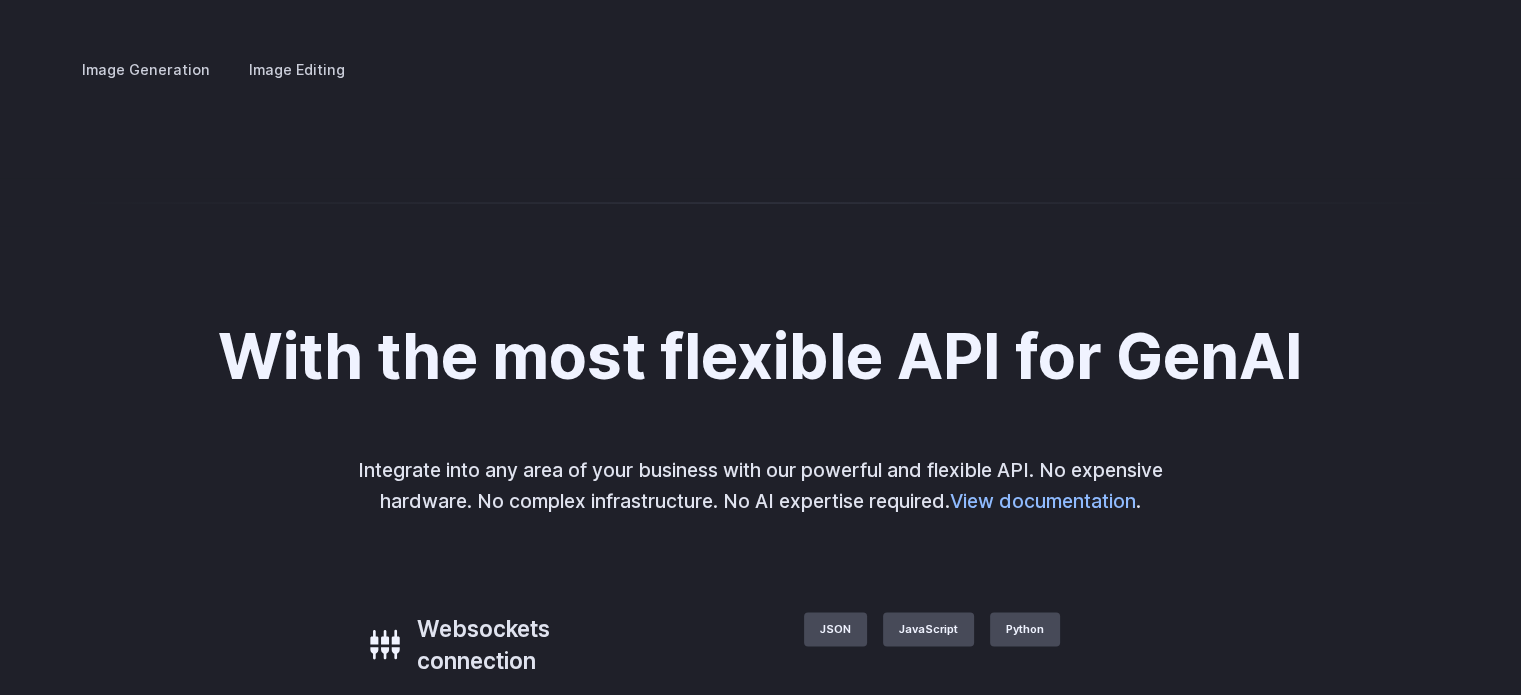 click on "Concept design" at bounding box center [0, 0] 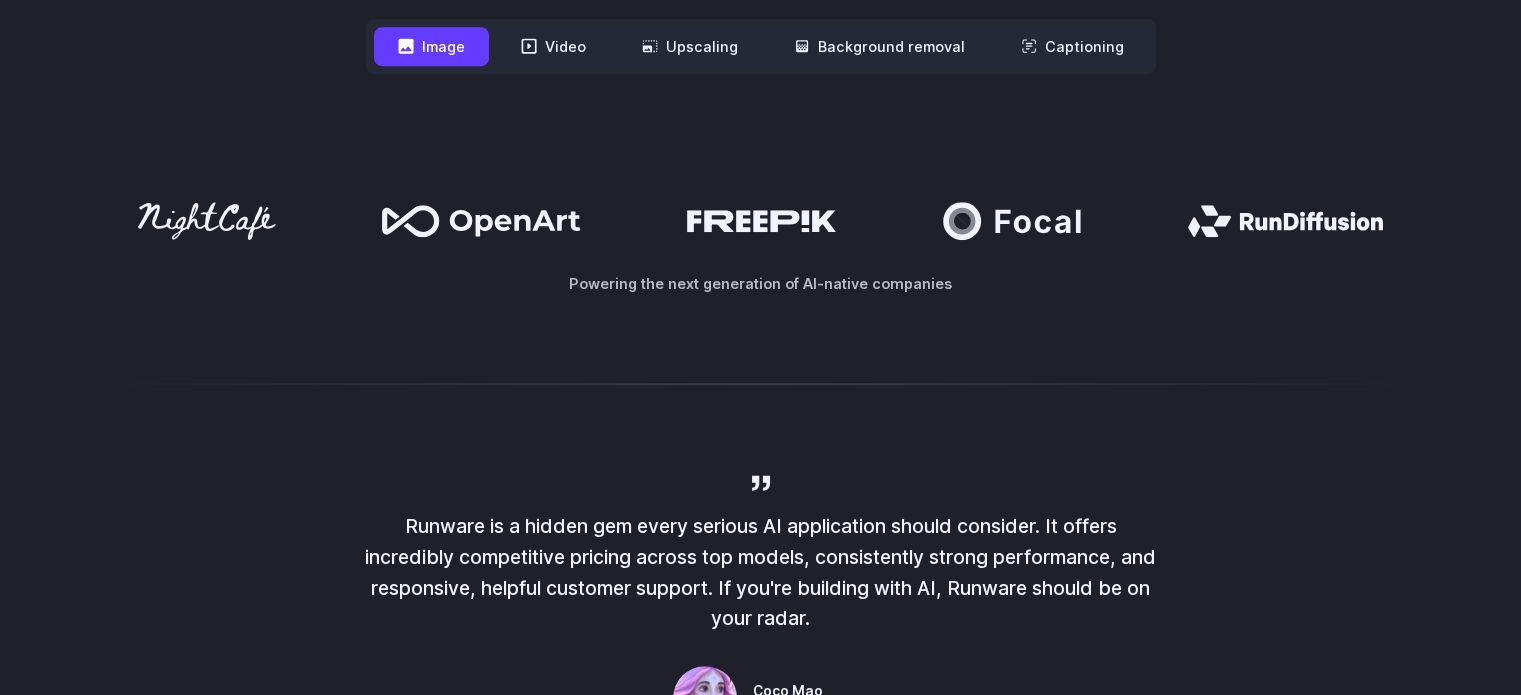 scroll, scrollTop: 577, scrollLeft: 0, axis: vertical 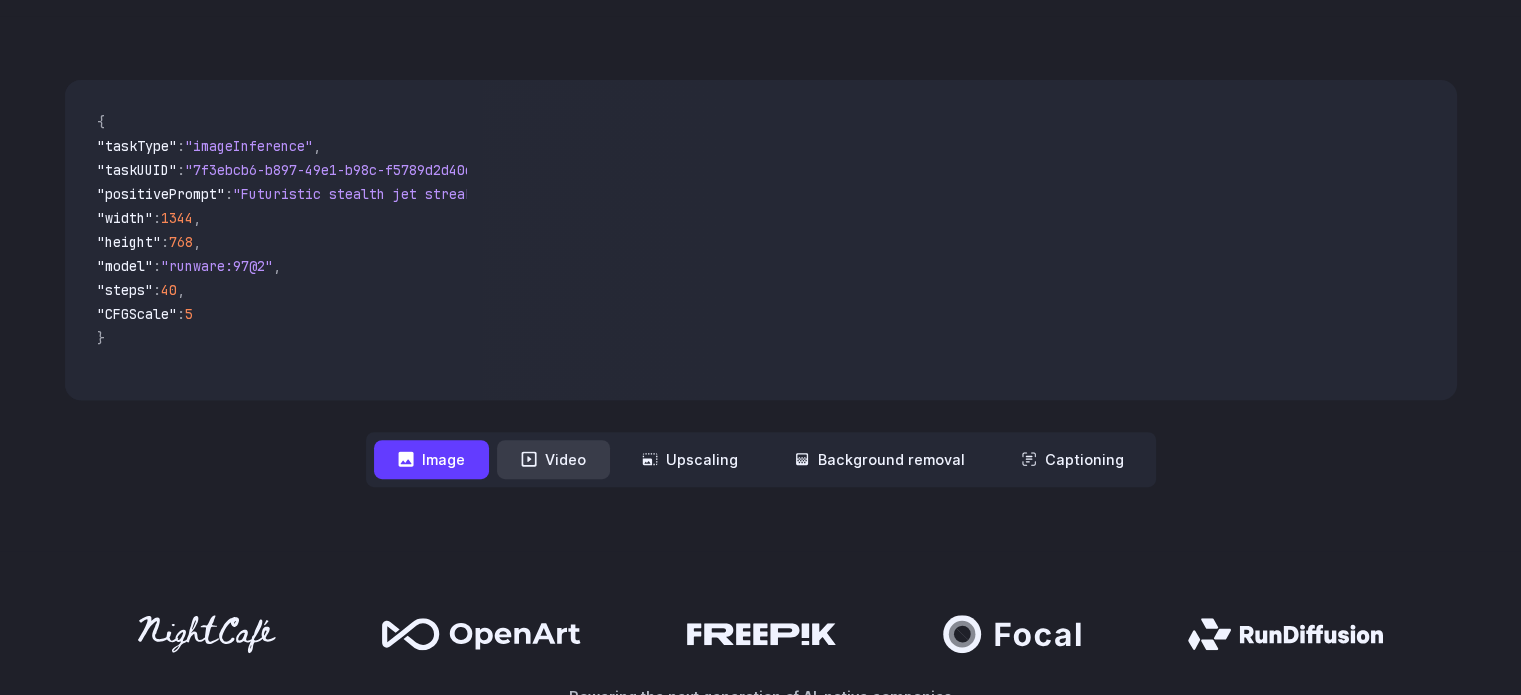click 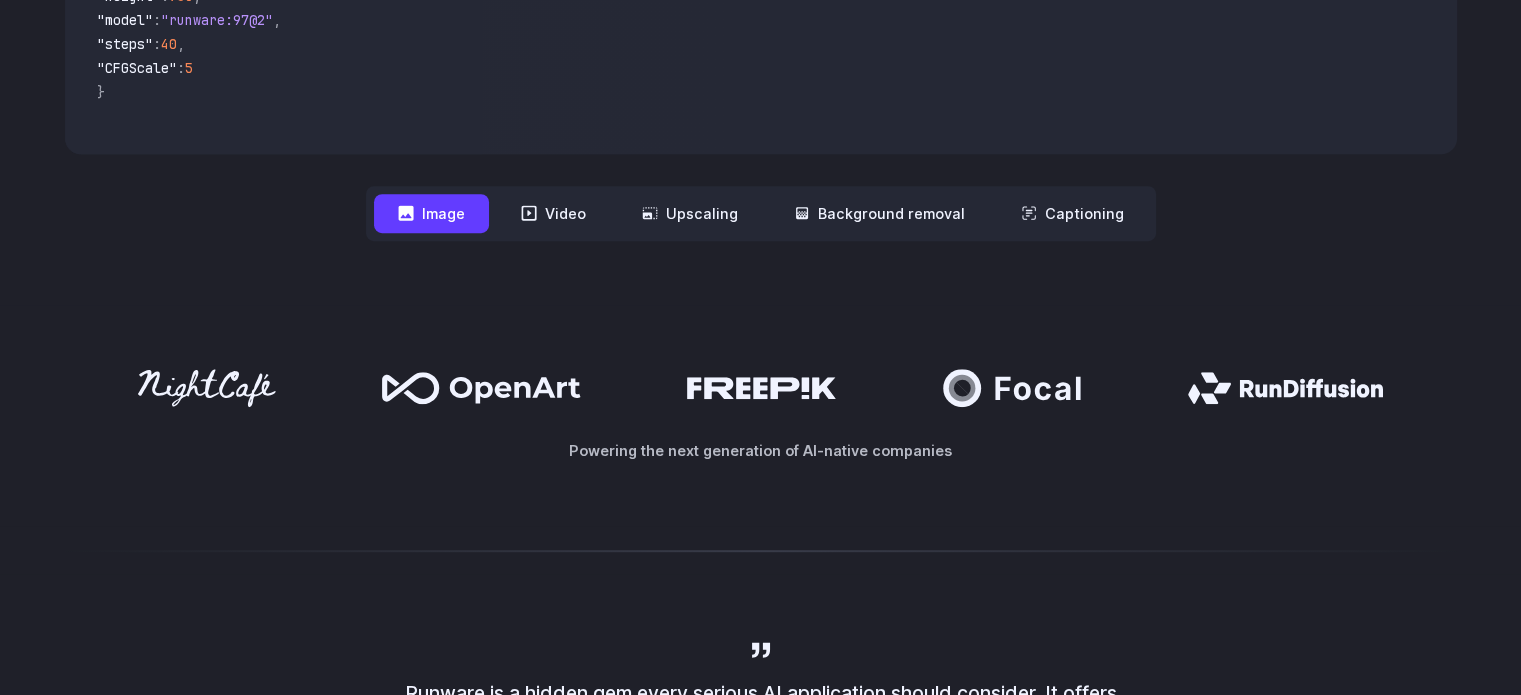 scroll, scrollTop: 911, scrollLeft: 0, axis: vertical 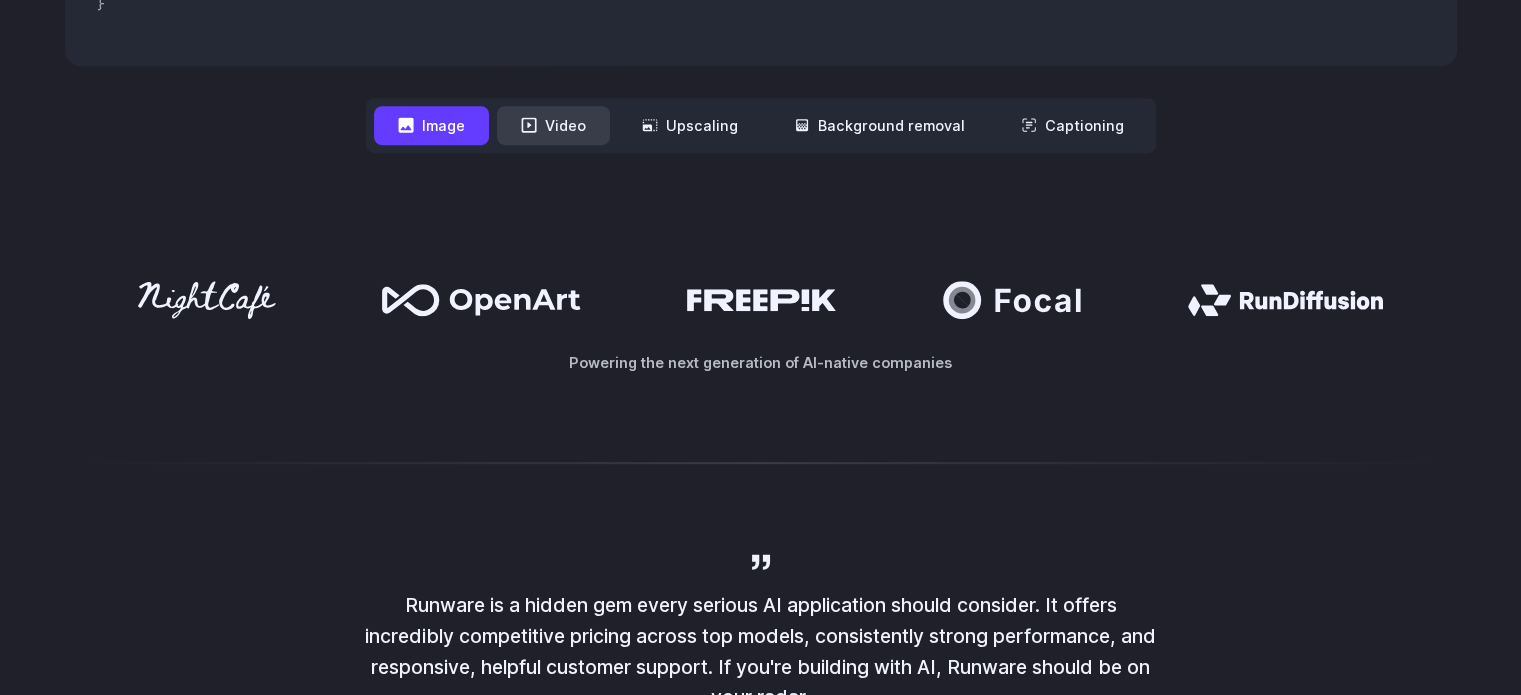 click on "Video" at bounding box center [553, 125] 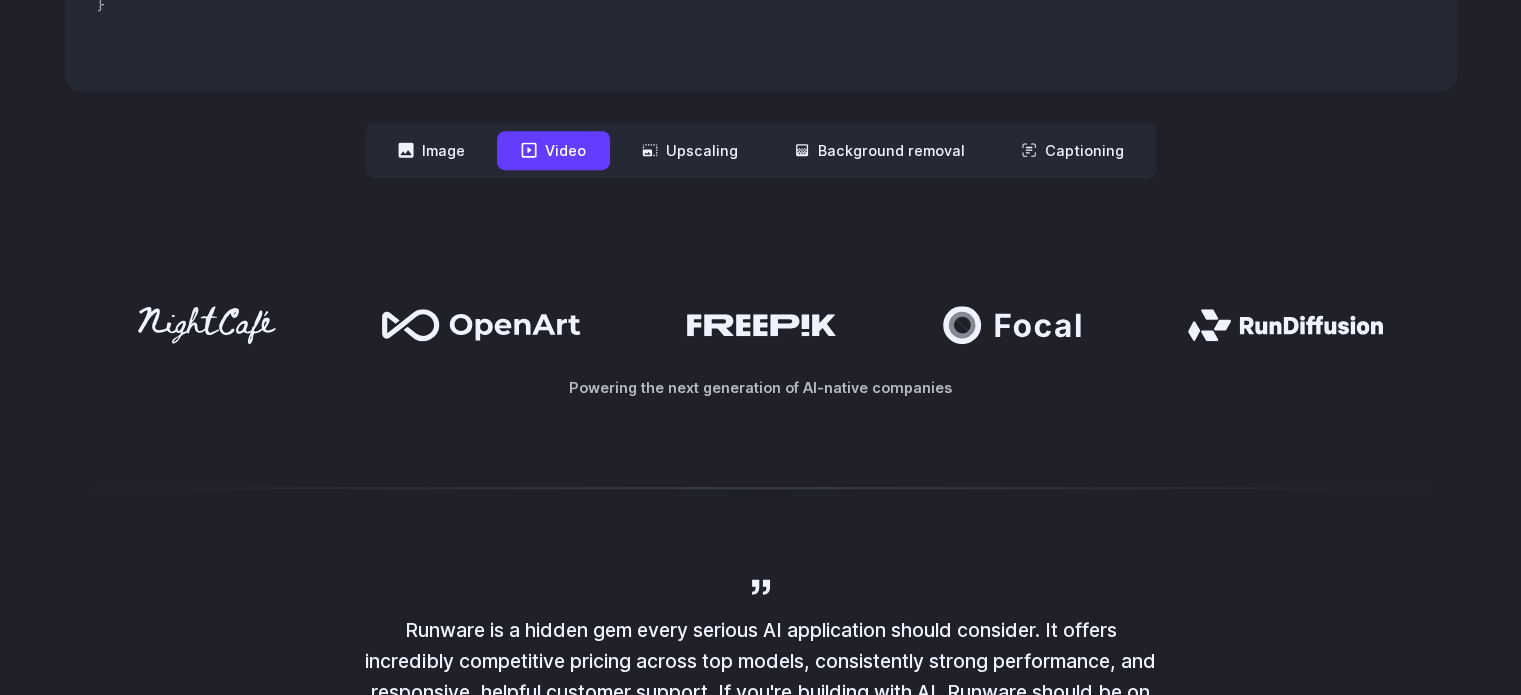 scroll, scrollTop: 577, scrollLeft: 0, axis: vertical 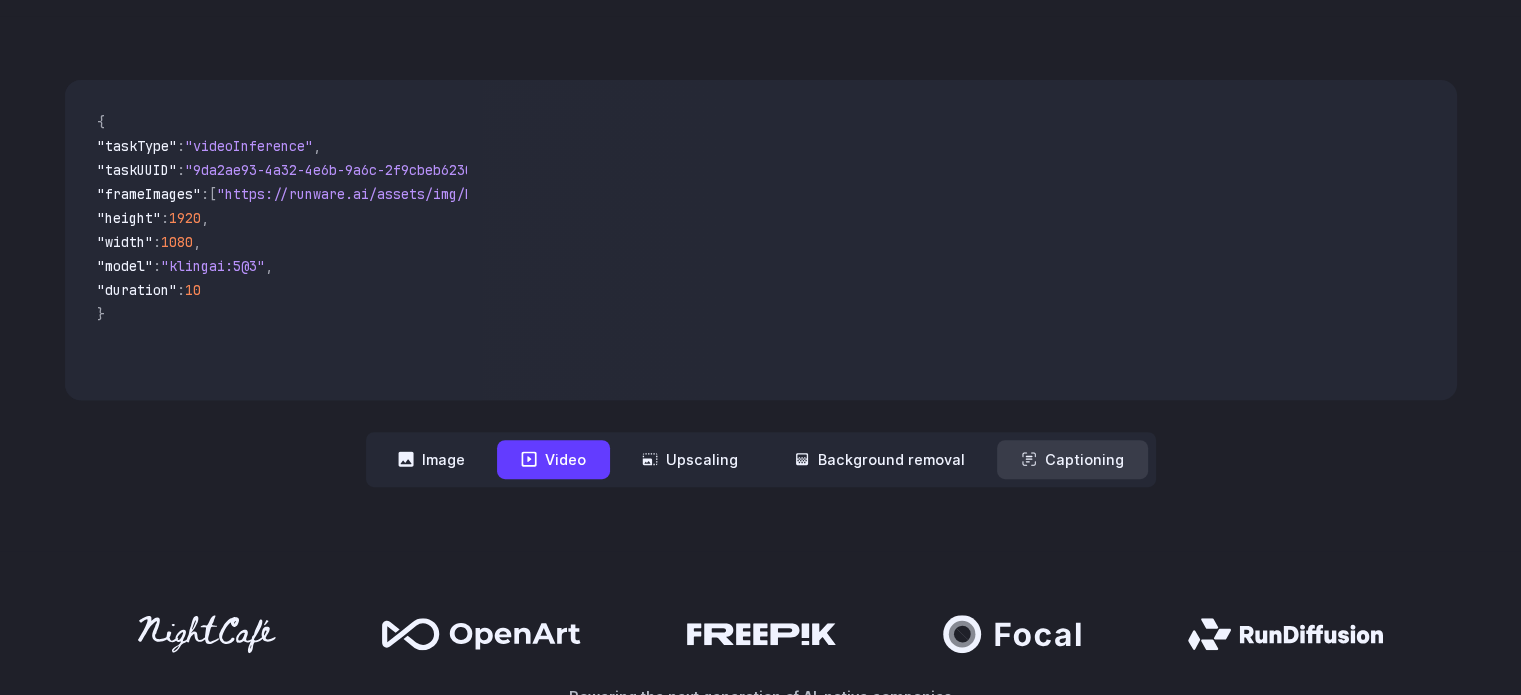 click on "Captioning" at bounding box center [1072, 459] 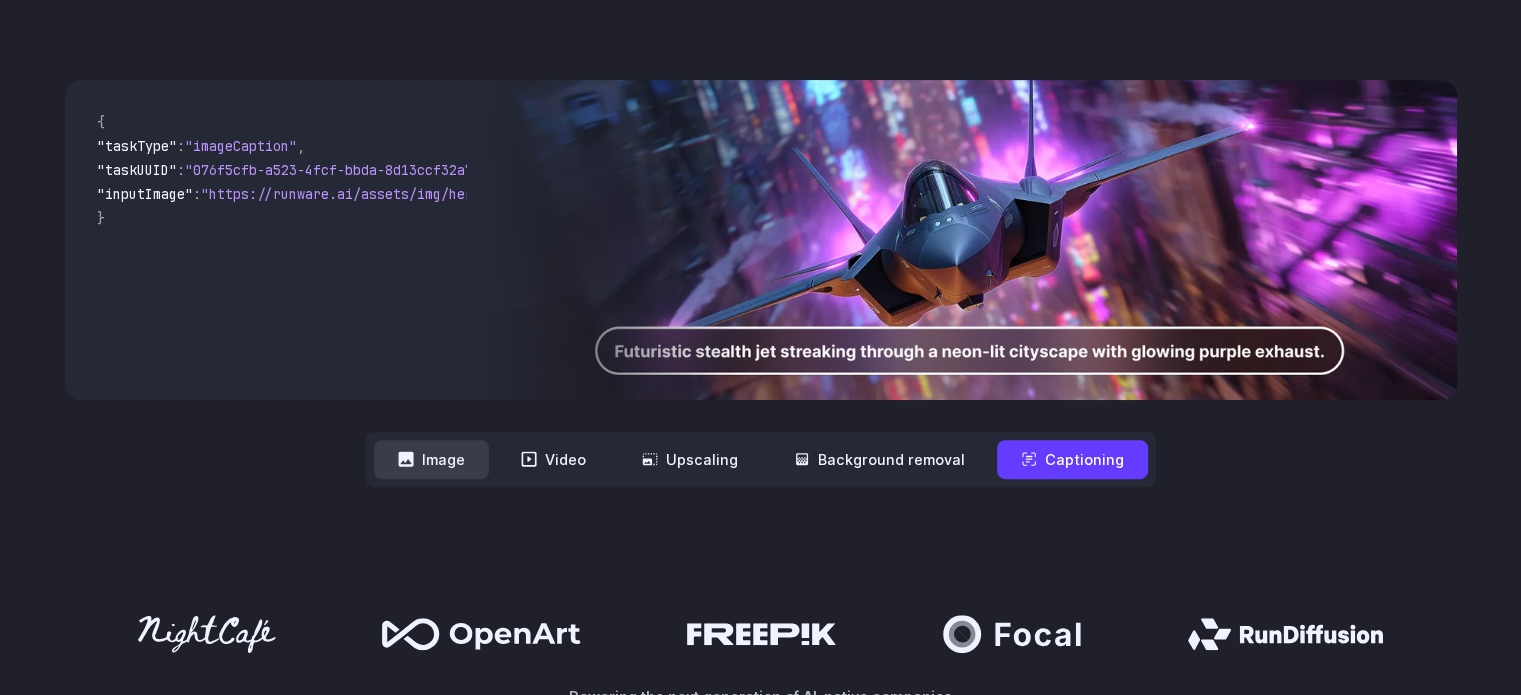click on "Image" at bounding box center [431, 459] 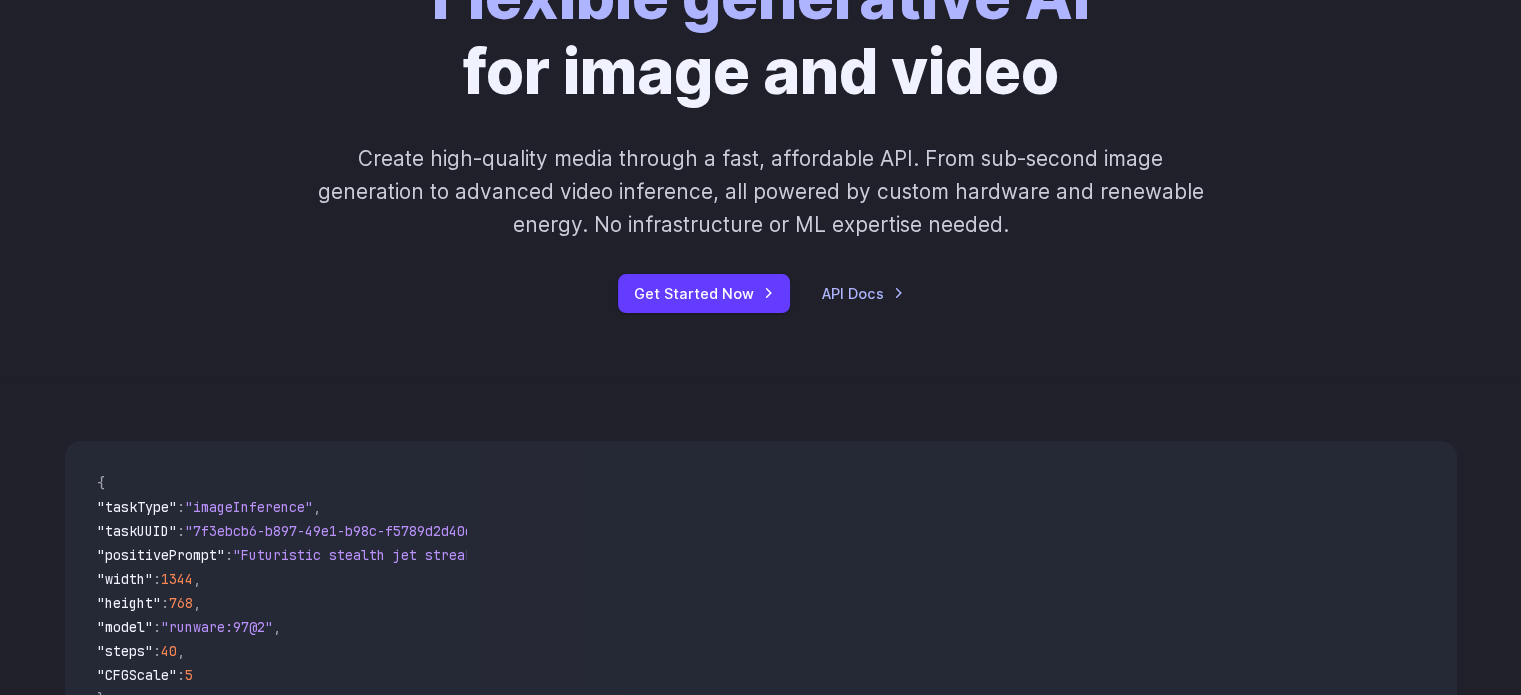 scroll, scrollTop: 0, scrollLeft: 0, axis: both 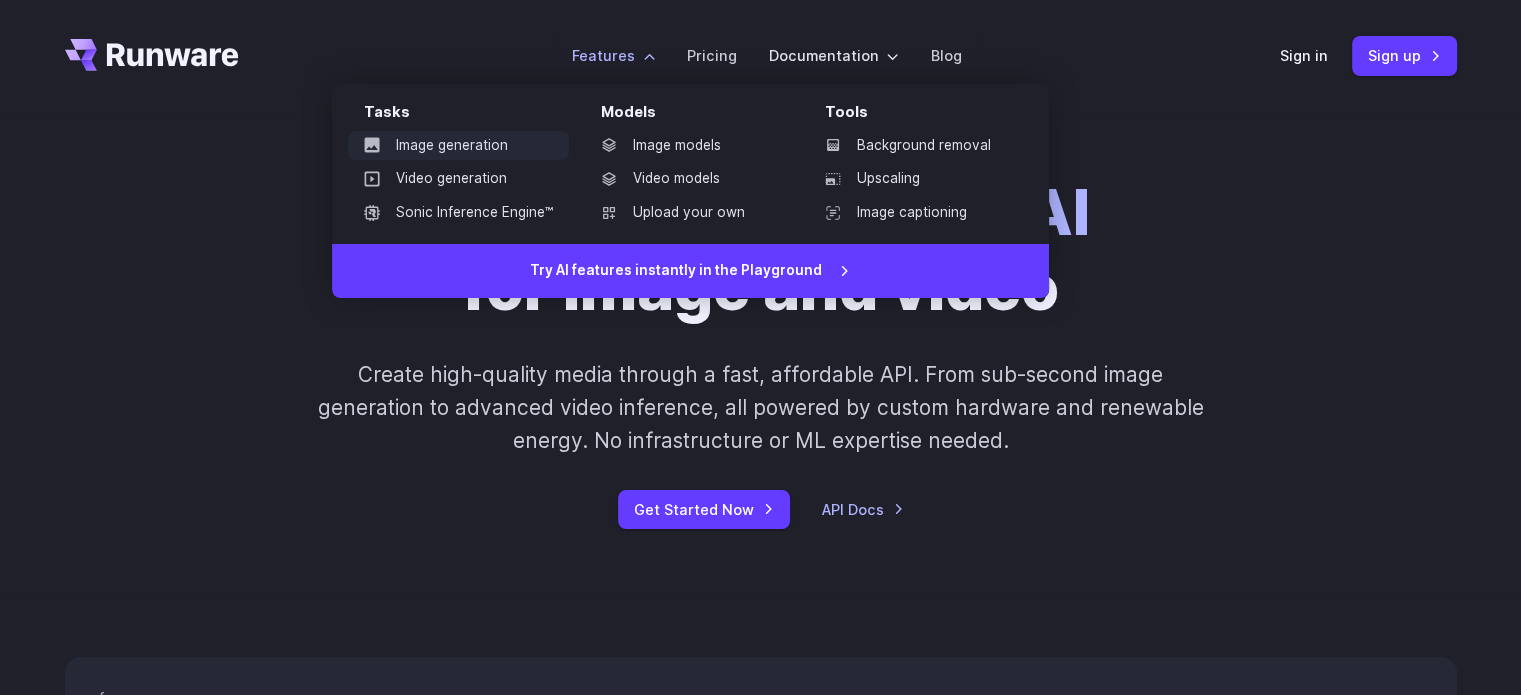click on "Image generation" at bounding box center [458, 146] 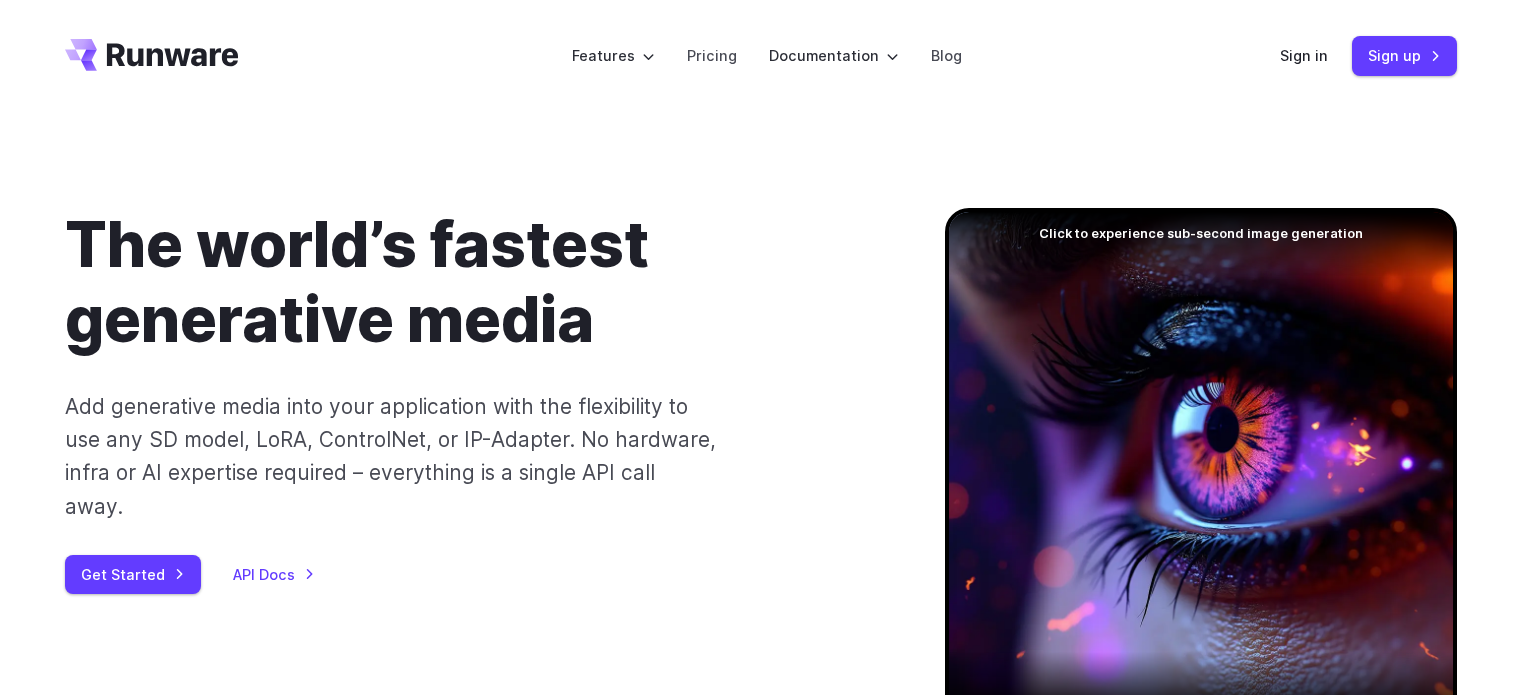 scroll, scrollTop: 0, scrollLeft: 0, axis: both 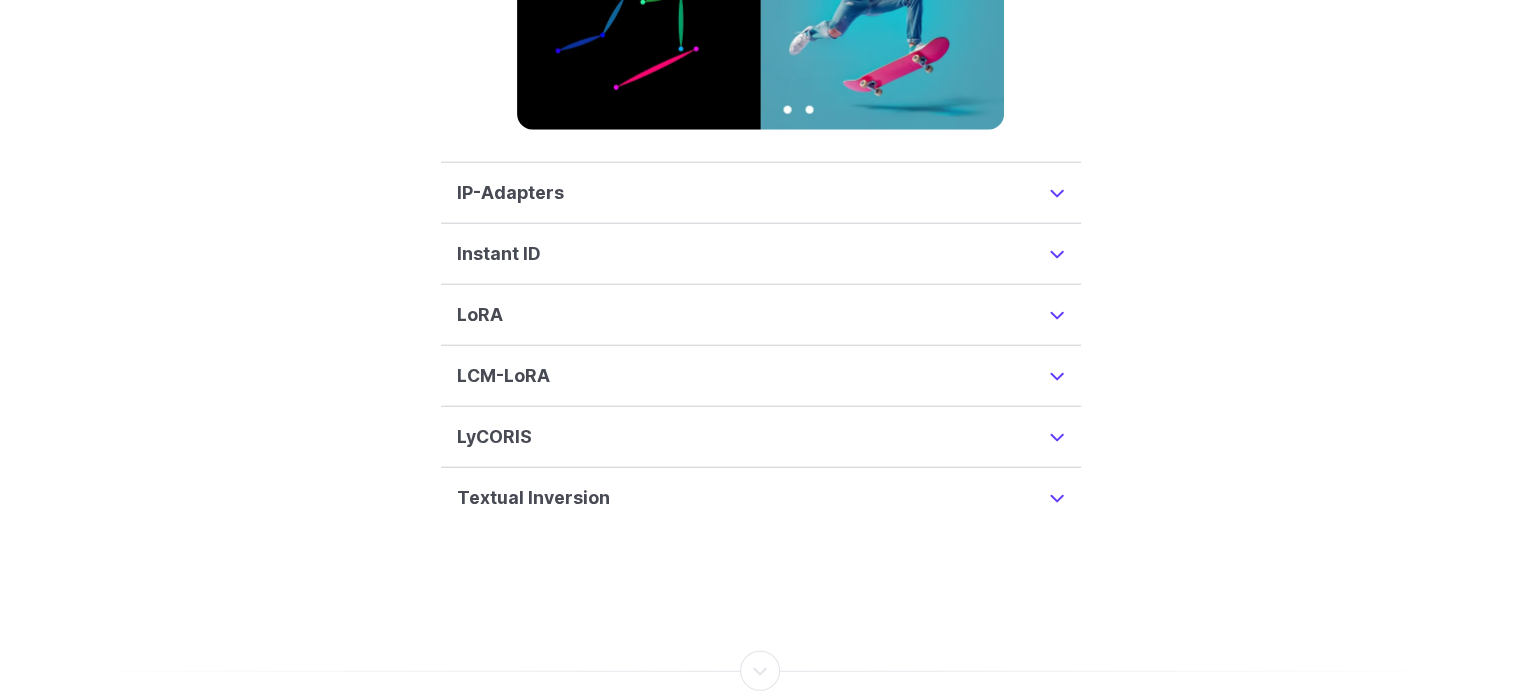 click on "Instant ID" at bounding box center (761, 254) 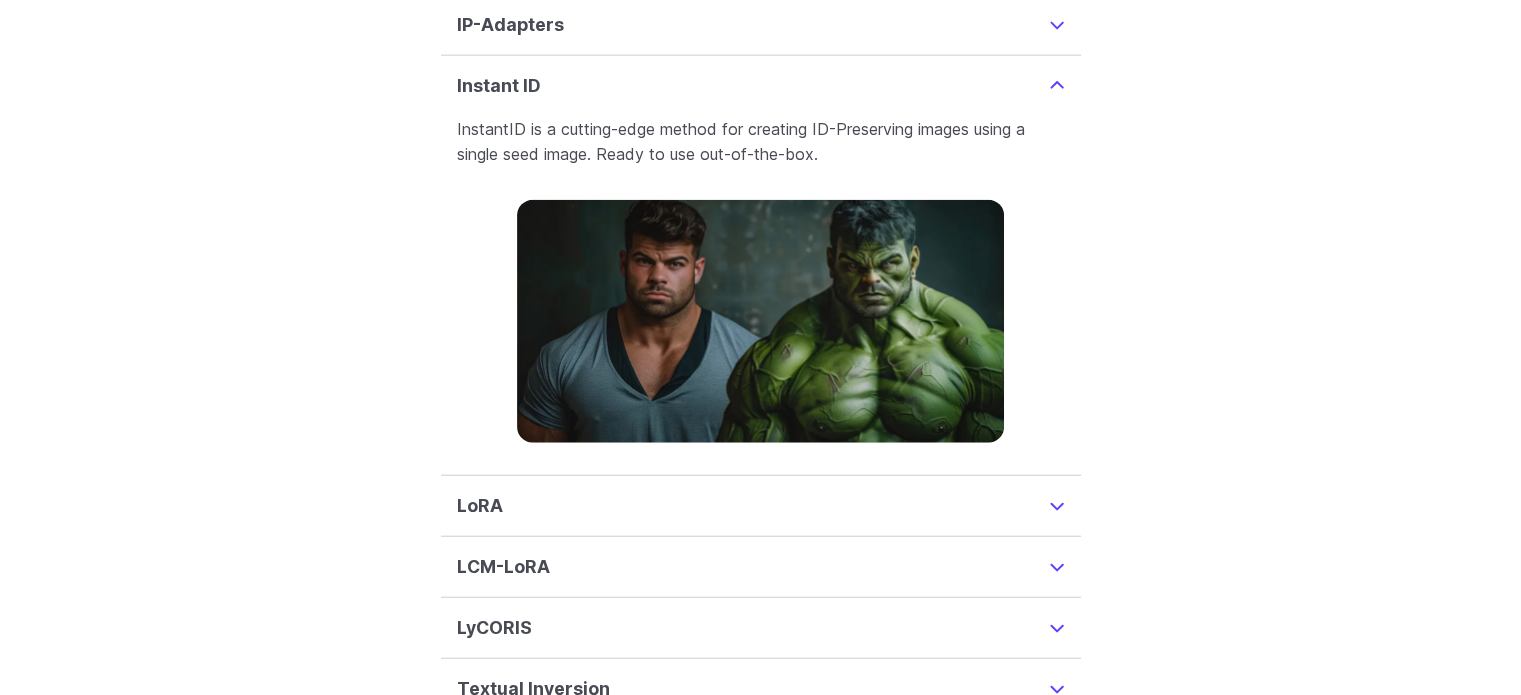 scroll, scrollTop: 4795, scrollLeft: 0, axis: vertical 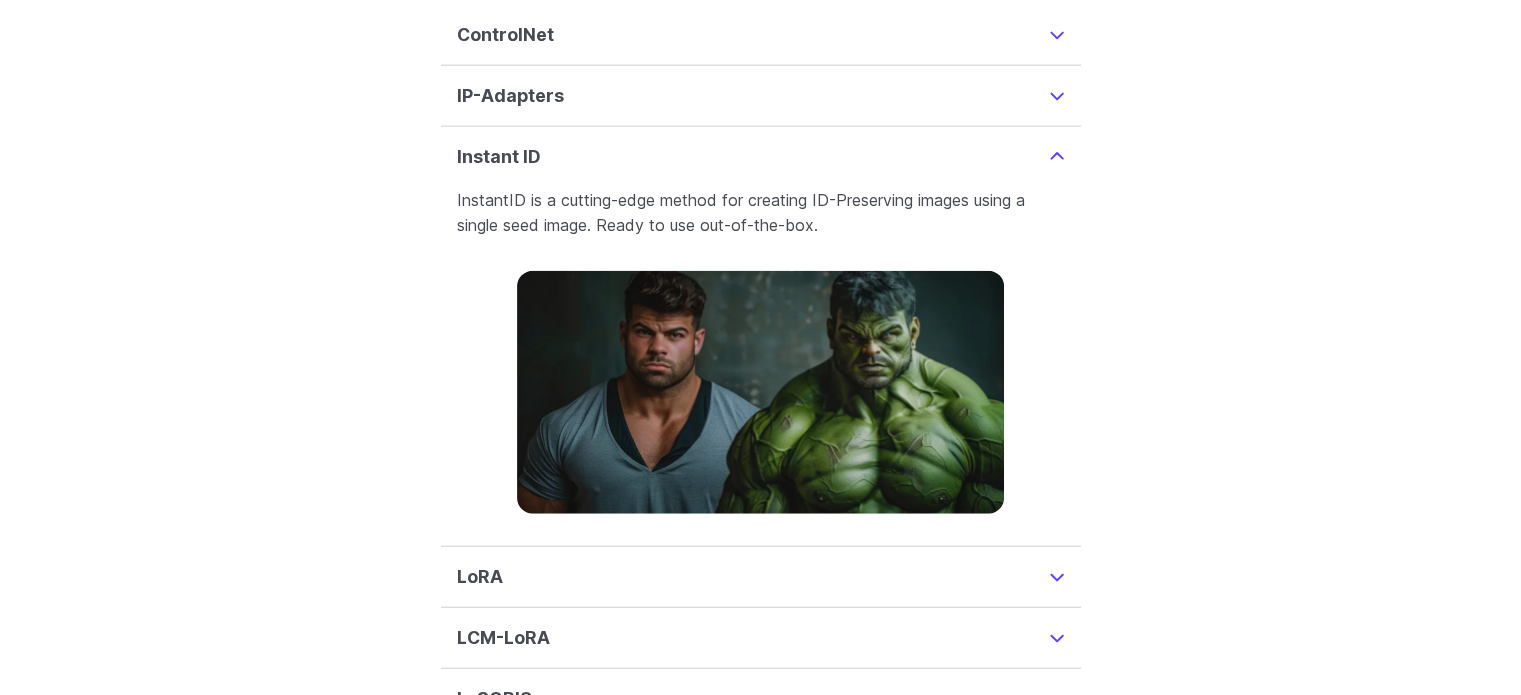 click on "Instant ID" at bounding box center (761, 157) 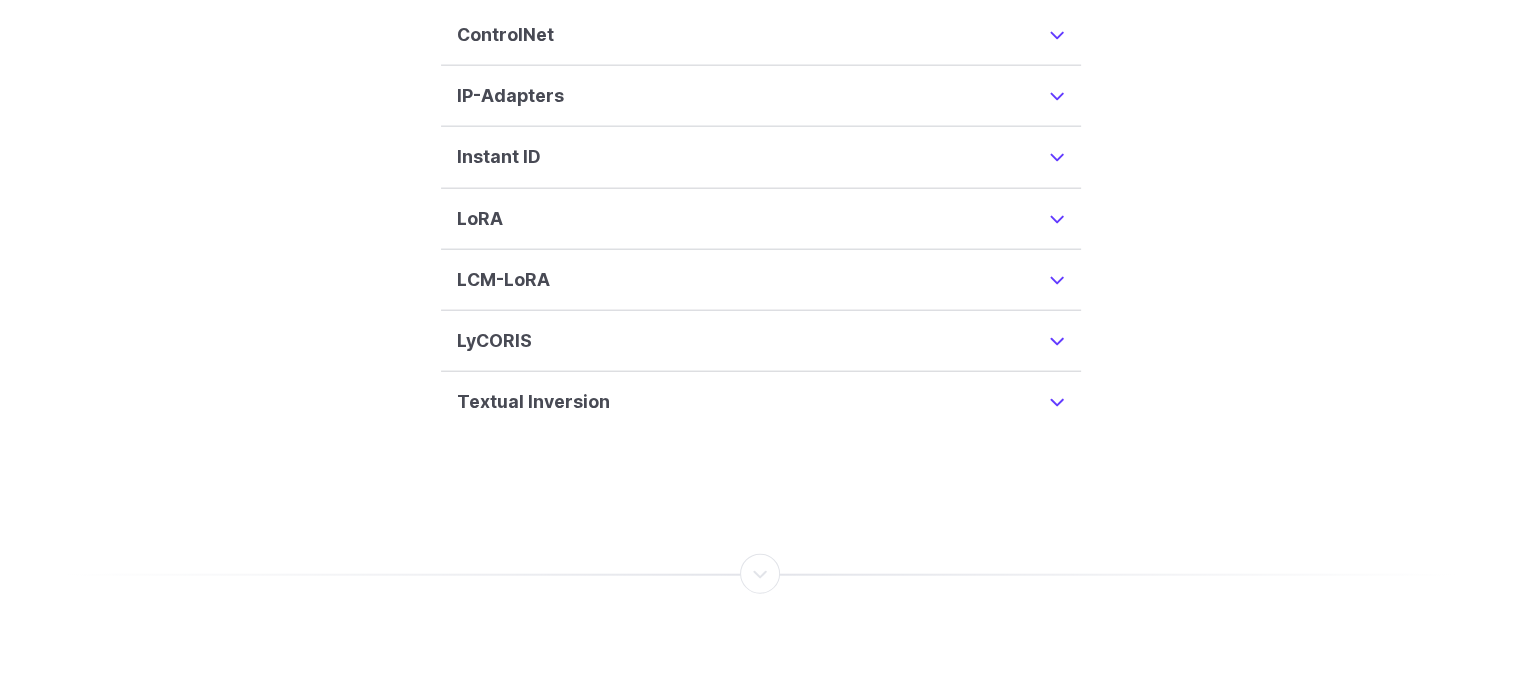 click on "LoRA" at bounding box center (761, 219) 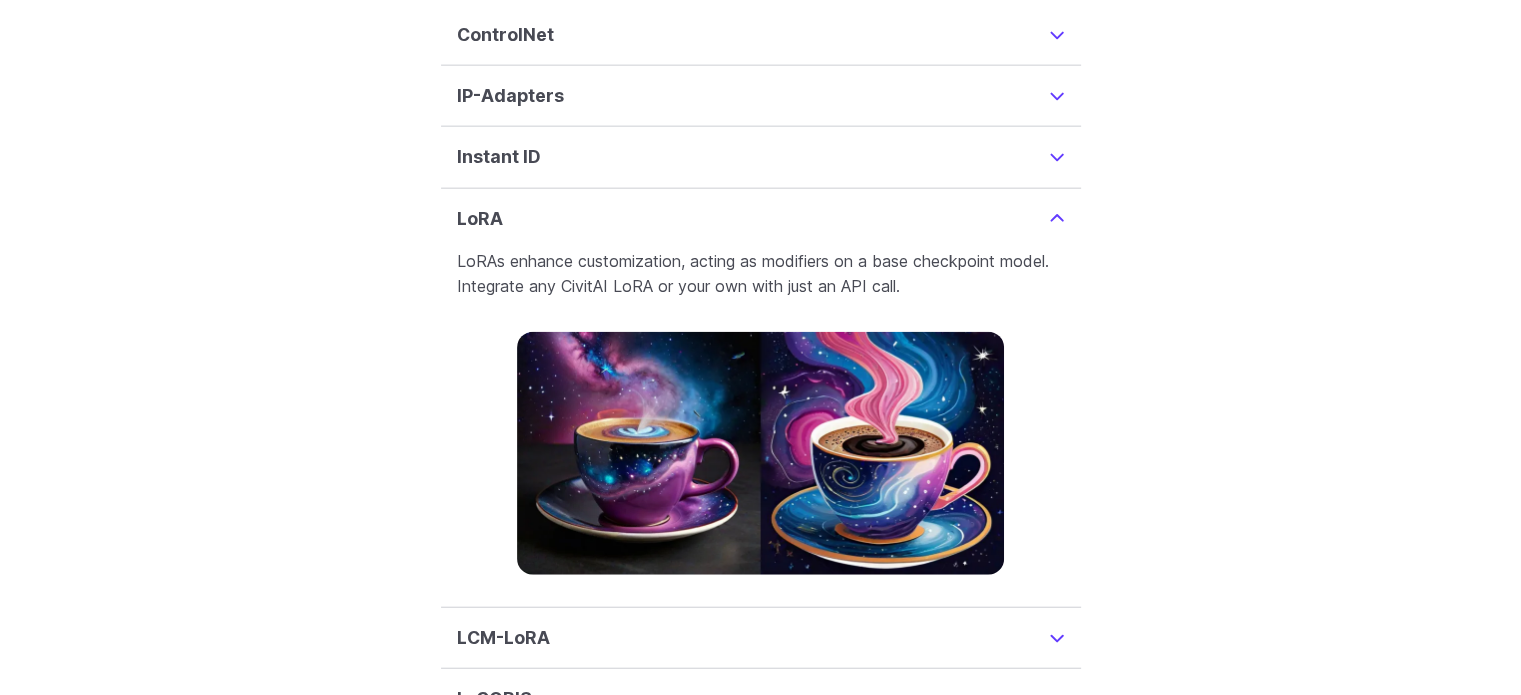 scroll, scrollTop: 4856, scrollLeft: 0, axis: vertical 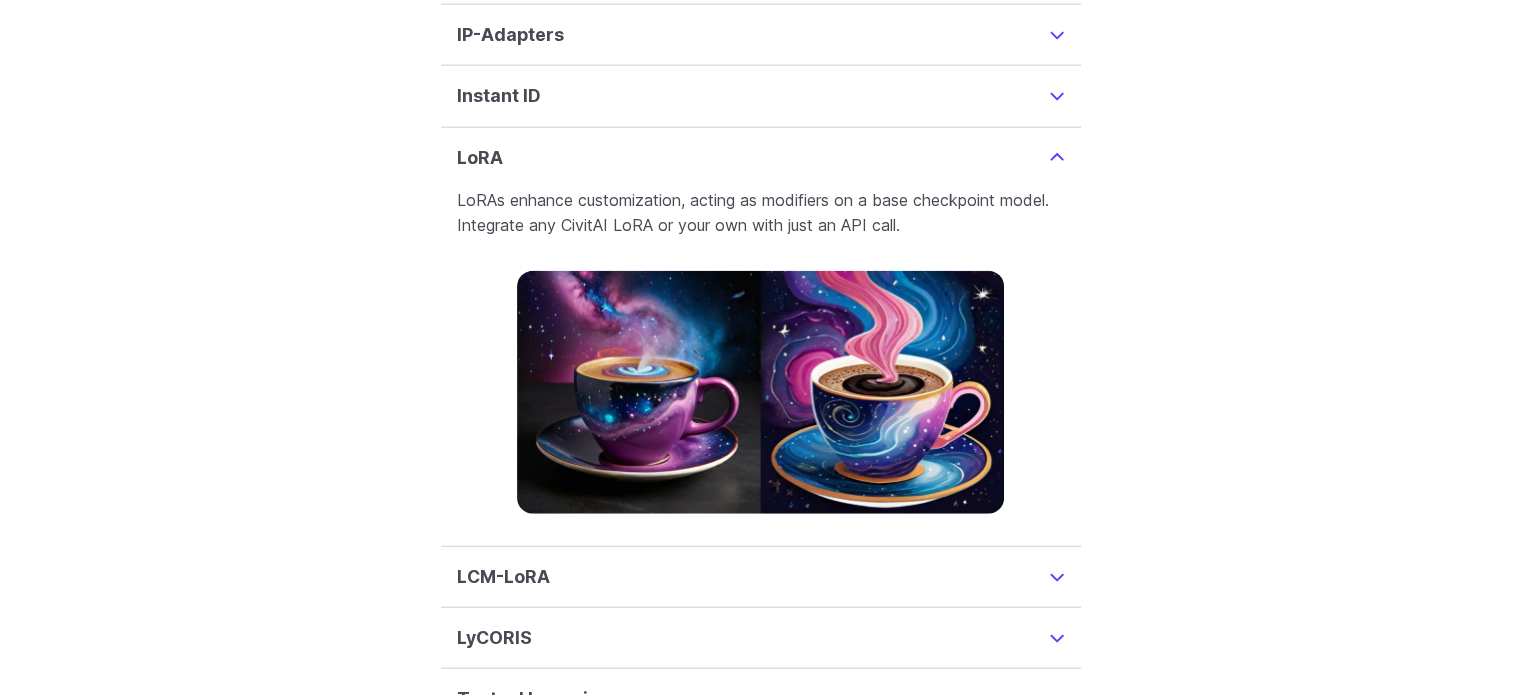 click on "LoRA" at bounding box center [761, 158] 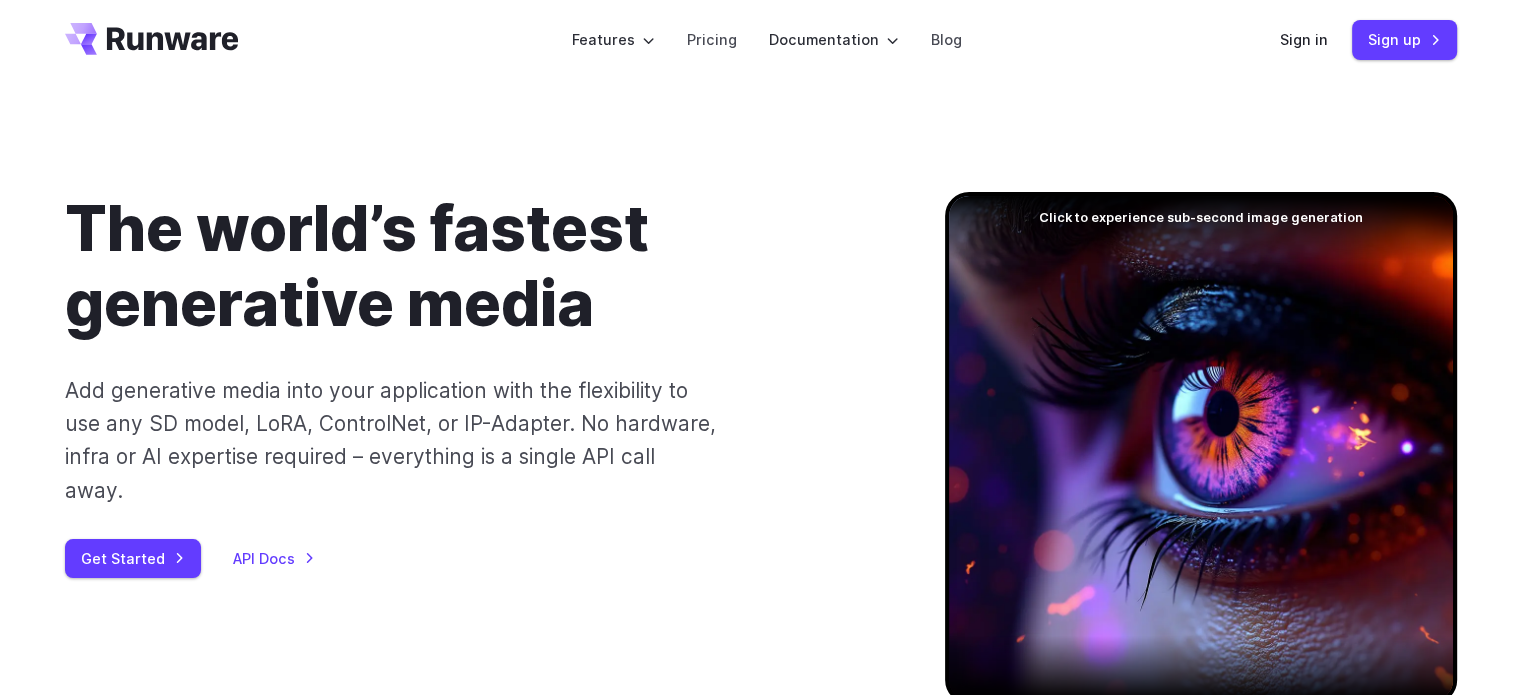 scroll, scrollTop: 0, scrollLeft: 0, axis: both 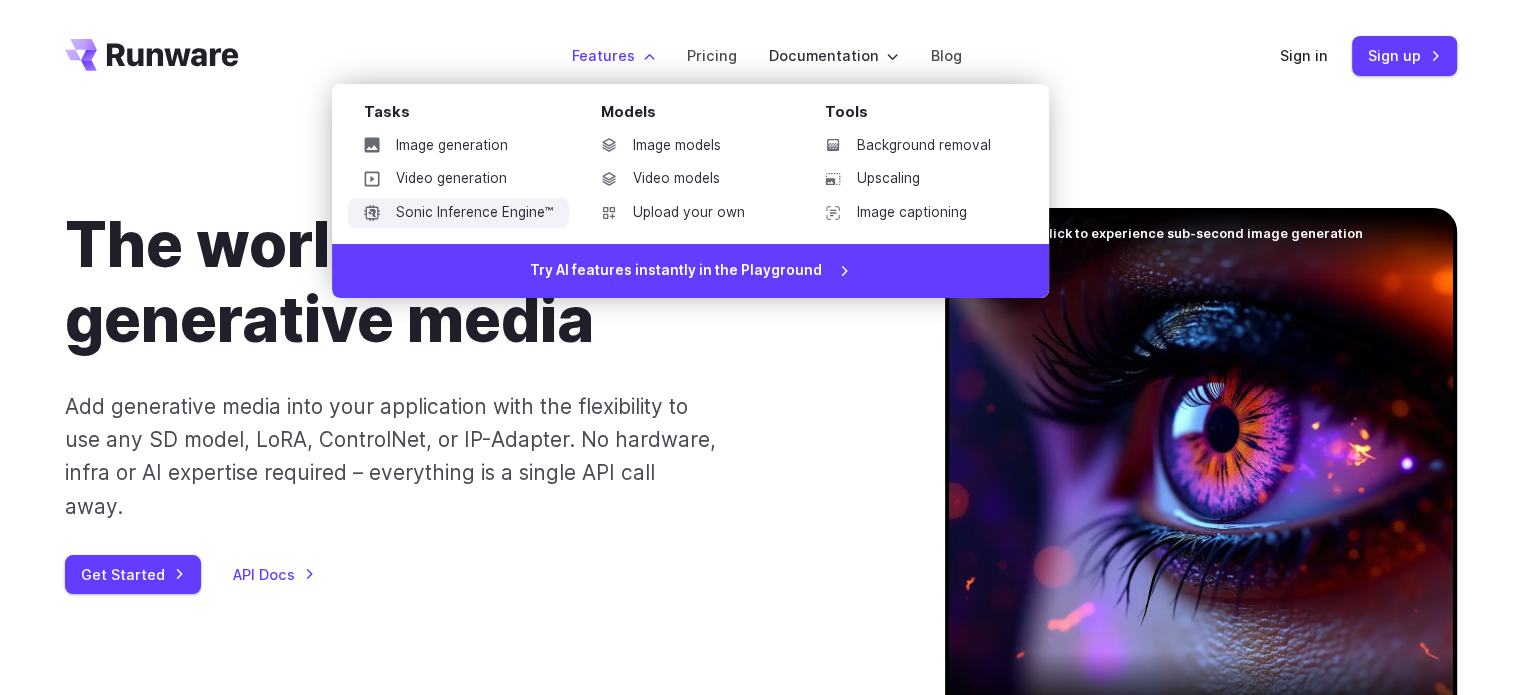 click on "Sonic Inference Engine™" at bounding box center (458, 213) 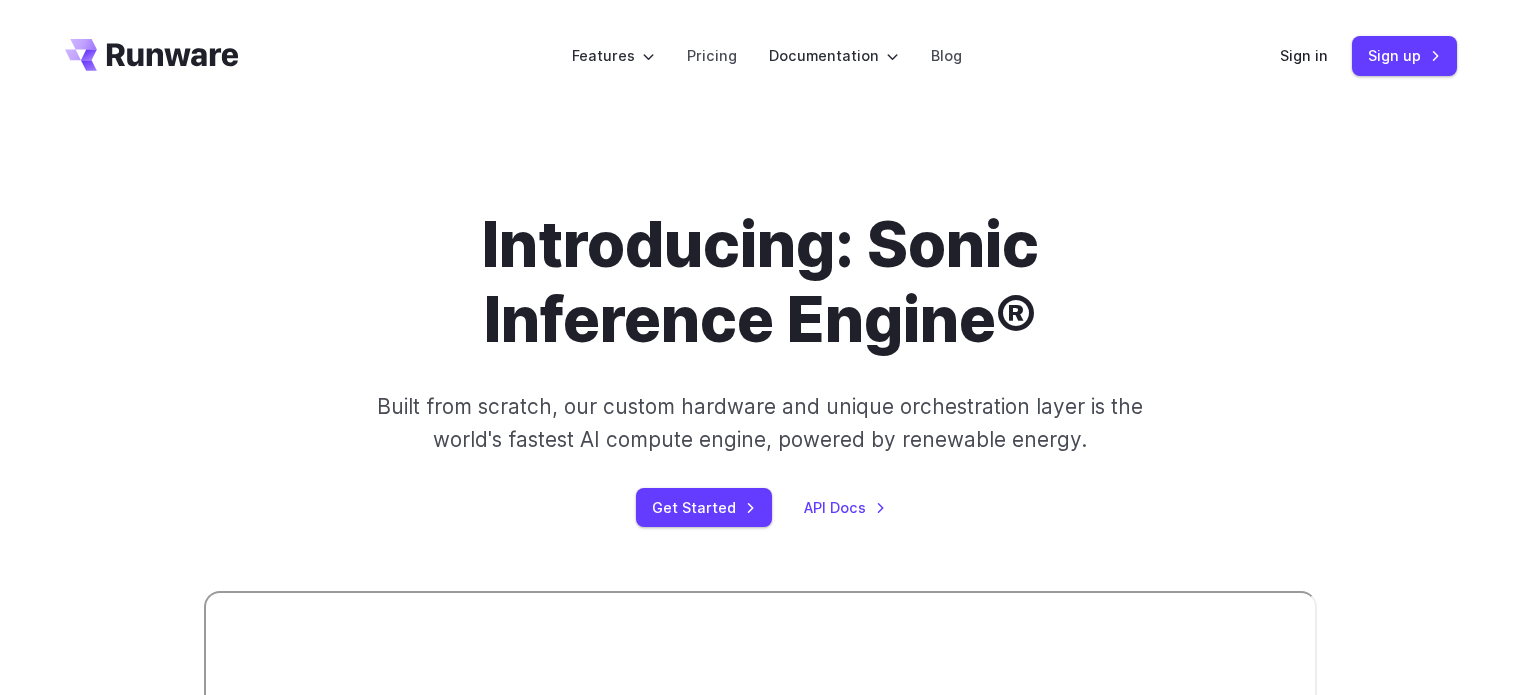 scroll, scrollTop: 0, scrollLeft: 0, axis: both 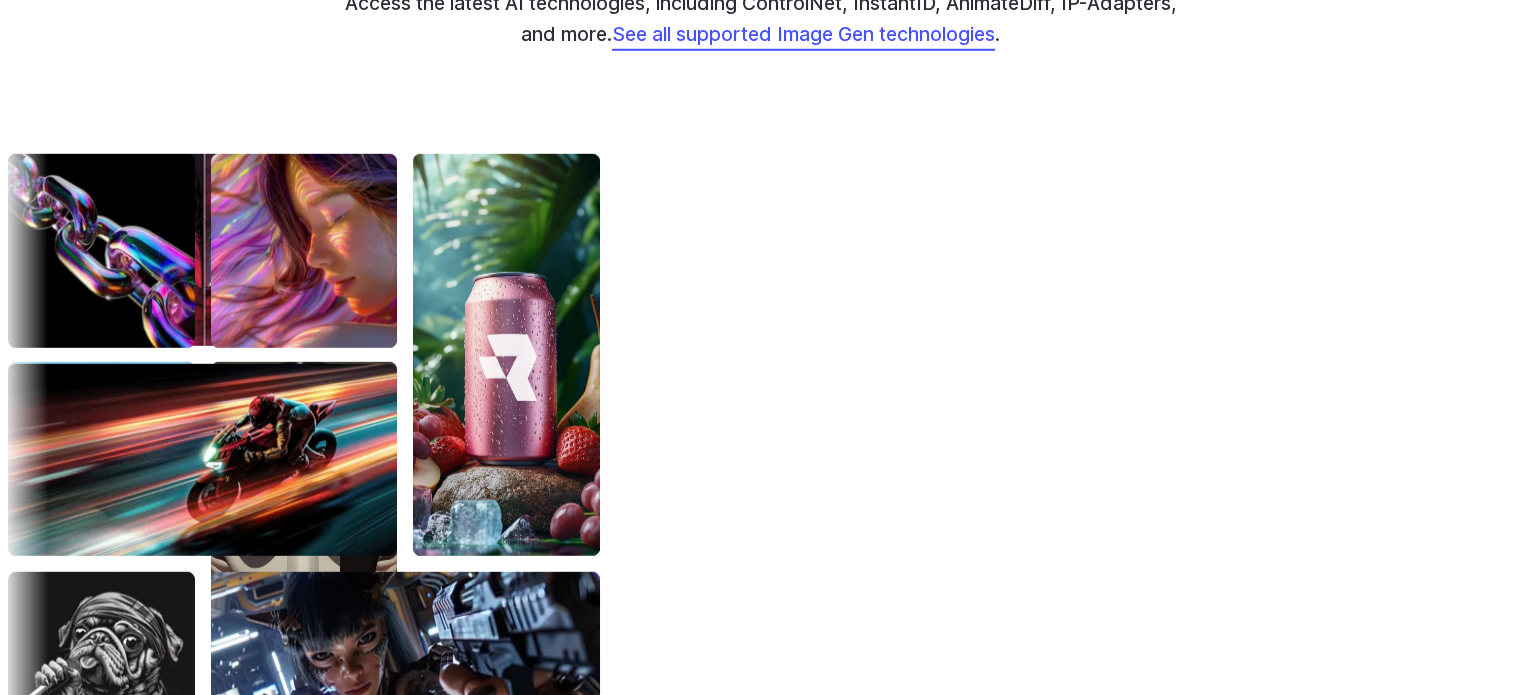 click on "See all supported Image Gen technologies" at bounding box center (803, 34) 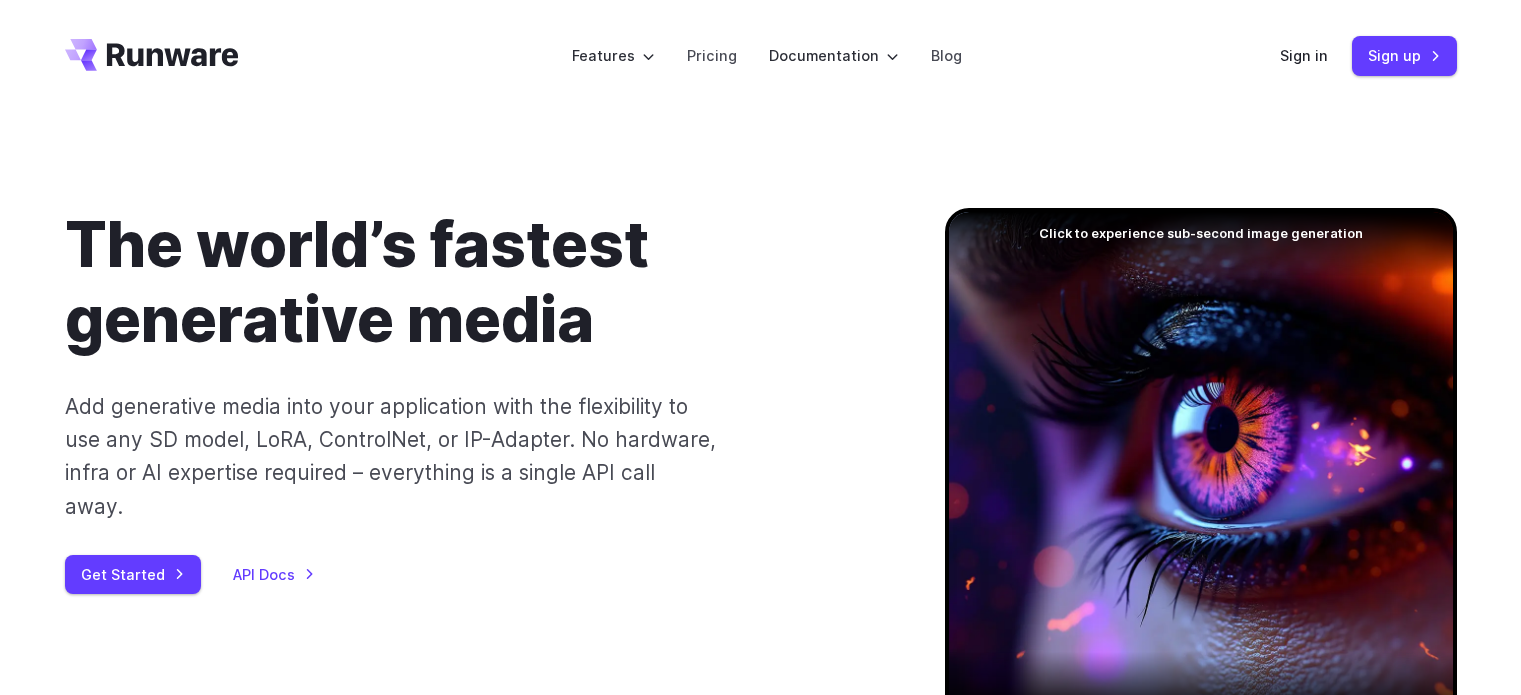 scroll, scrollTop: 0, scrollLeft: 0, axis: both 